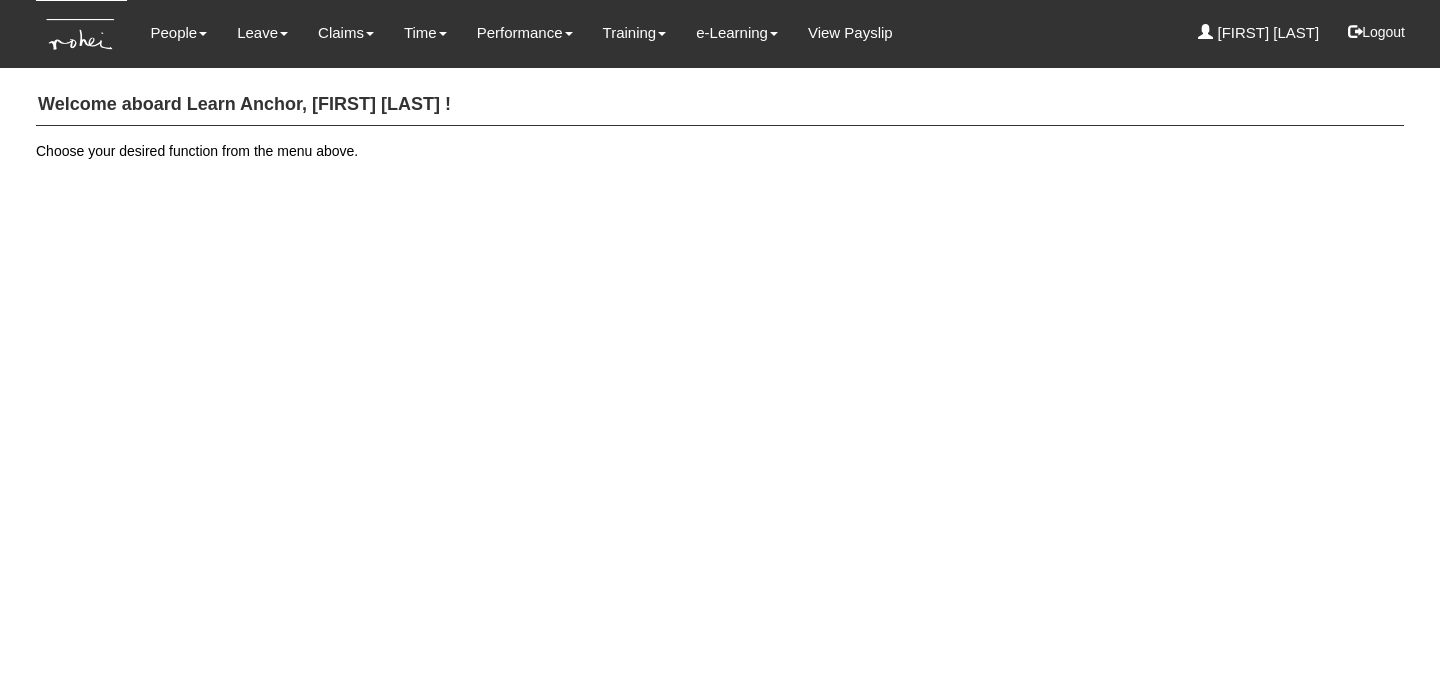 scroll, scrollTop: 0, scrollLeft: 0, axis: both 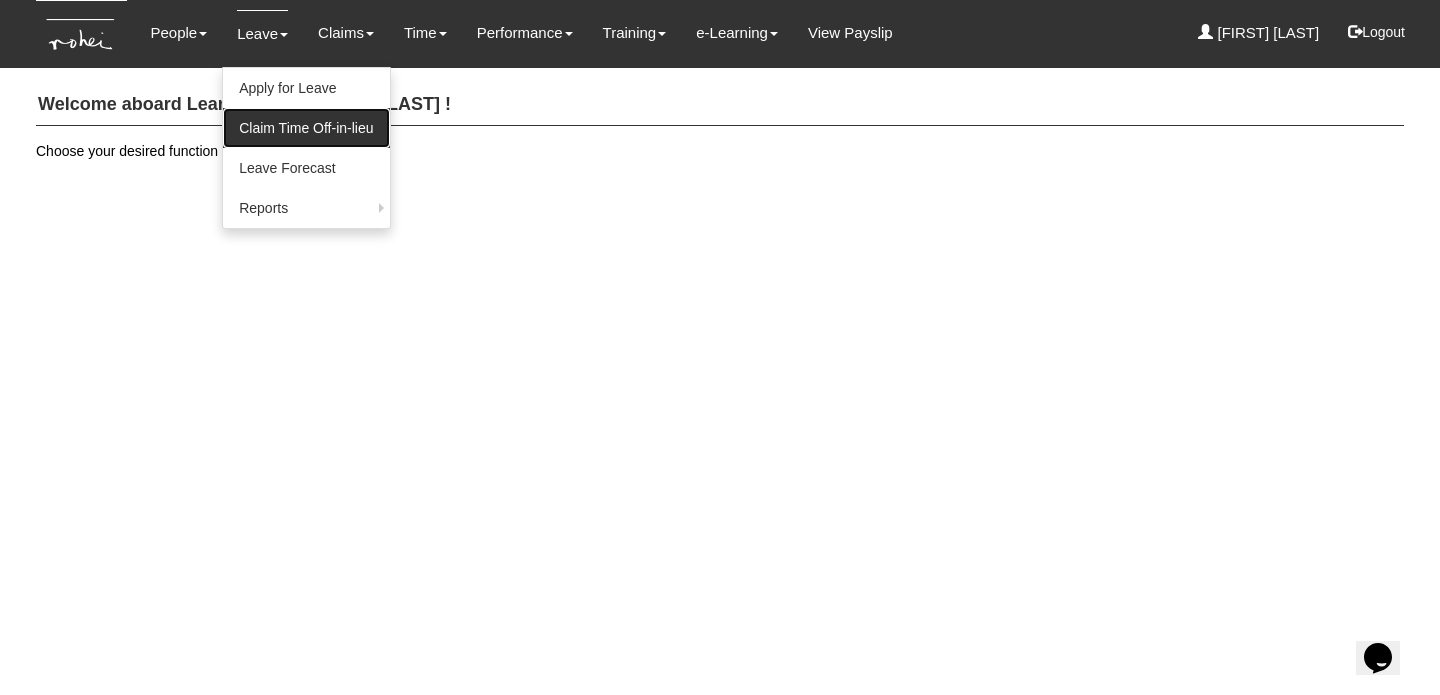 click on "Claim Time Off-in-lieu" at bounding box center [306, 128] 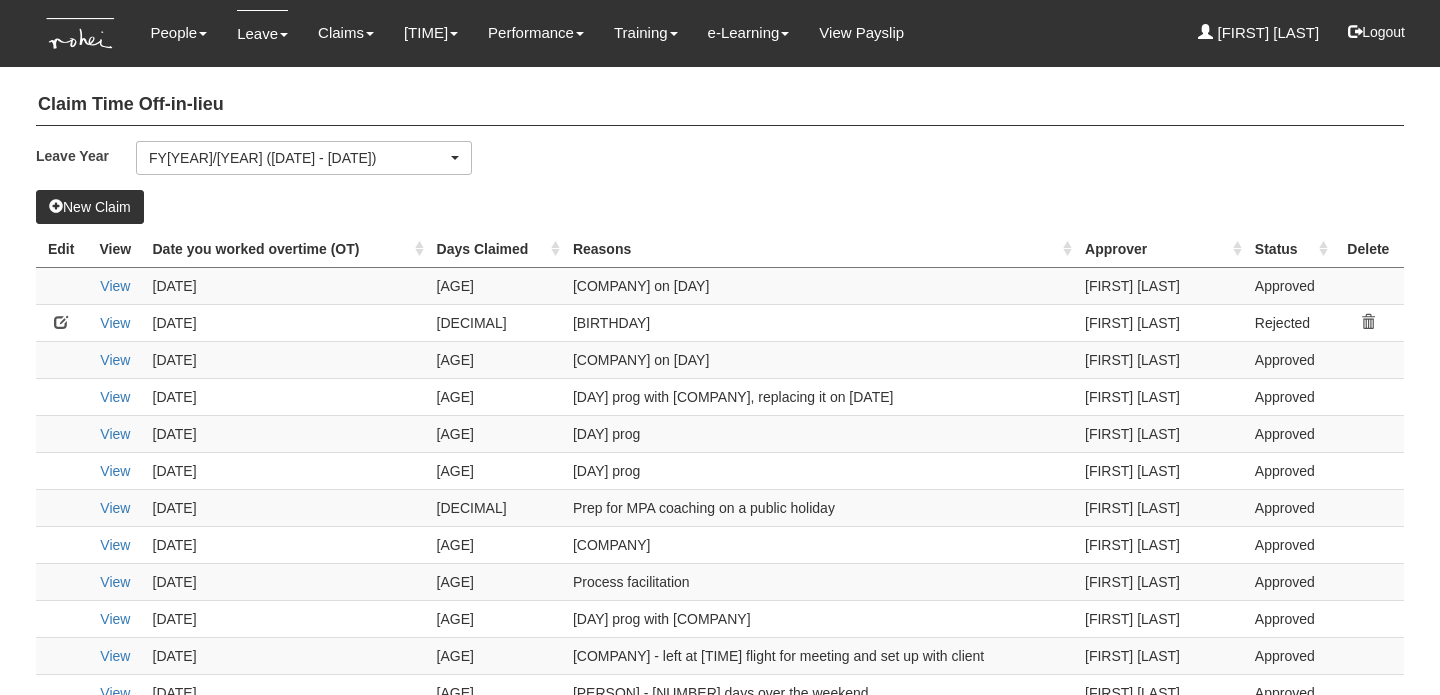 scroll, scrollTop: 0, scrollLeft: 0, axis: both 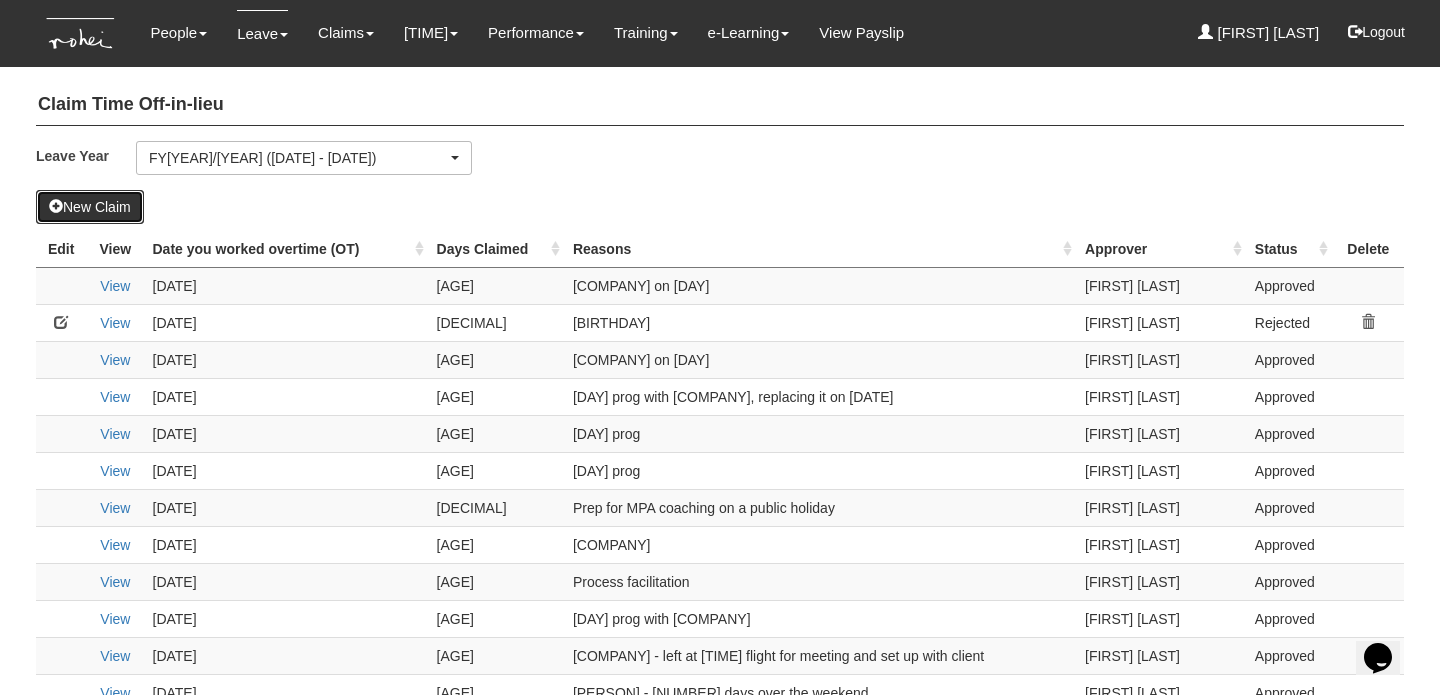 click on "New Claim" at bounding box center (90, 207) 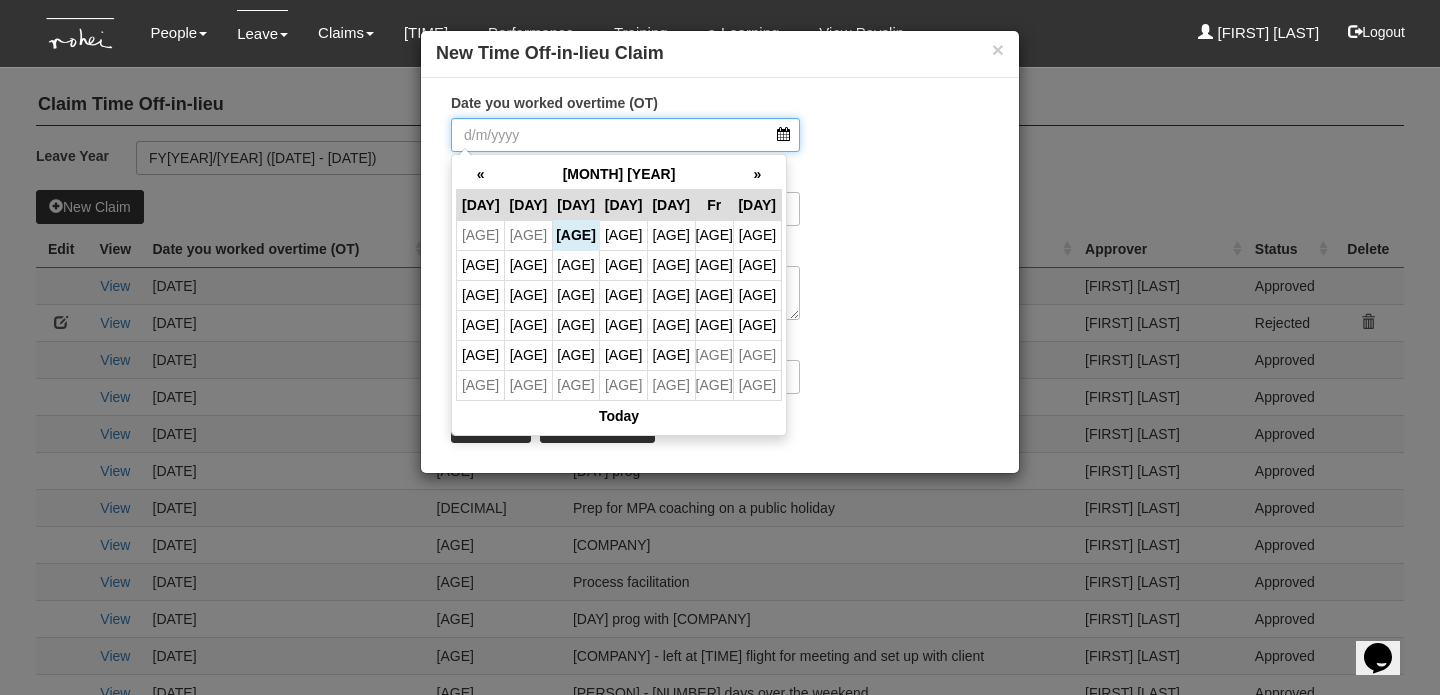 click on "Date you worked overtime (OT)" at bounding box center [625, 135] 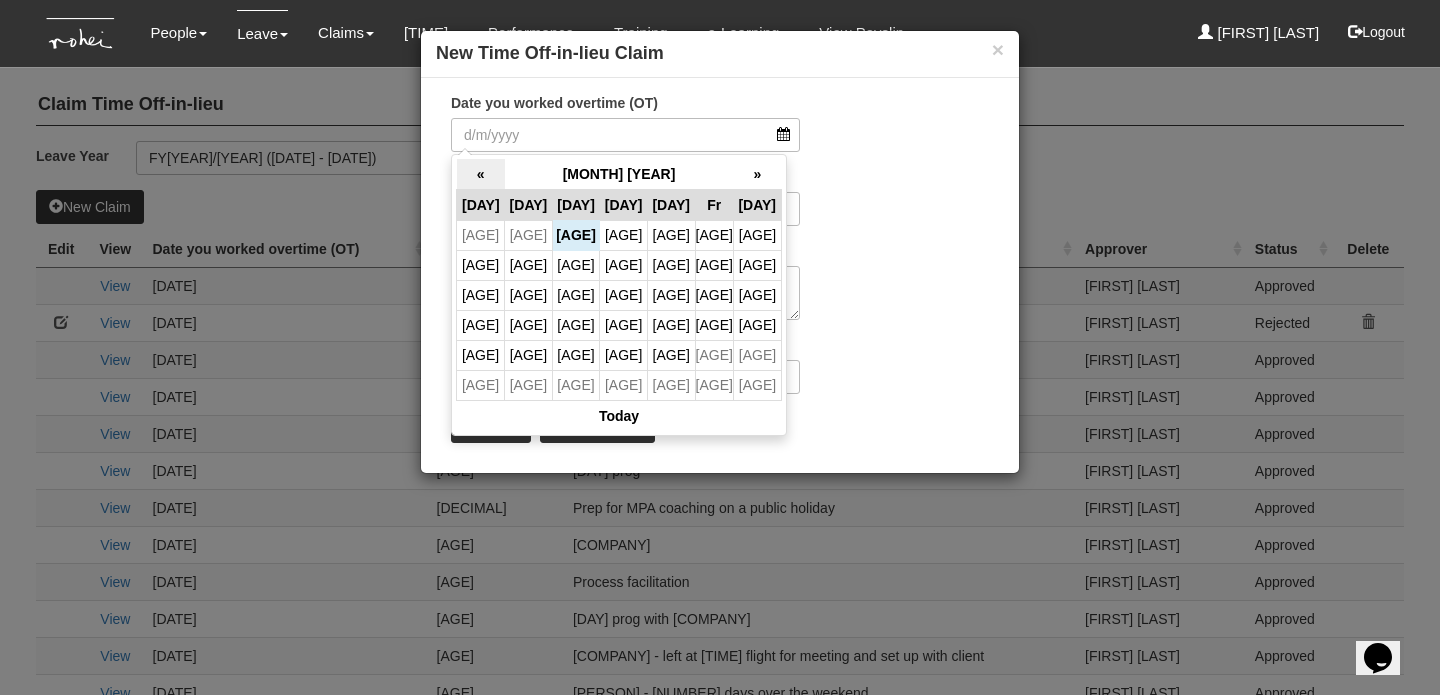 click on "«" at bounding box center (481, 174) 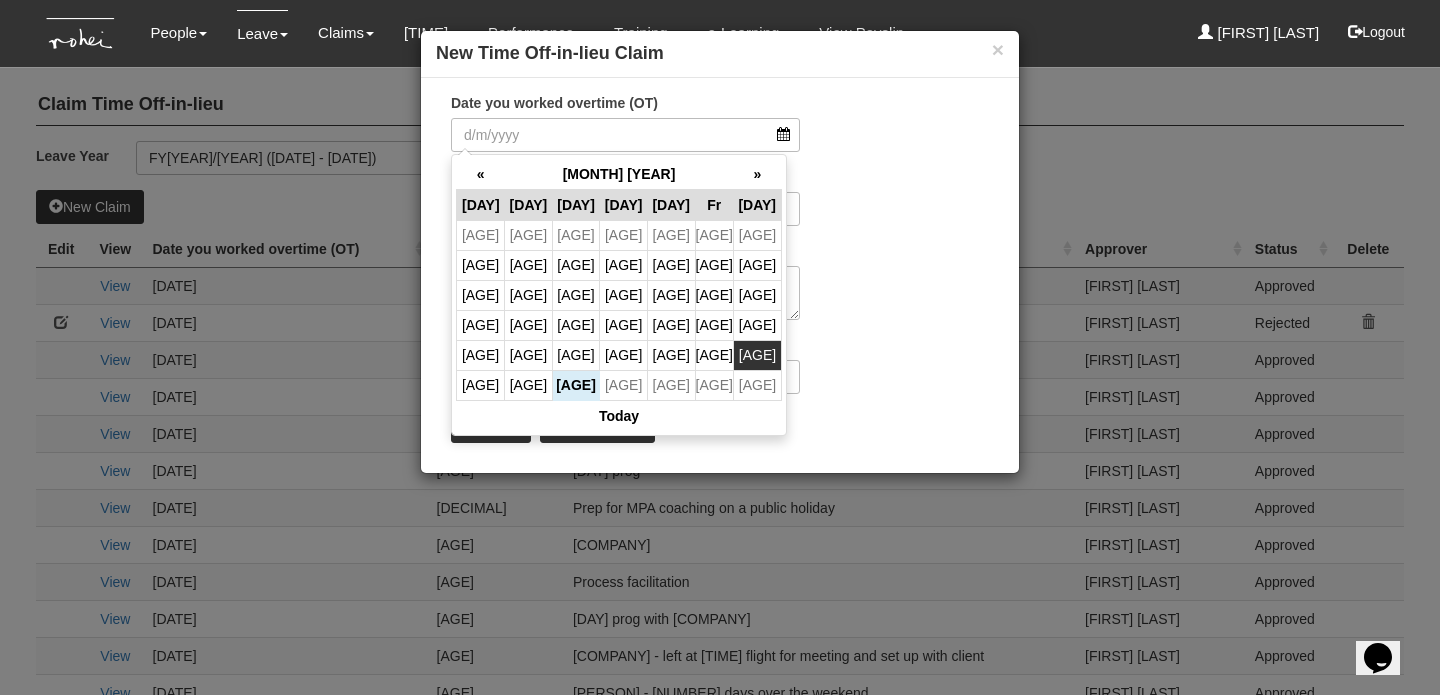 click on "[AGE]" at bounding box center [757, 235] 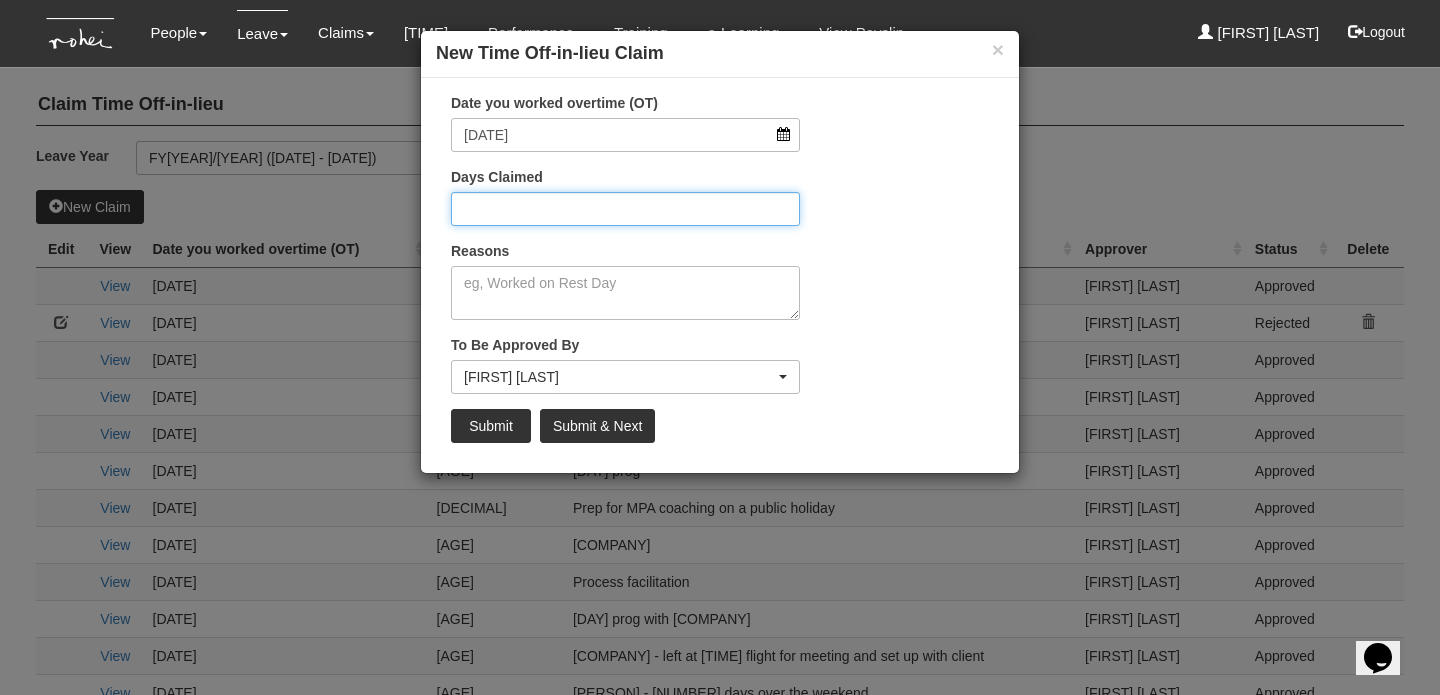 click on "Days Claimed" at bounding box center (625, 209) 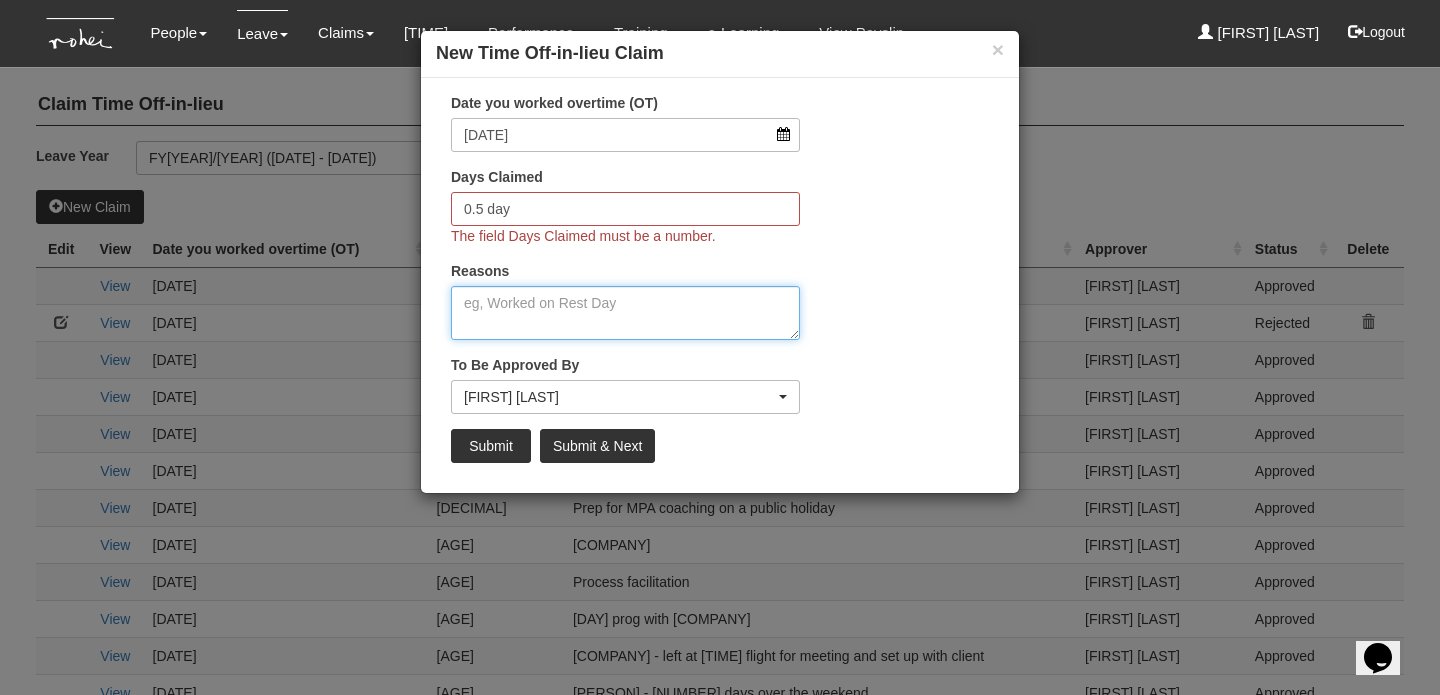 click on "Reasons" at bounding box center (625, 300) 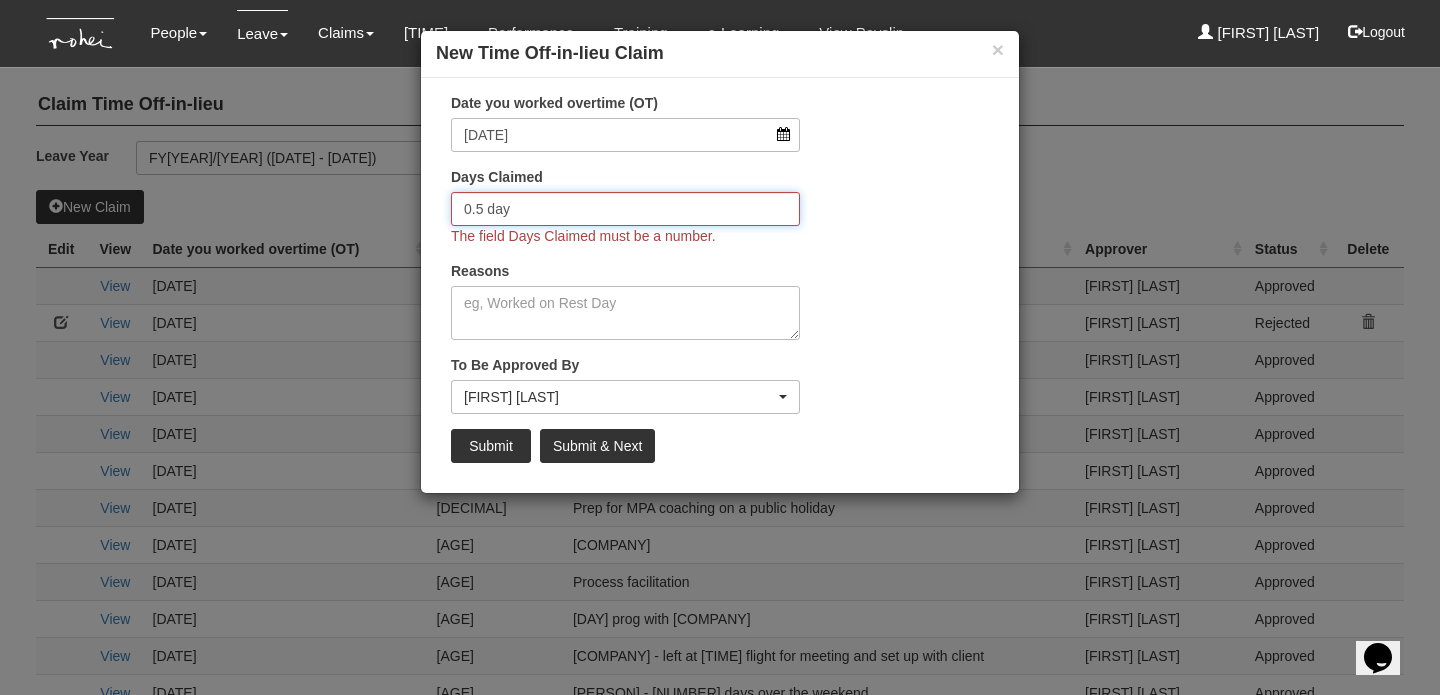 click on "0.5 day" at bounding box center [625, 209] 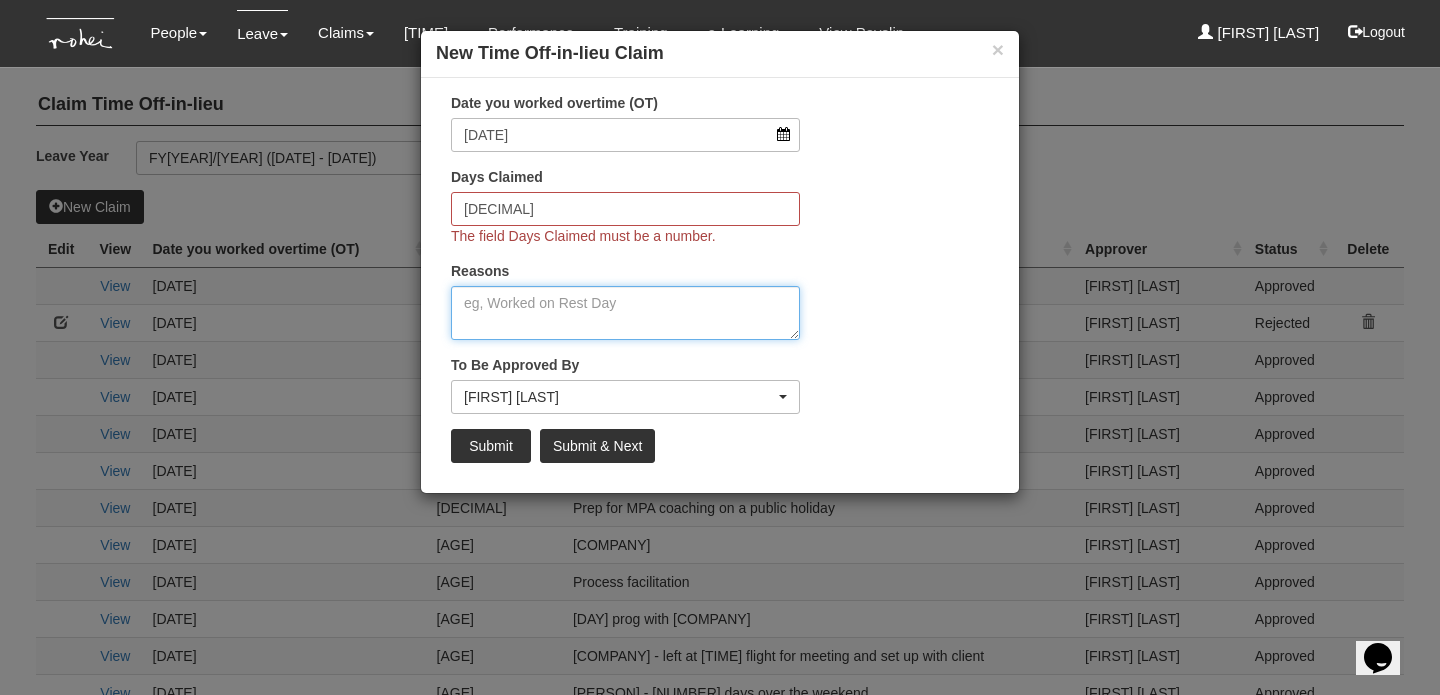 click on "Reasons" at bounding box center (625, 313) 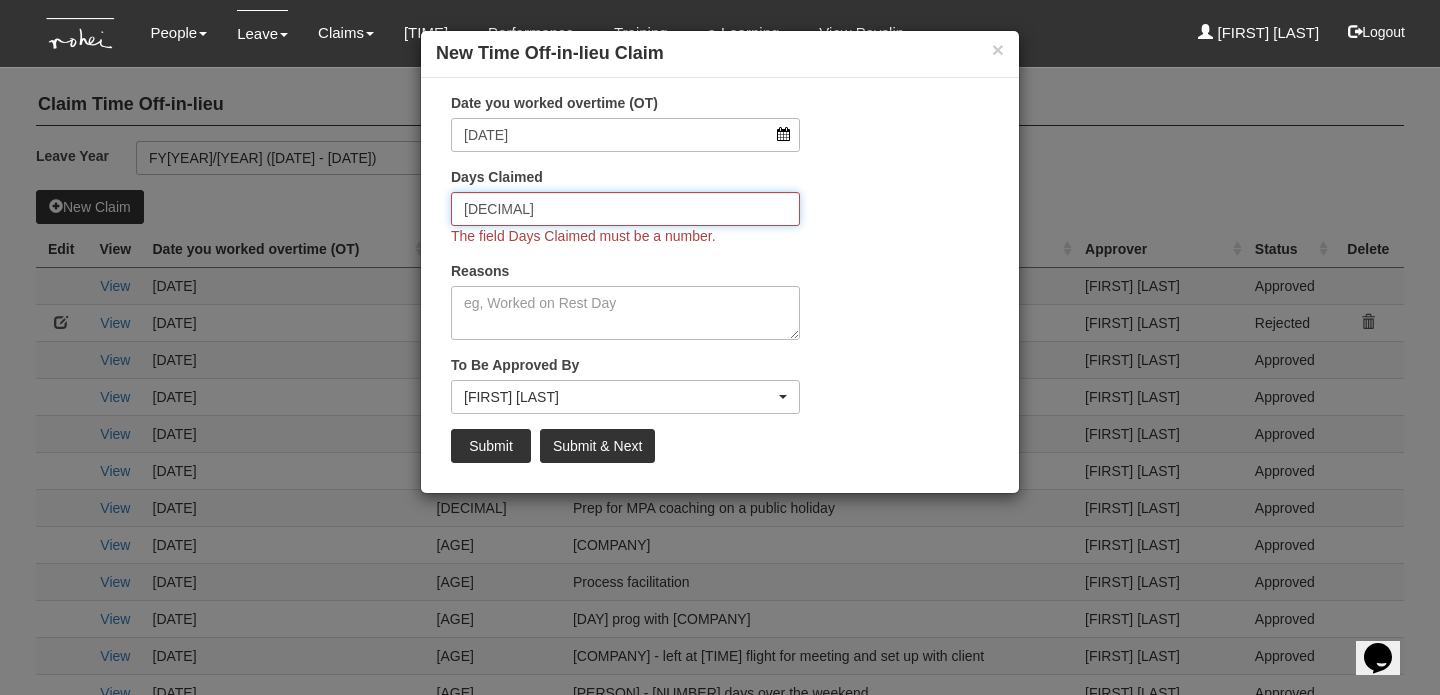 click on "[DECIMAL]" at bounding box center [625, 209] 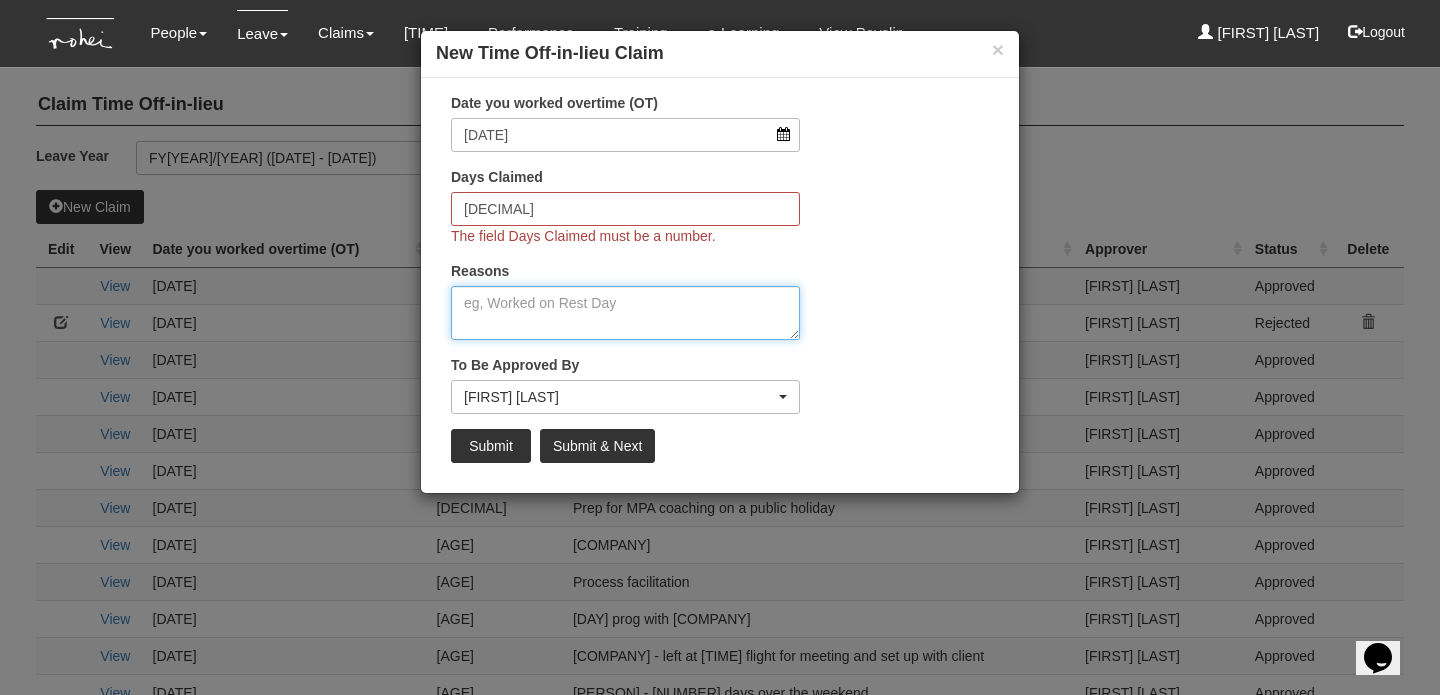 click on "Reasons" at bounding box center [625, 313] 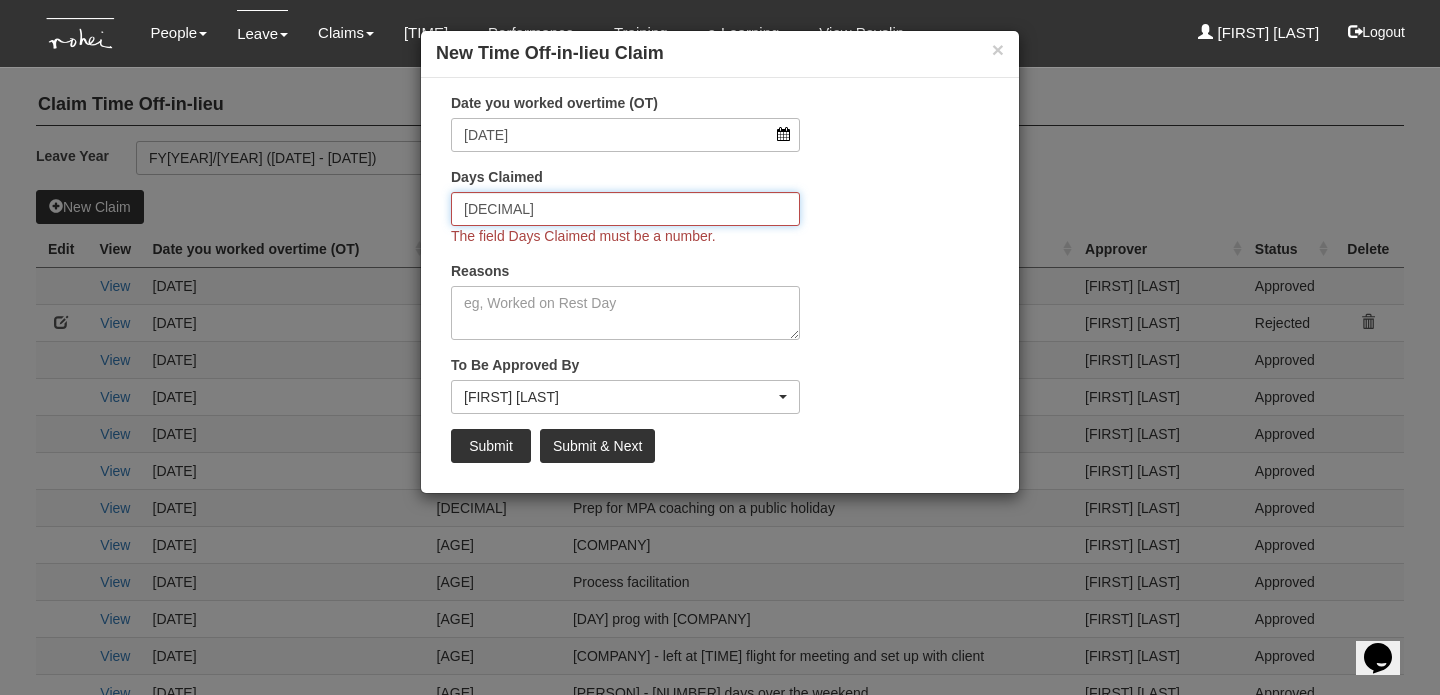 click on "[DECIMAL]" at bounding box center (625, 209) 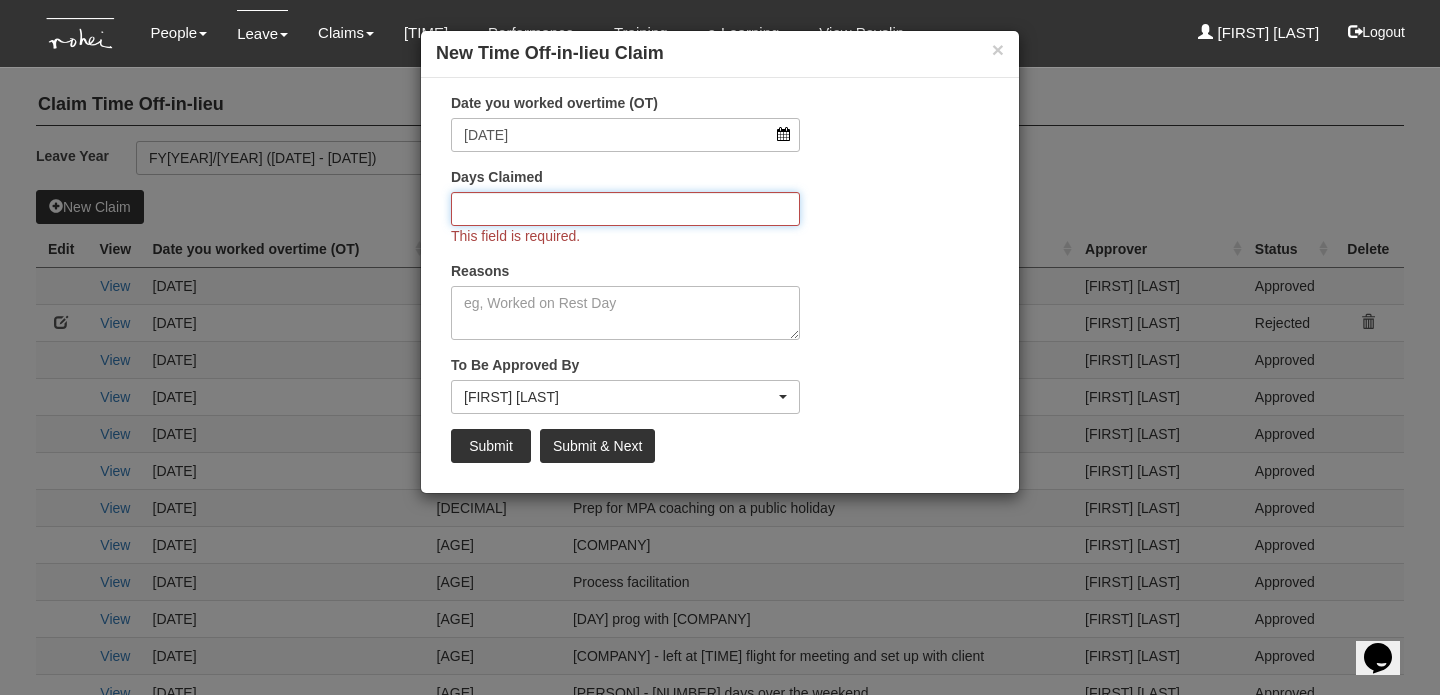 click on "Days Claimed" at bounding box center (625, 209) 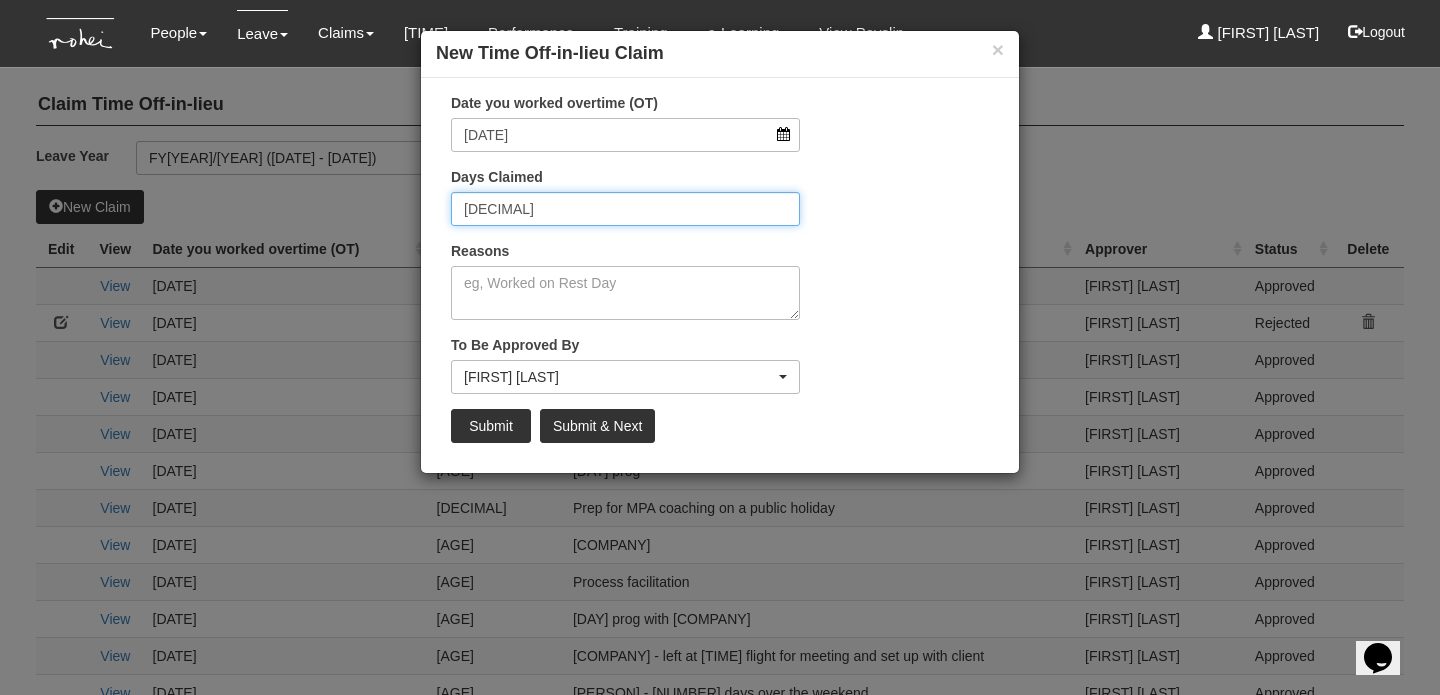type on "[DECIMAL]" 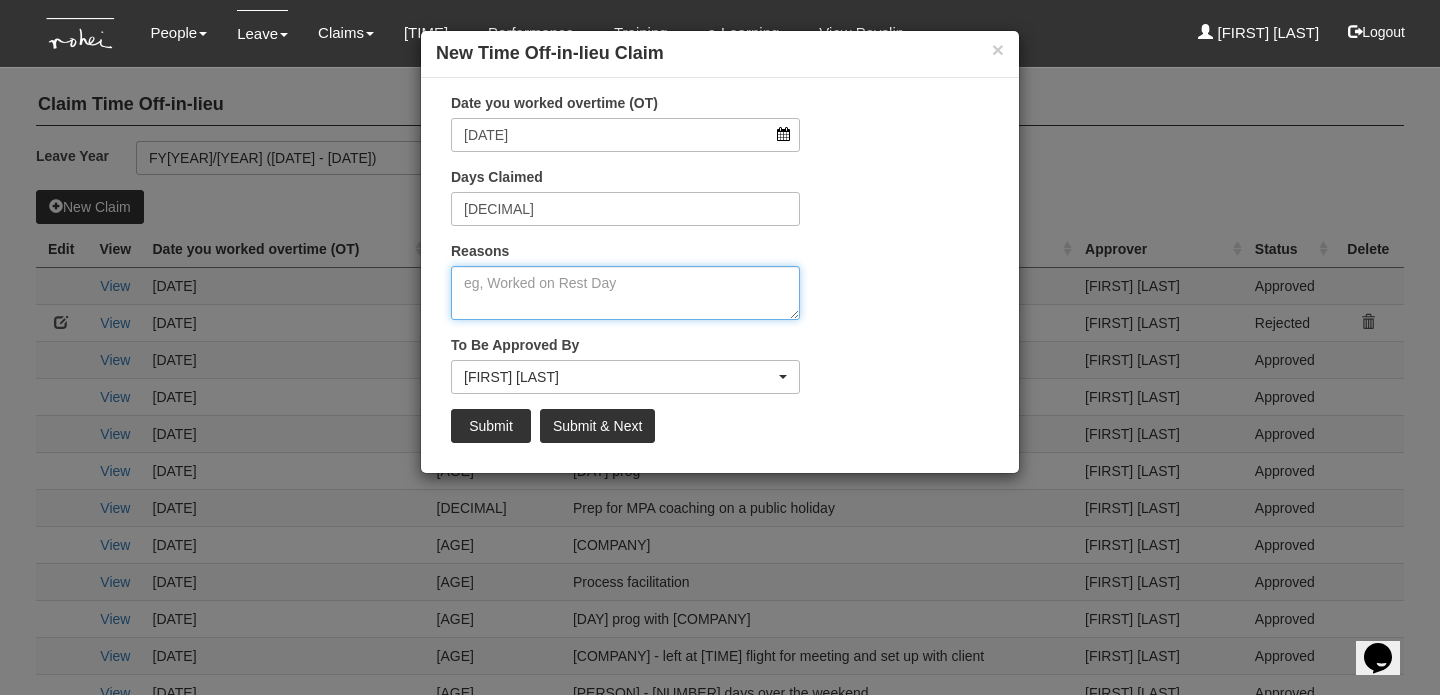 click on "Reasons" at bounding box center (625, 293) 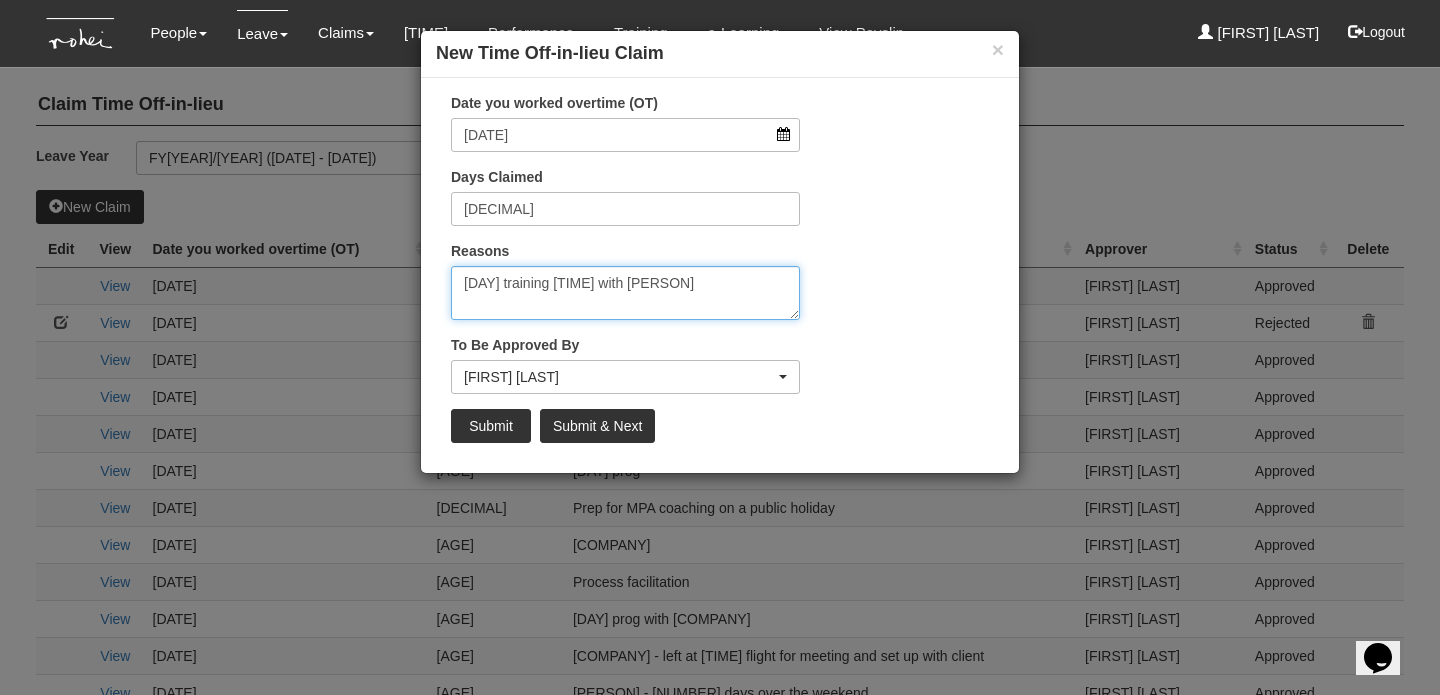 type on "[DAY] training [TIME] with [PERSON]" 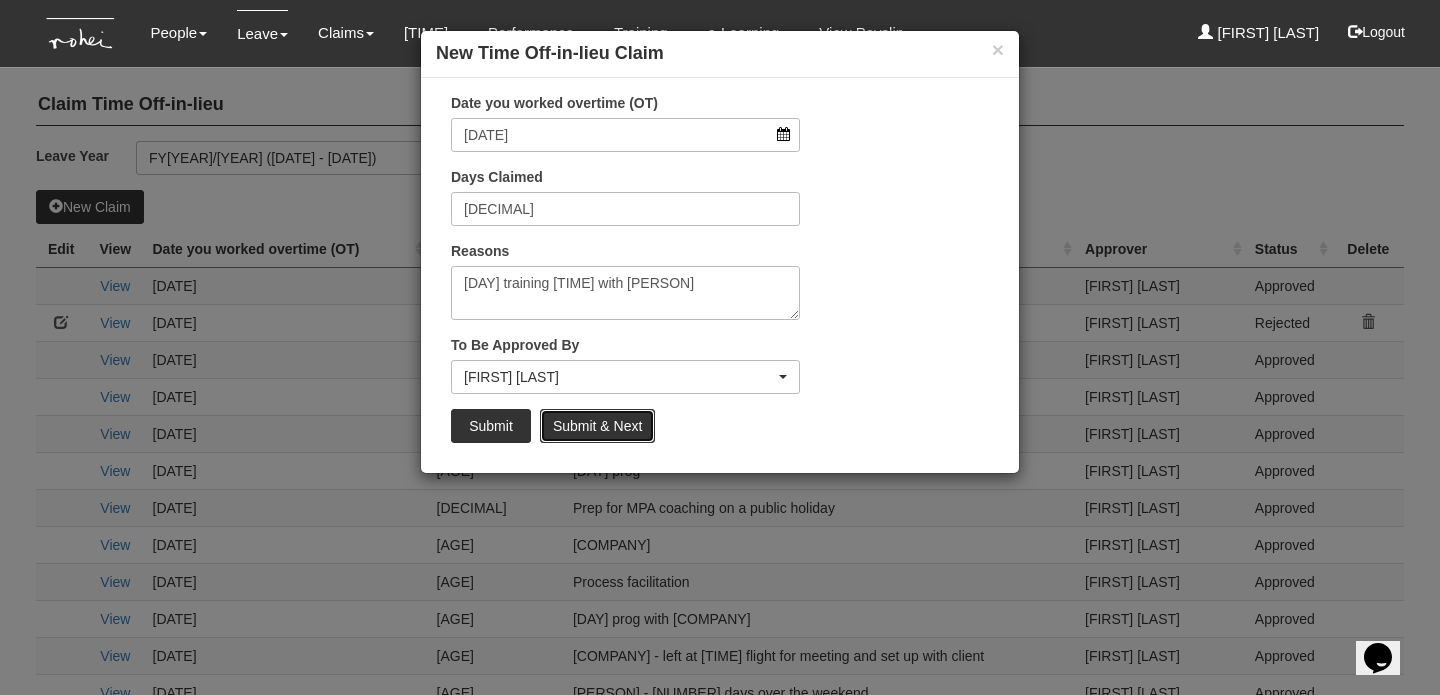 click on "Submit & Next" at bounding box center (597, 426) 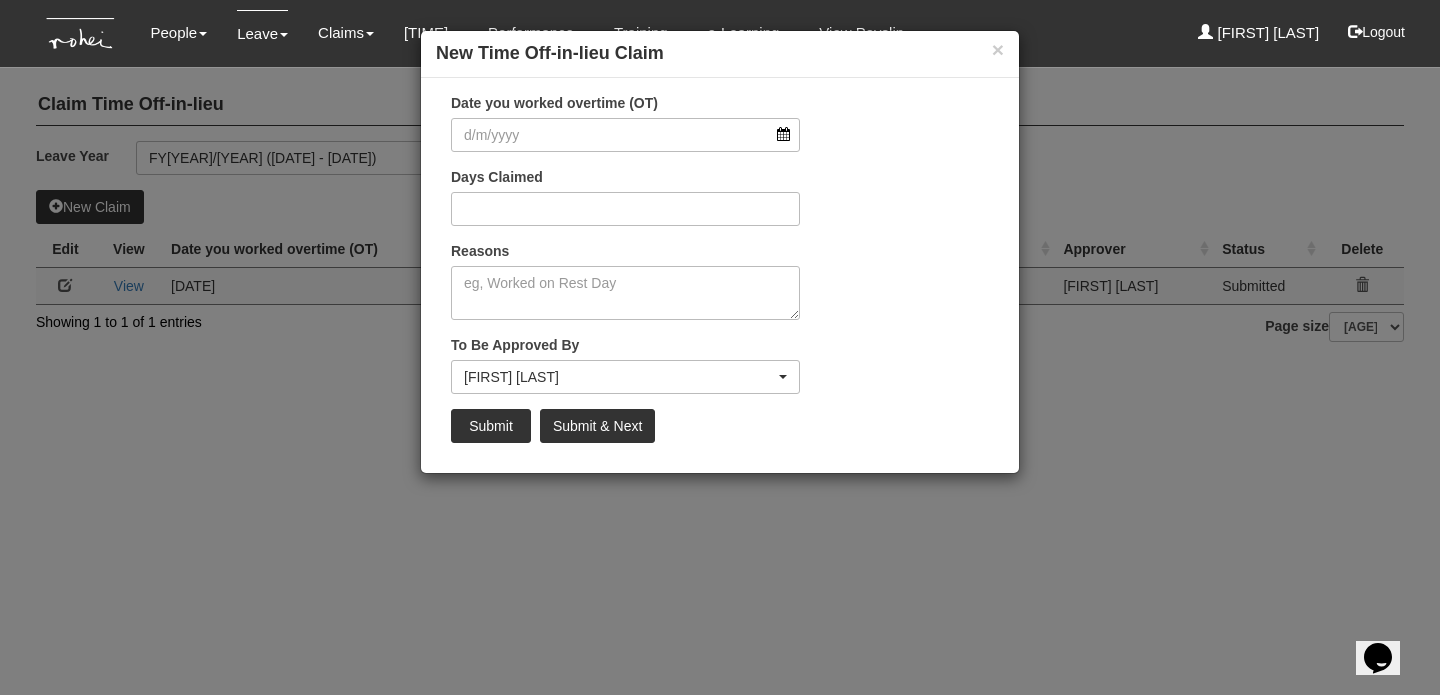click on "× New Time Off-in-lieu Claim" at bounding box center (720, 54) 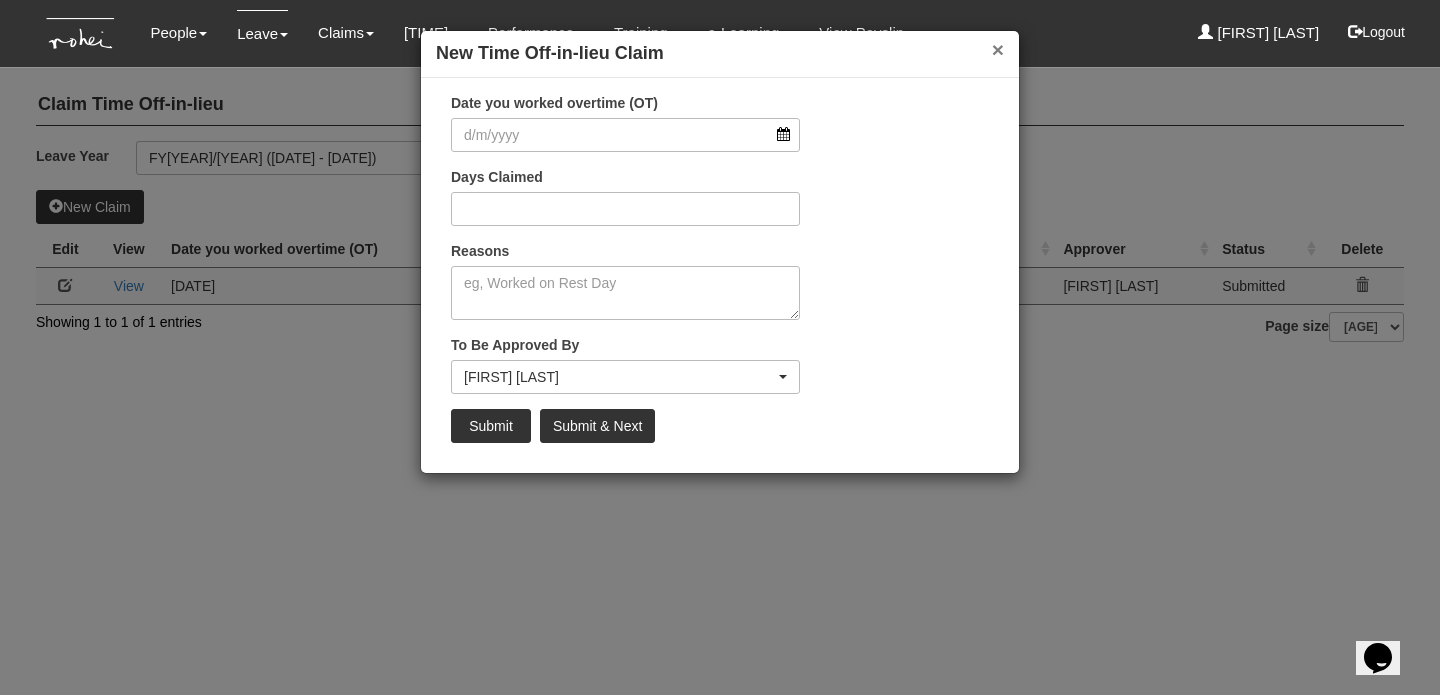click on "×" at bounding box center (998, 49) 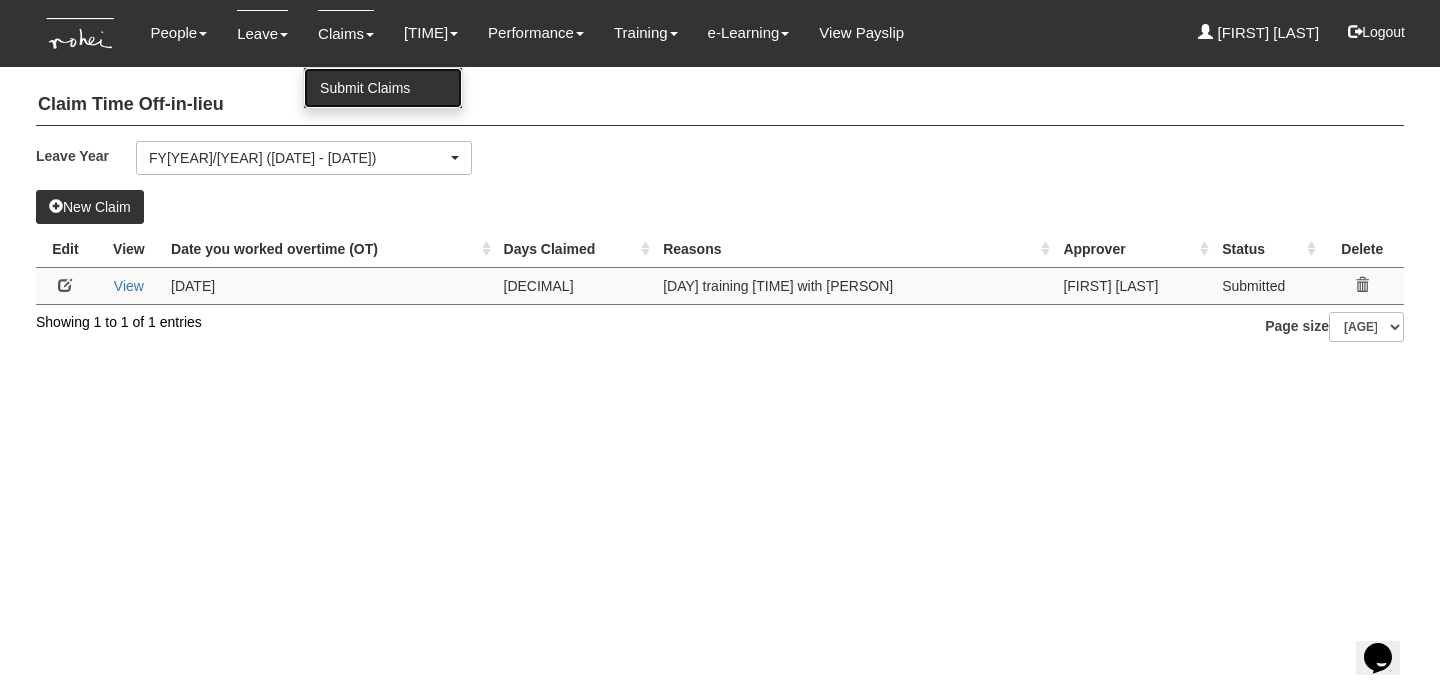 click on "Submit Claims" at bounding box center [383, 88] 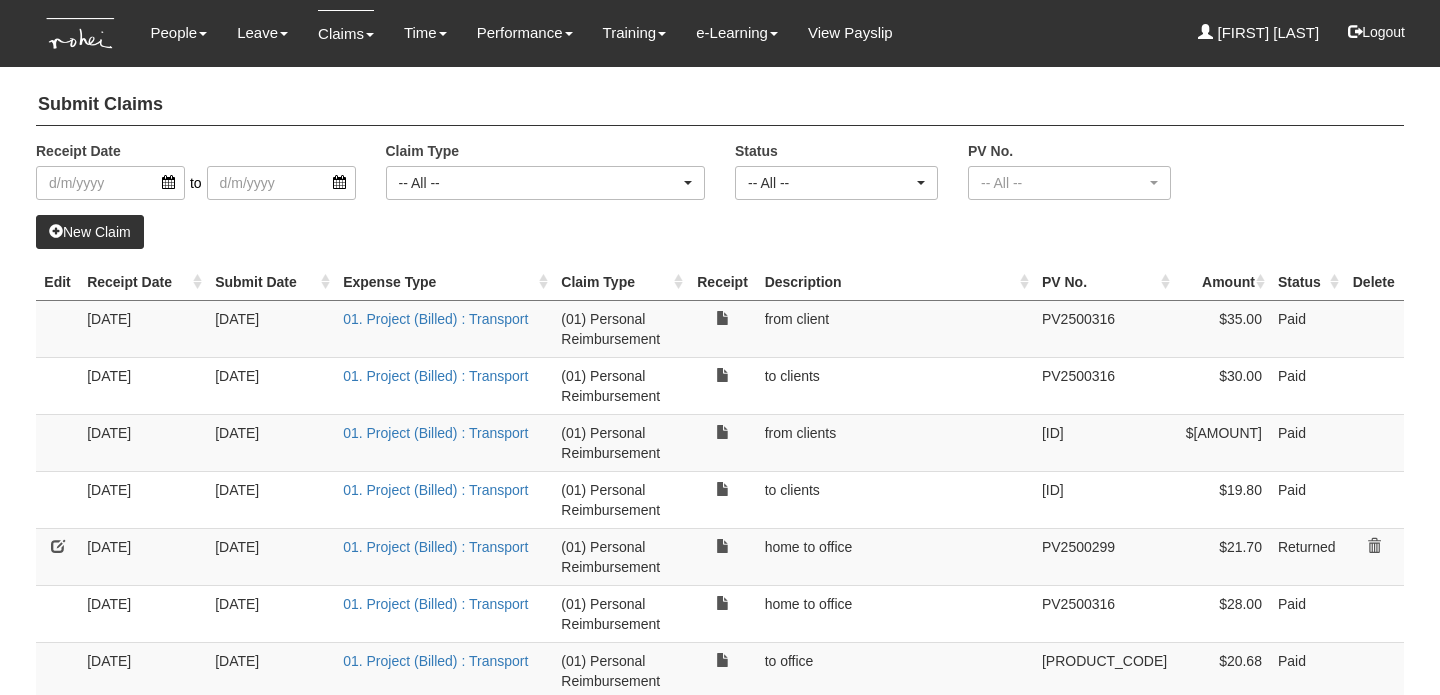 scroll, scrollTop: 0, scrollLeft: 0, axis: both 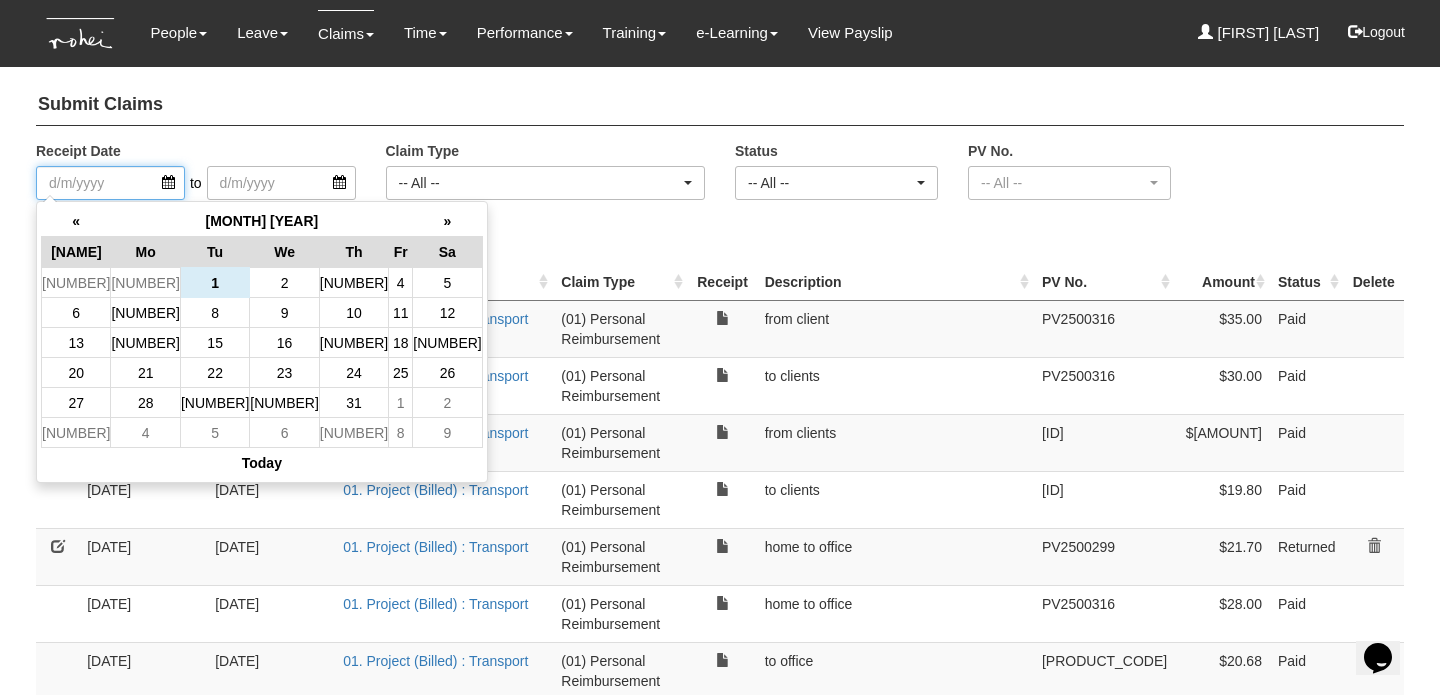 click at bounding box center [110, 183] 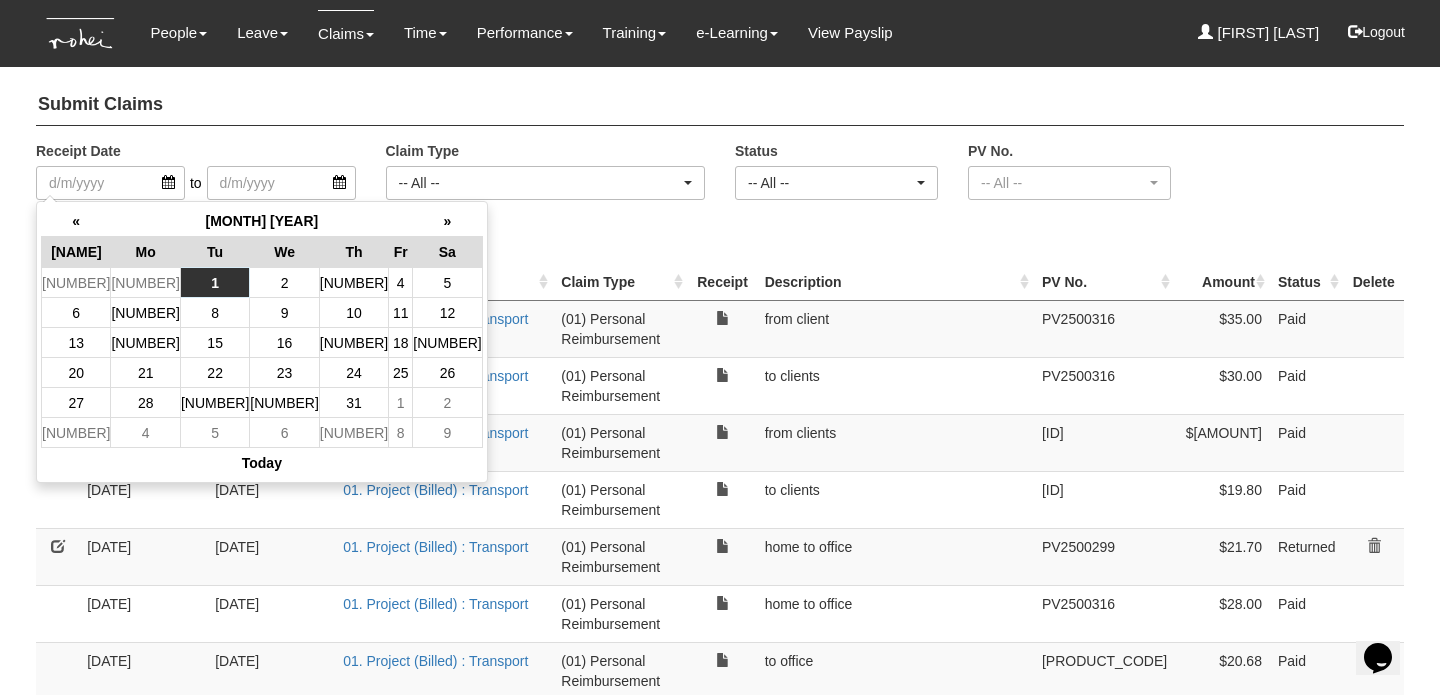 click on "1" at bounding box center [214, 283] 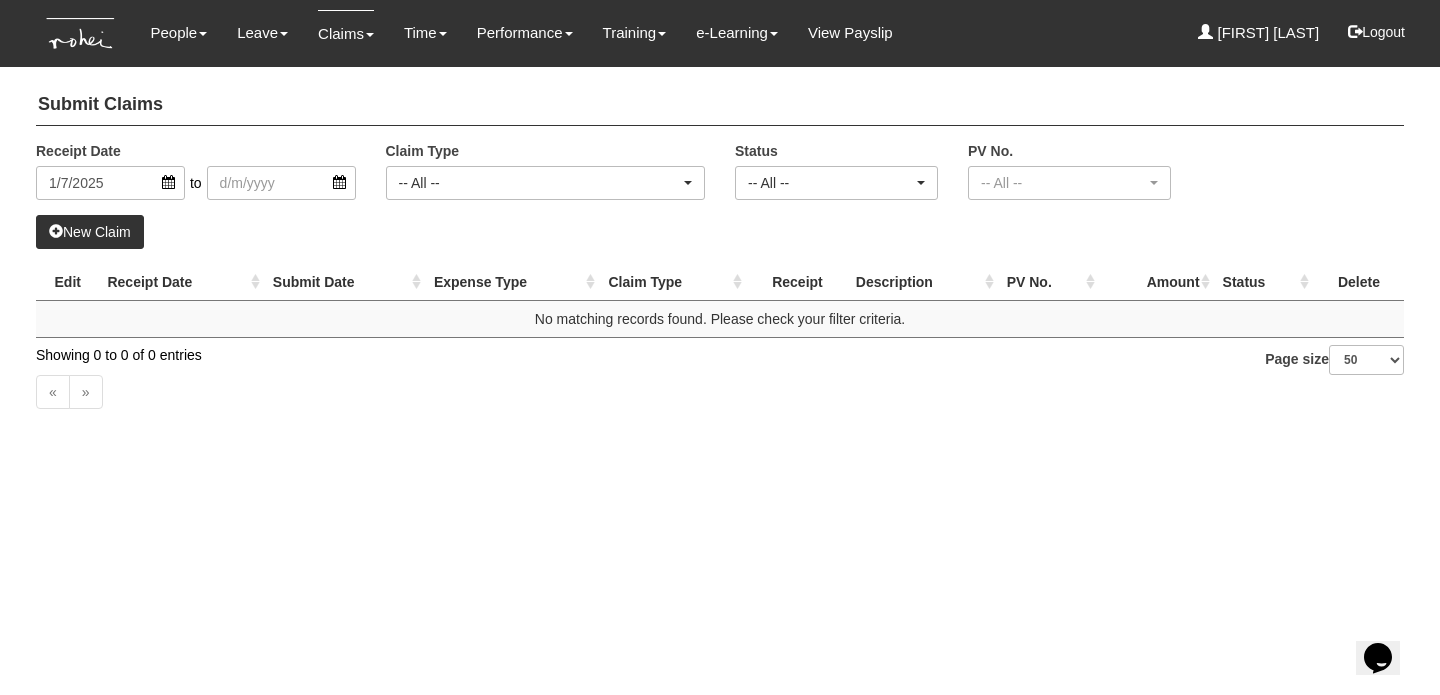 click on "New Claim" at bounding box center [90, 232] 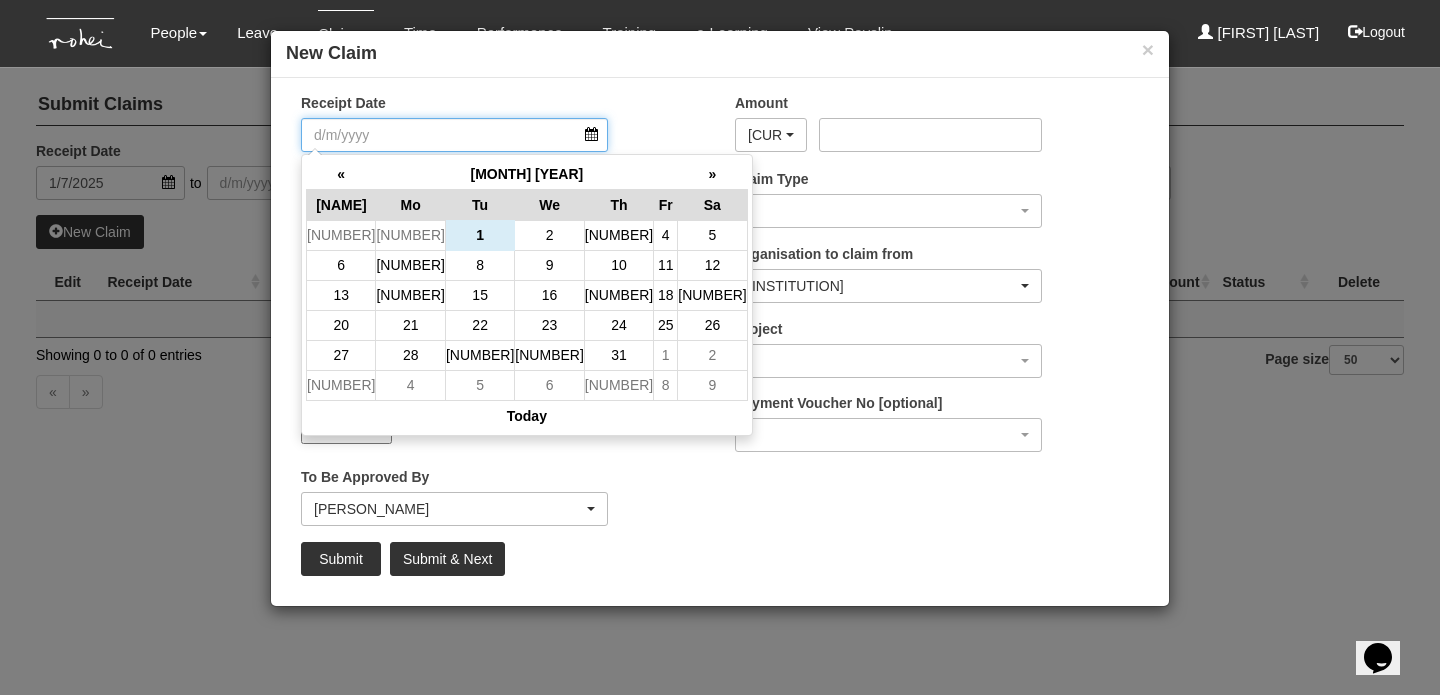 click on "Receipt Date" at bounding box center (454, 135) 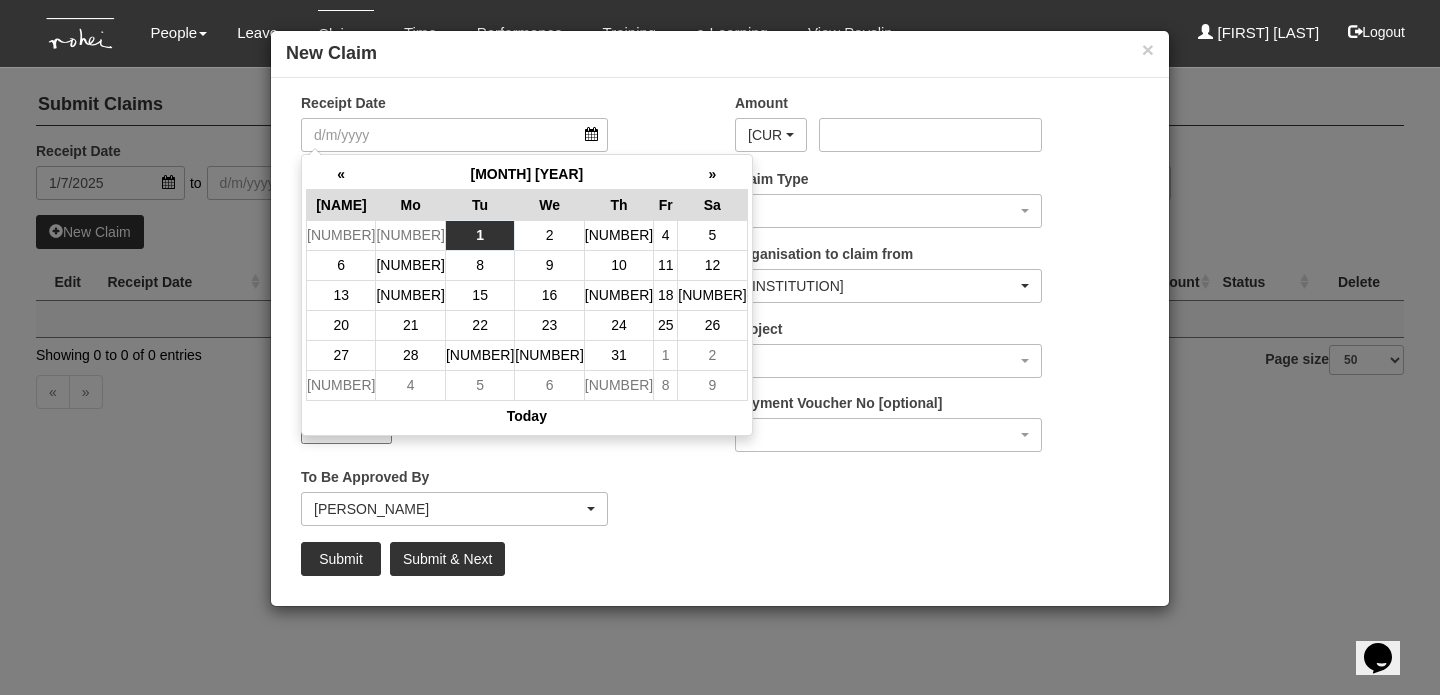 click on "1" at bounding box center [479, 235] 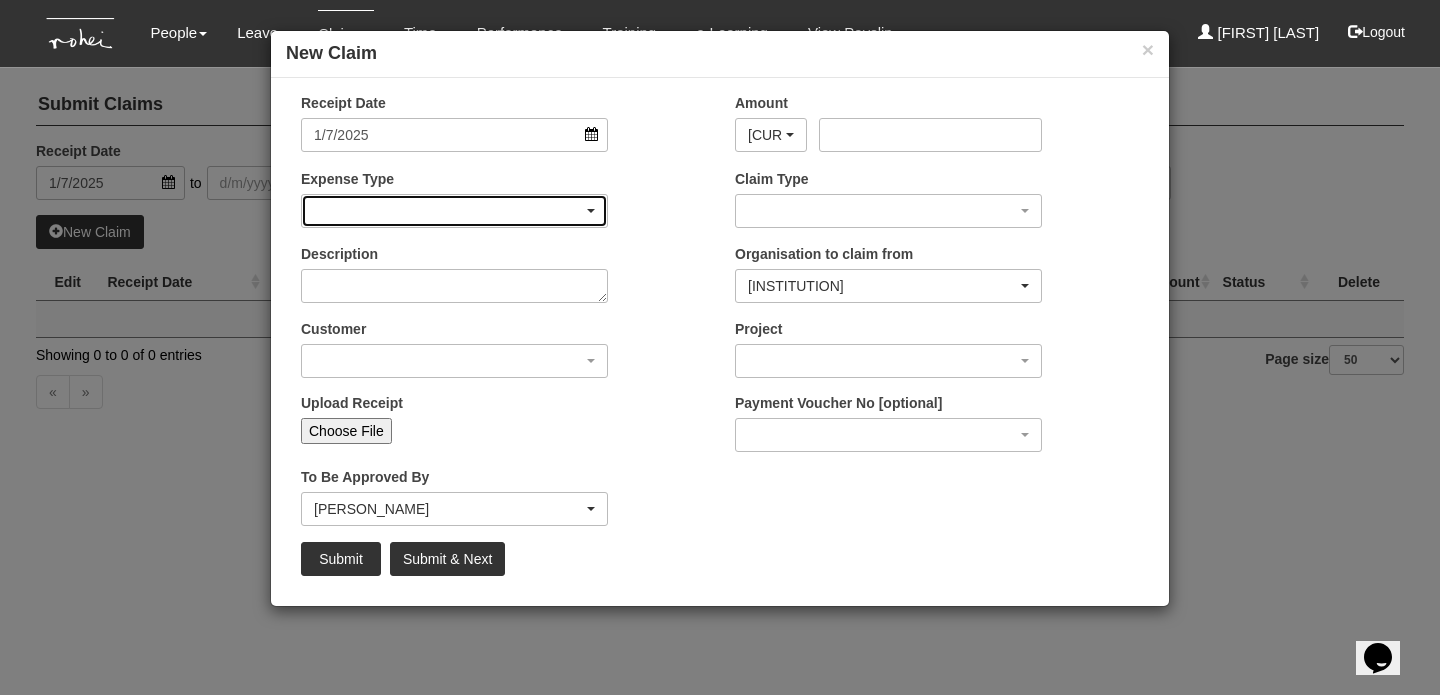 click at bounding box center [591, 211] 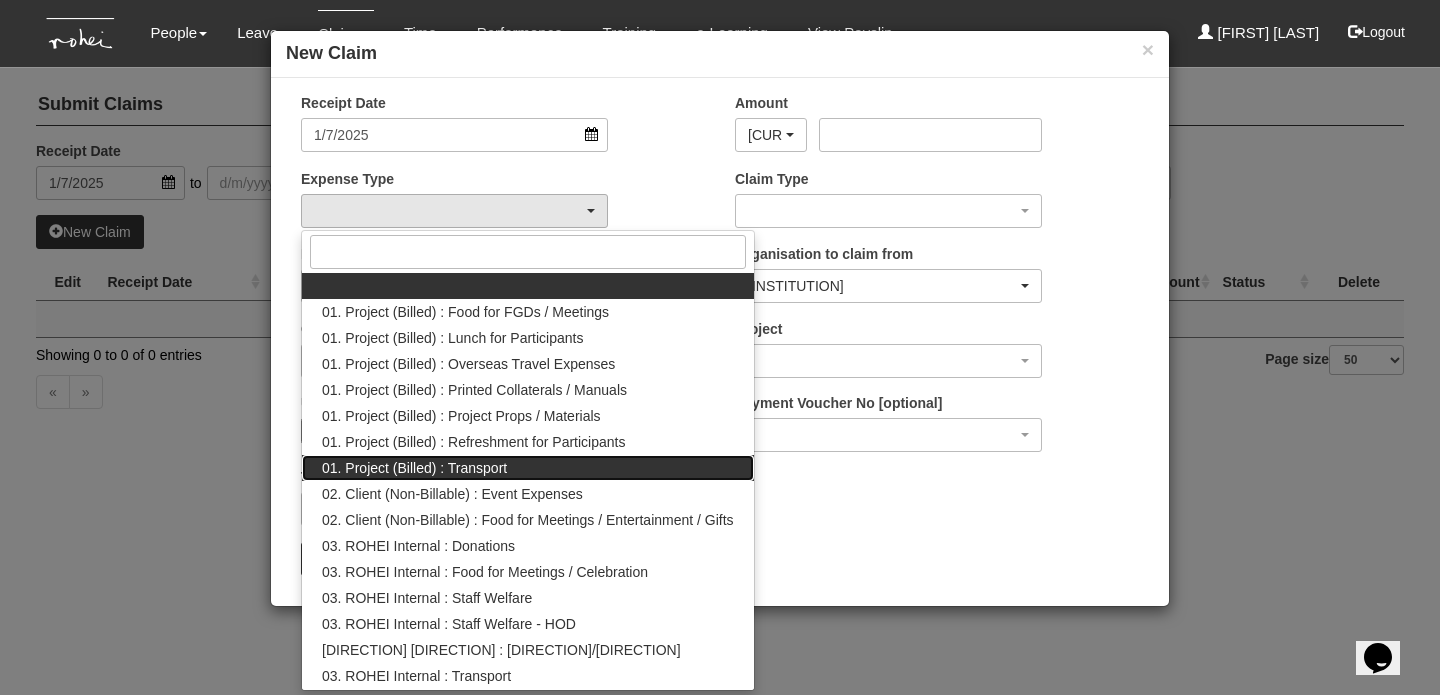 click on "01. Project (Billed) : Transport" at bounding box center [528, 286] 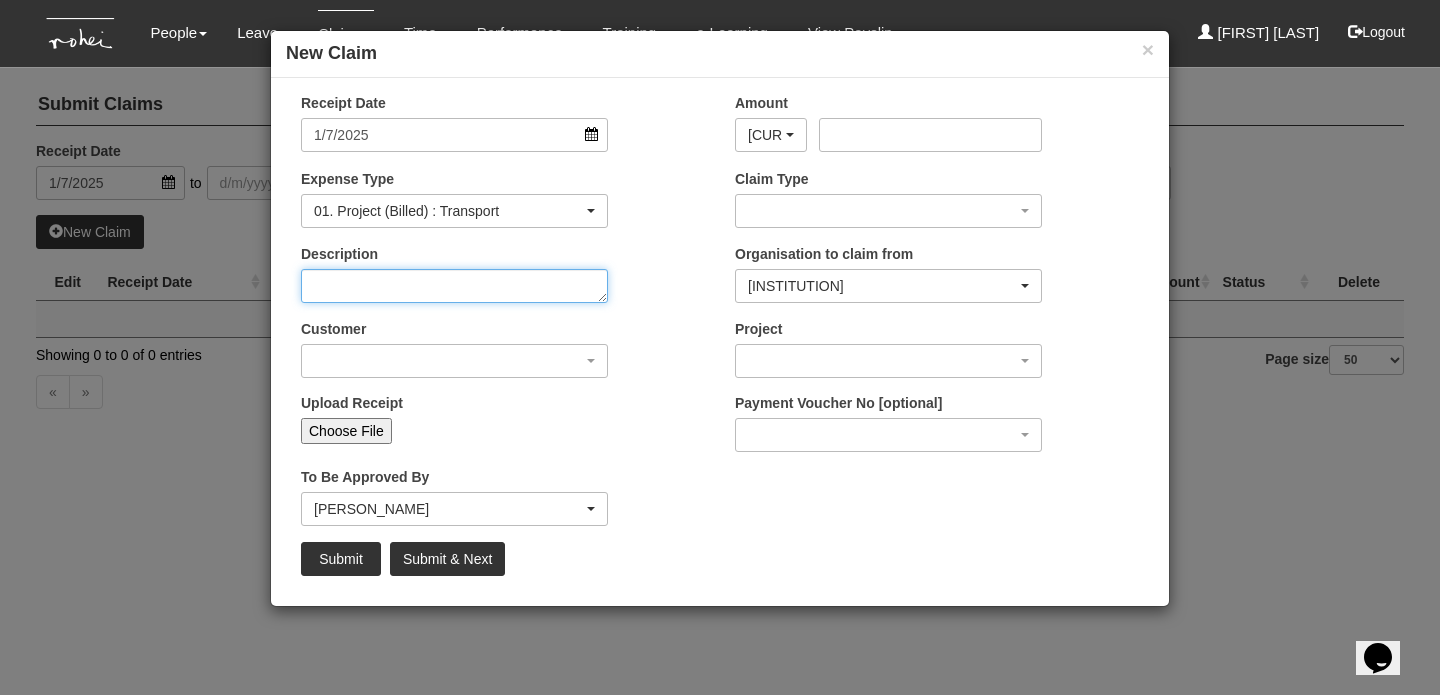 click on "Description" at bounding box center [454, 286] 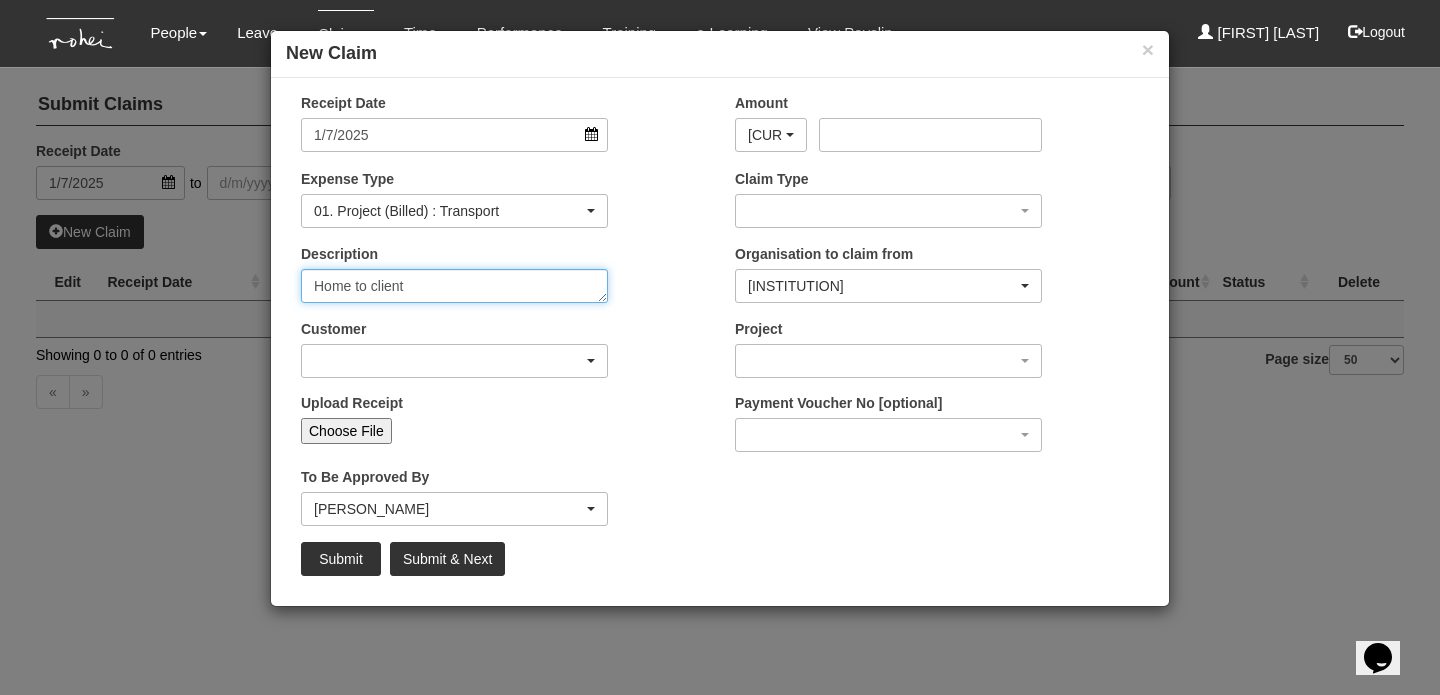 type on "Home to client" 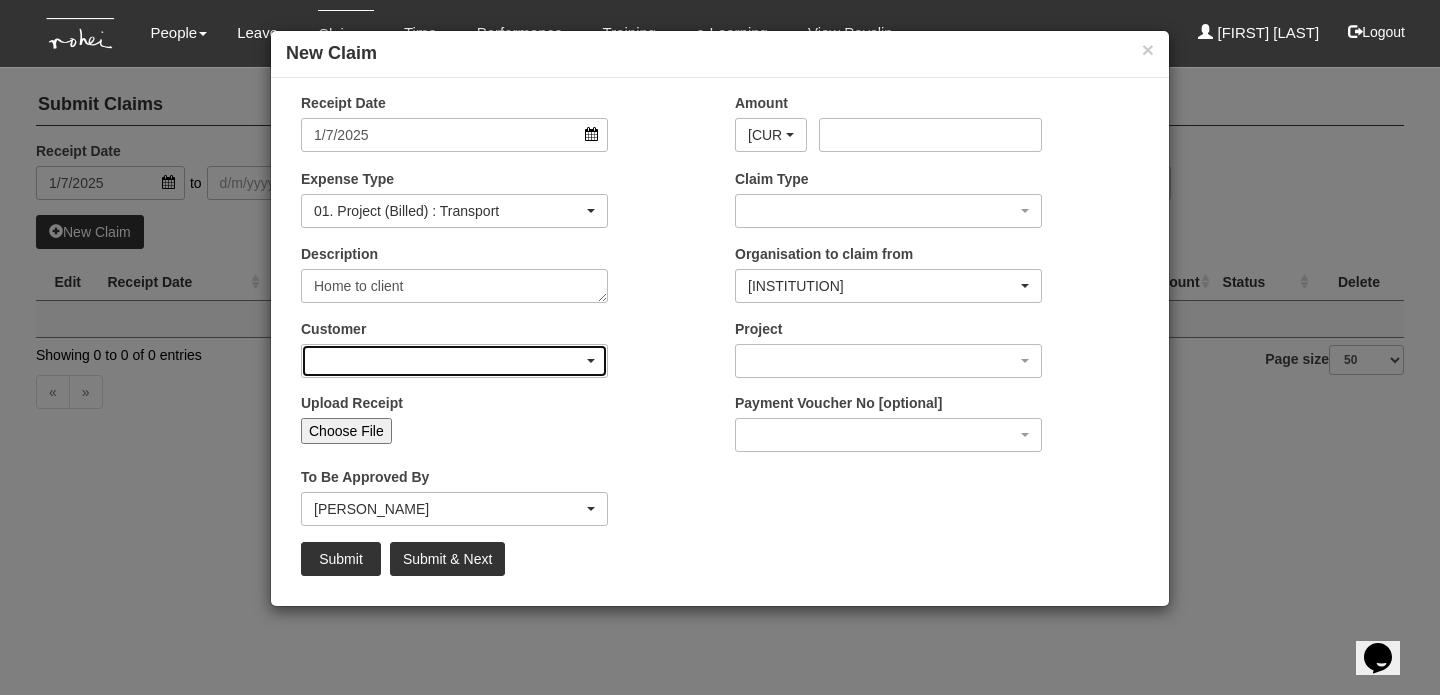 click at bounding box center (1025, 211) 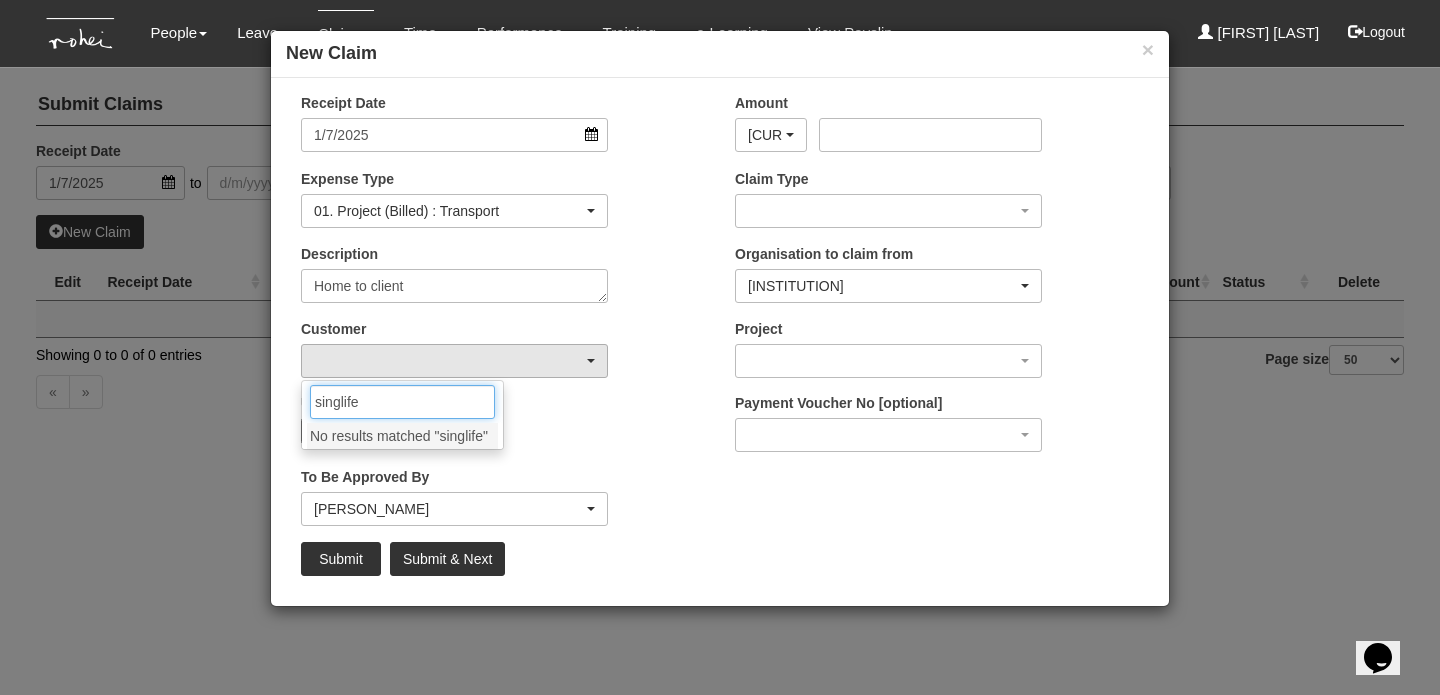 click on "singlife" at bounding box center (402, 402) 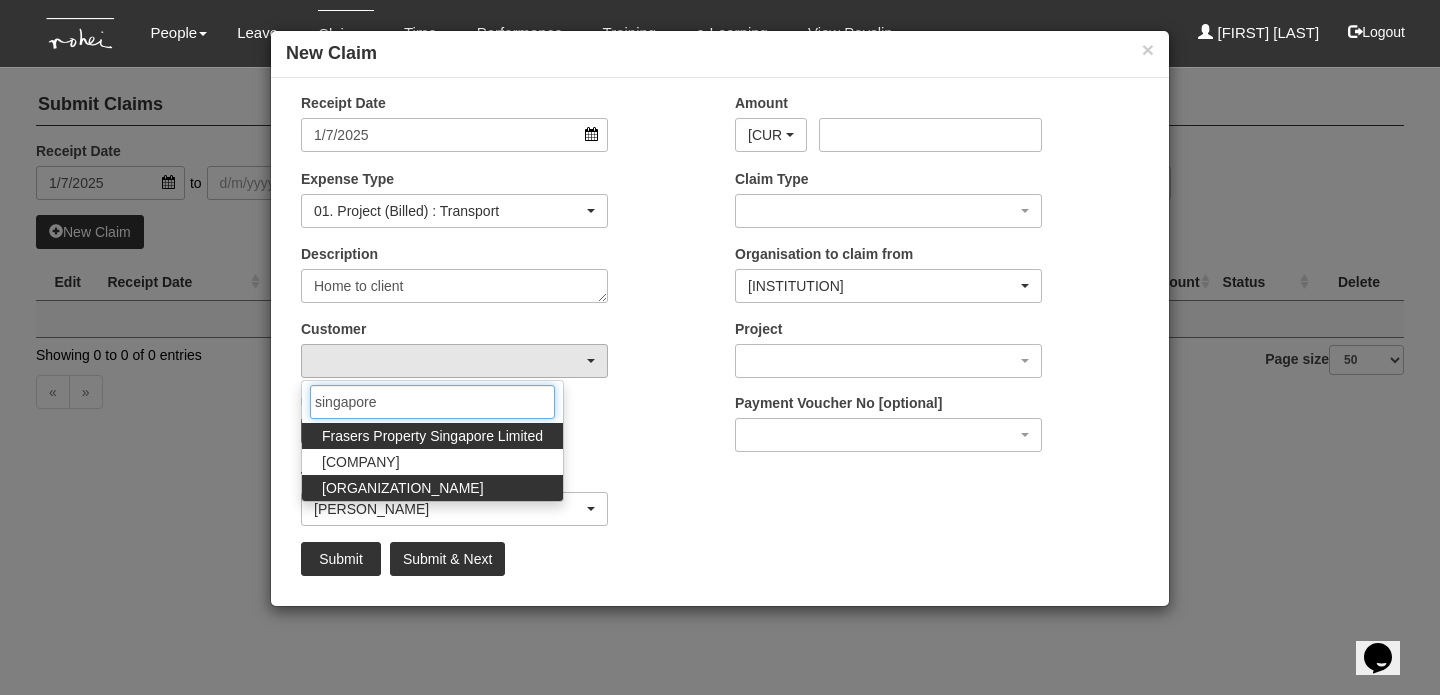 type on "singapore" 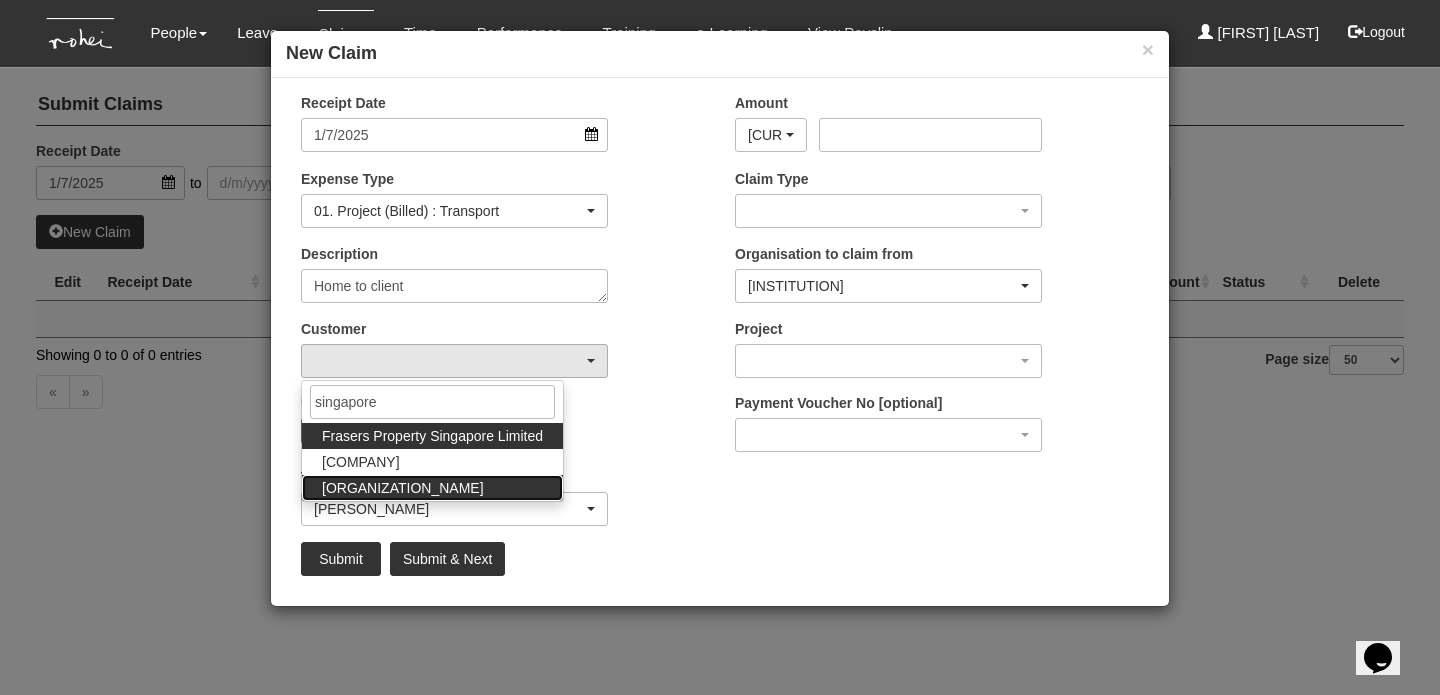 click on "[ORGANIZATION_NAME]" at bounding box center (432, 436) 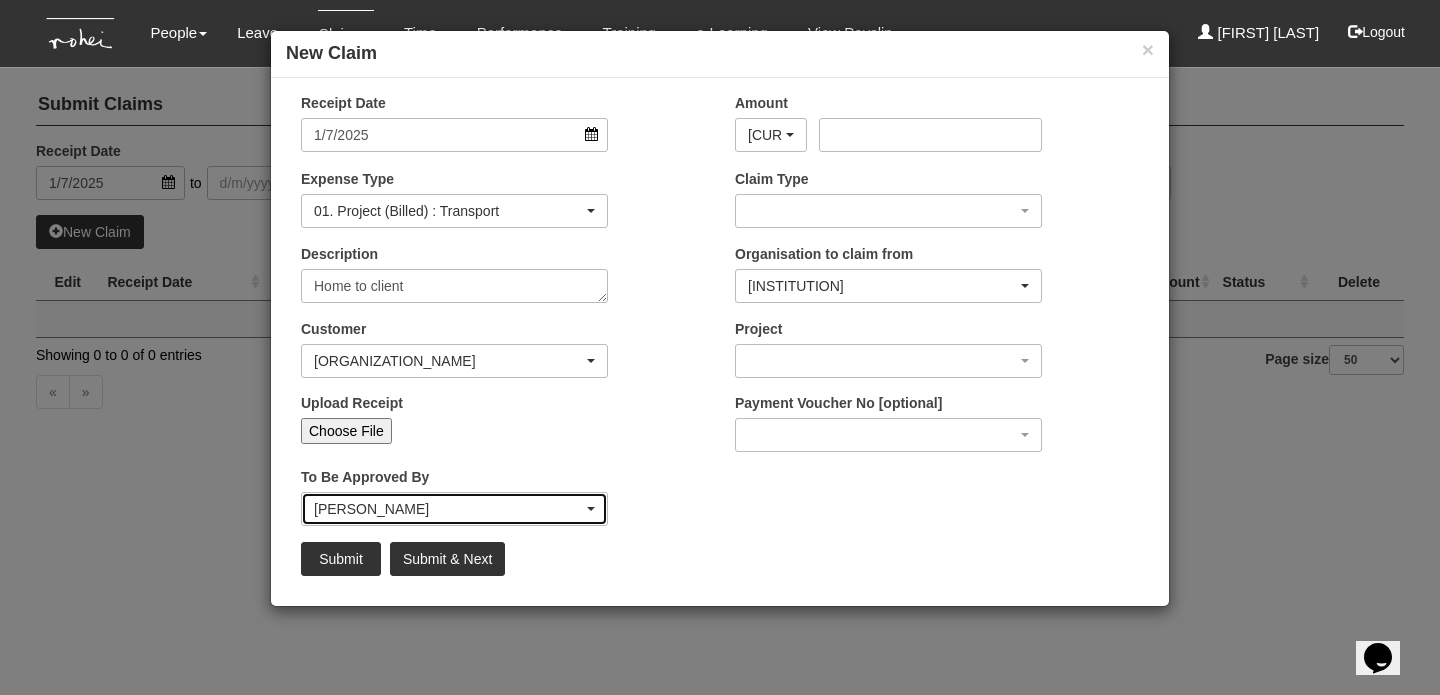 click at bounding box center [790, 135] 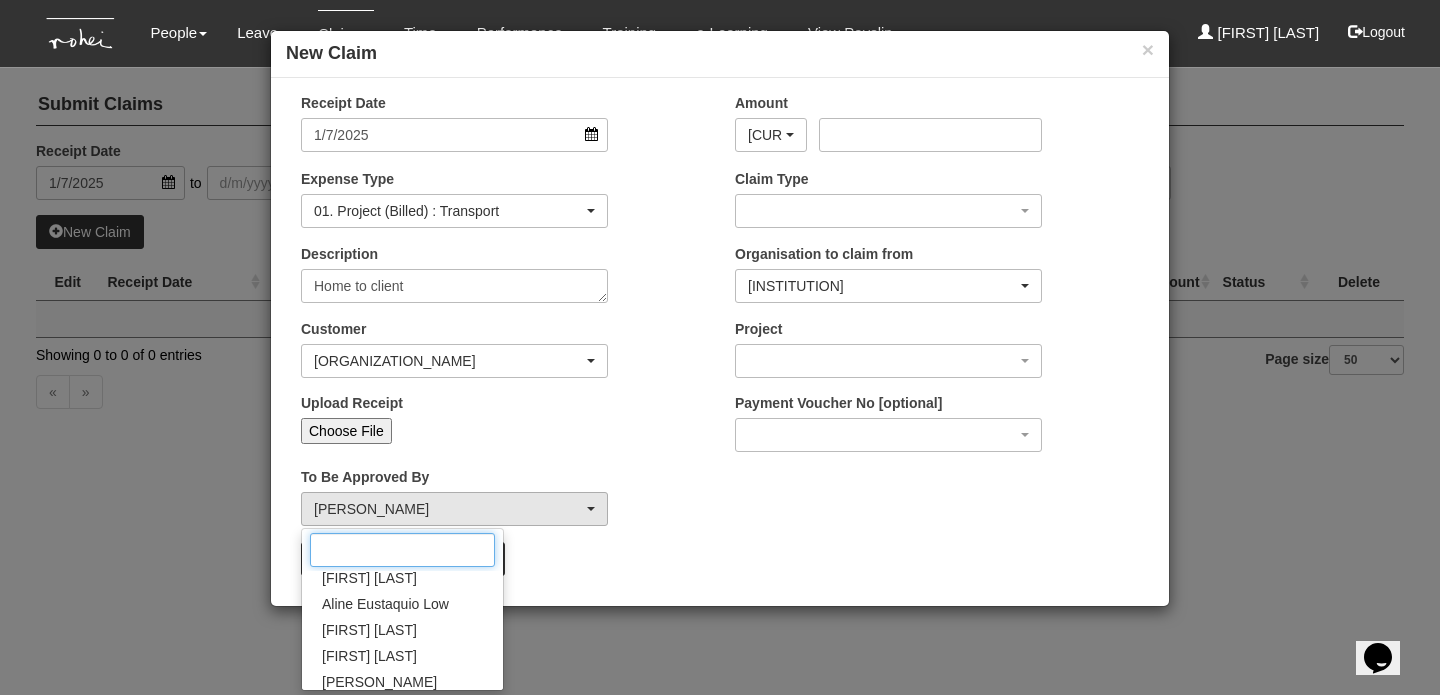 scroll, scrollTop: 0, scrollLeft: 0, axis: both 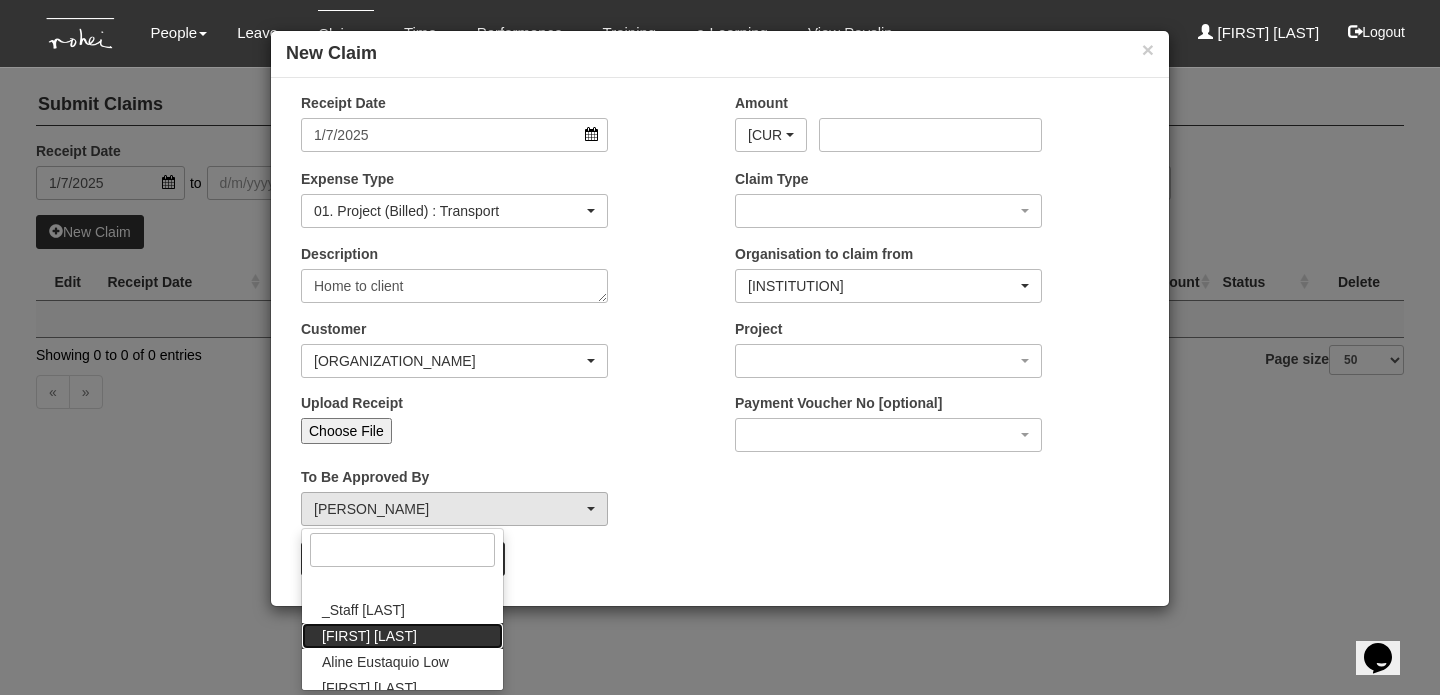 click on "[FIRST] [LAST]" at bounding box center [402, 584] 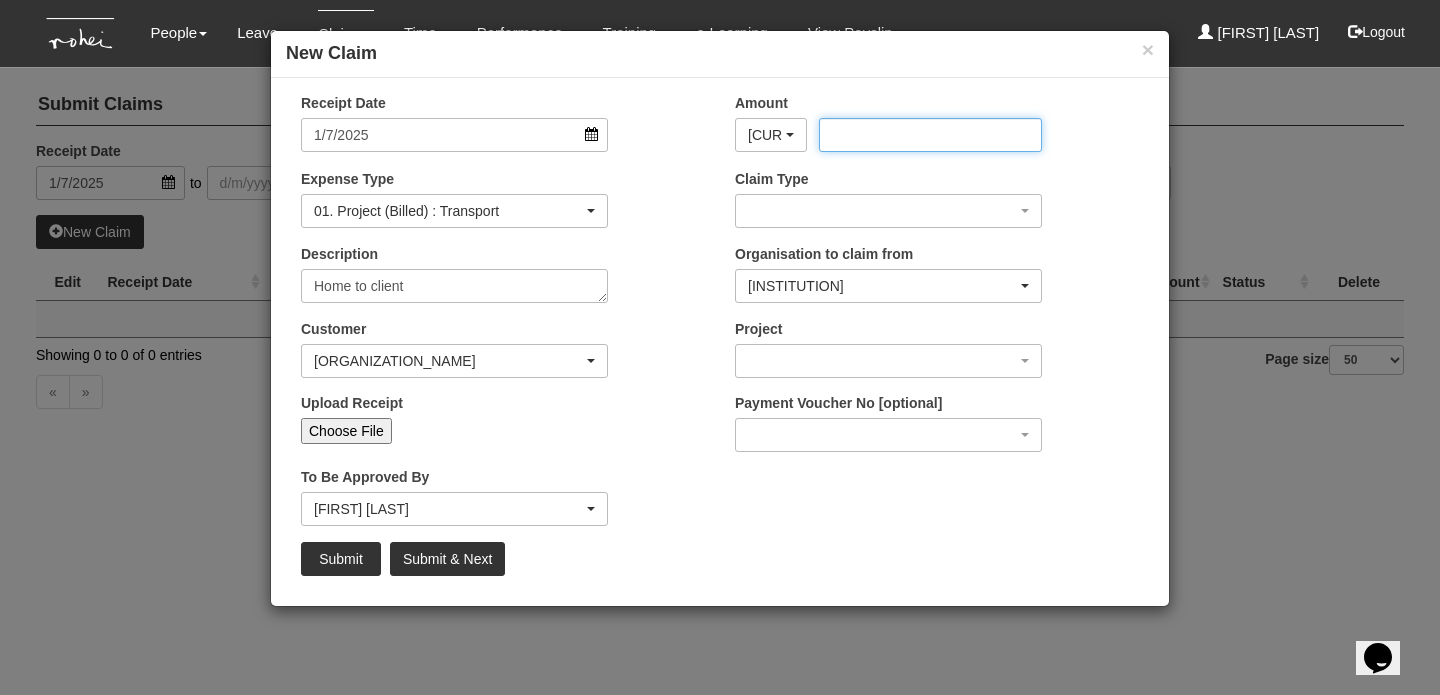 click on "Amount" at bounding box center (930, 135) 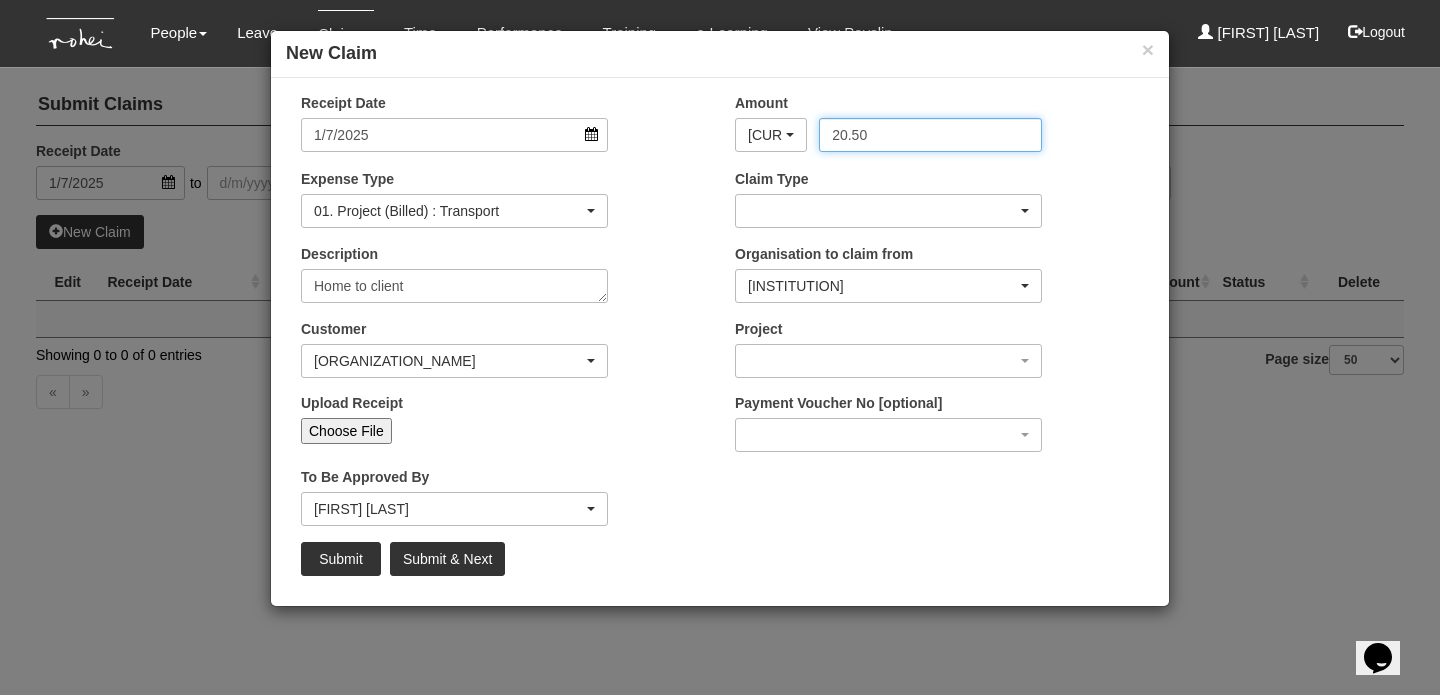 type on "20.50" 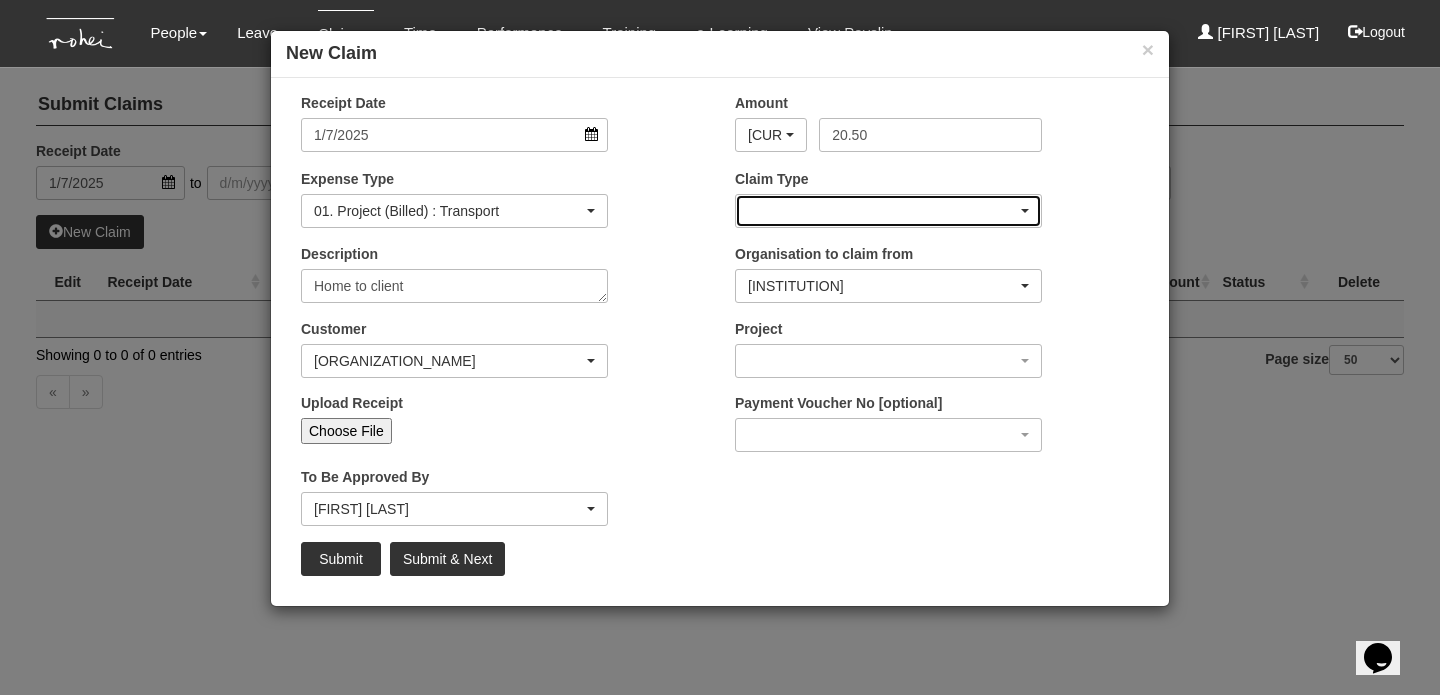 click at bounding box center (888, 211) 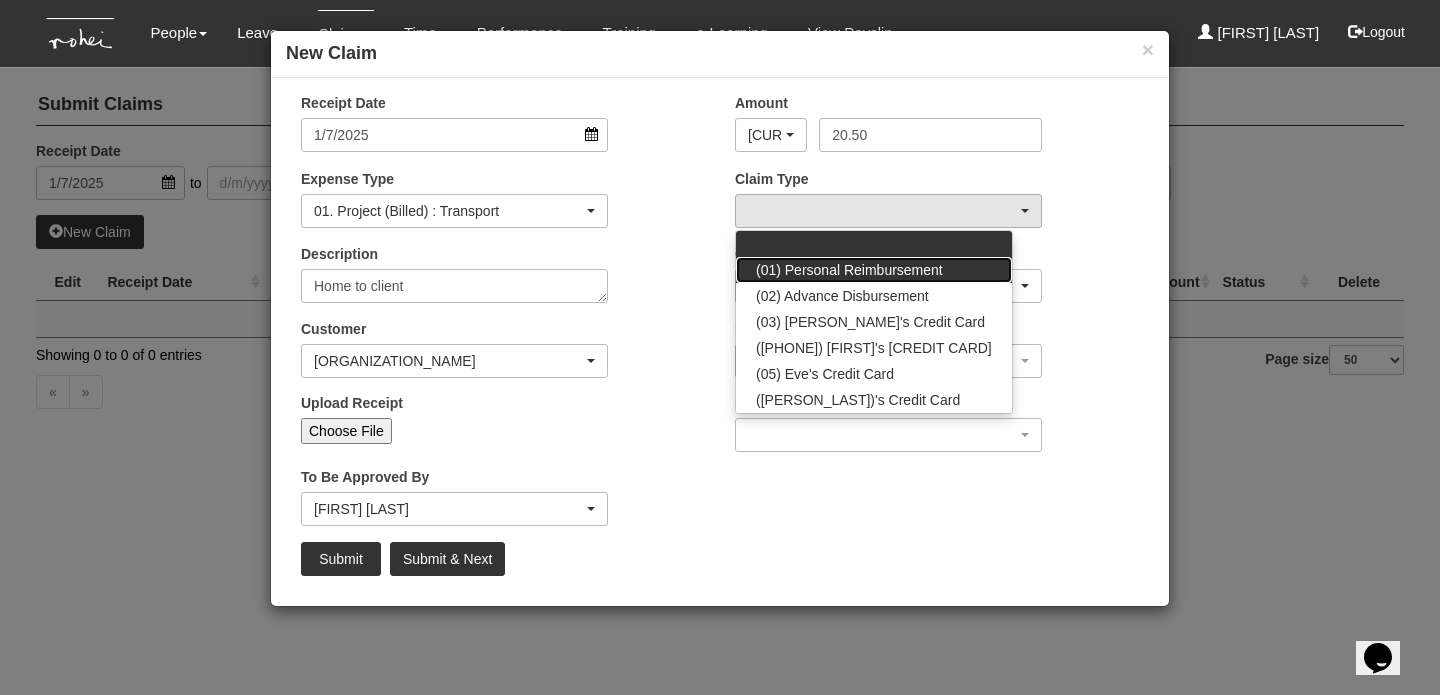 click on "(01) Personal Reimbursement" at bounding box center [874, 244] 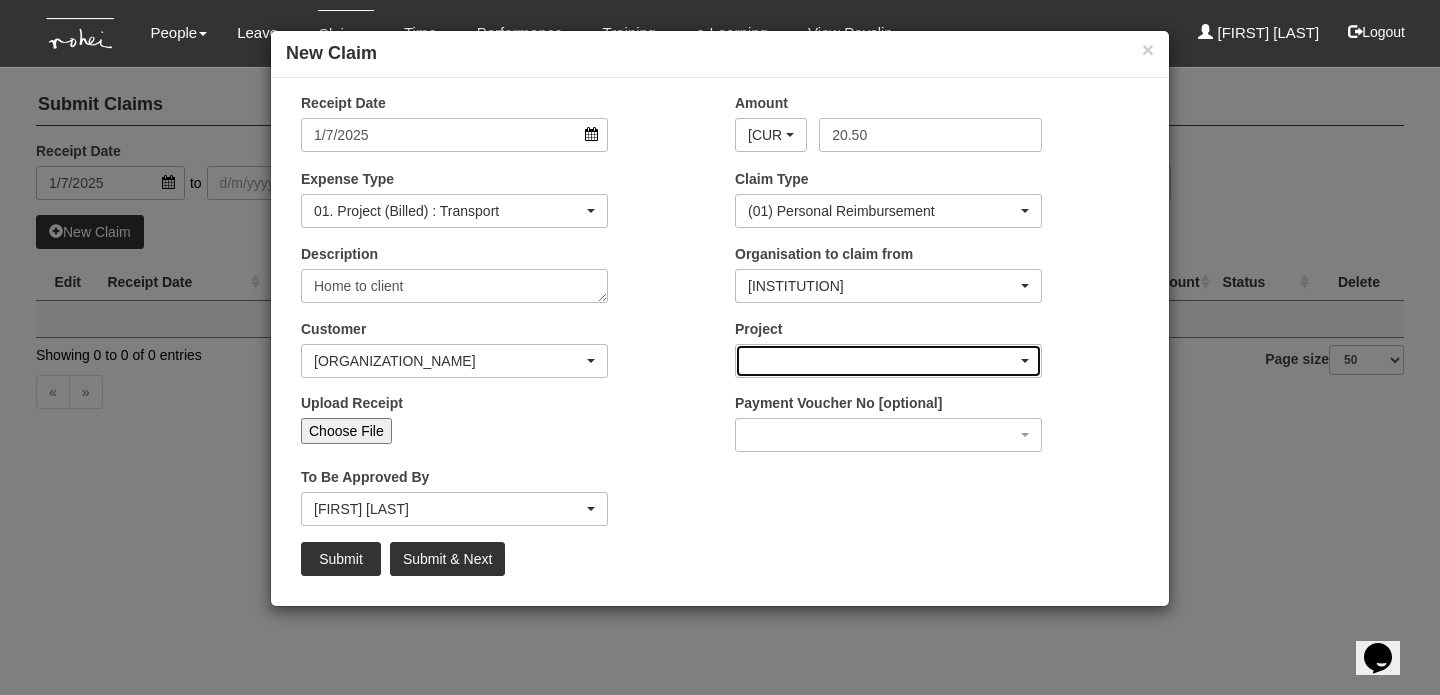 click at bounding box center (1025, 361) 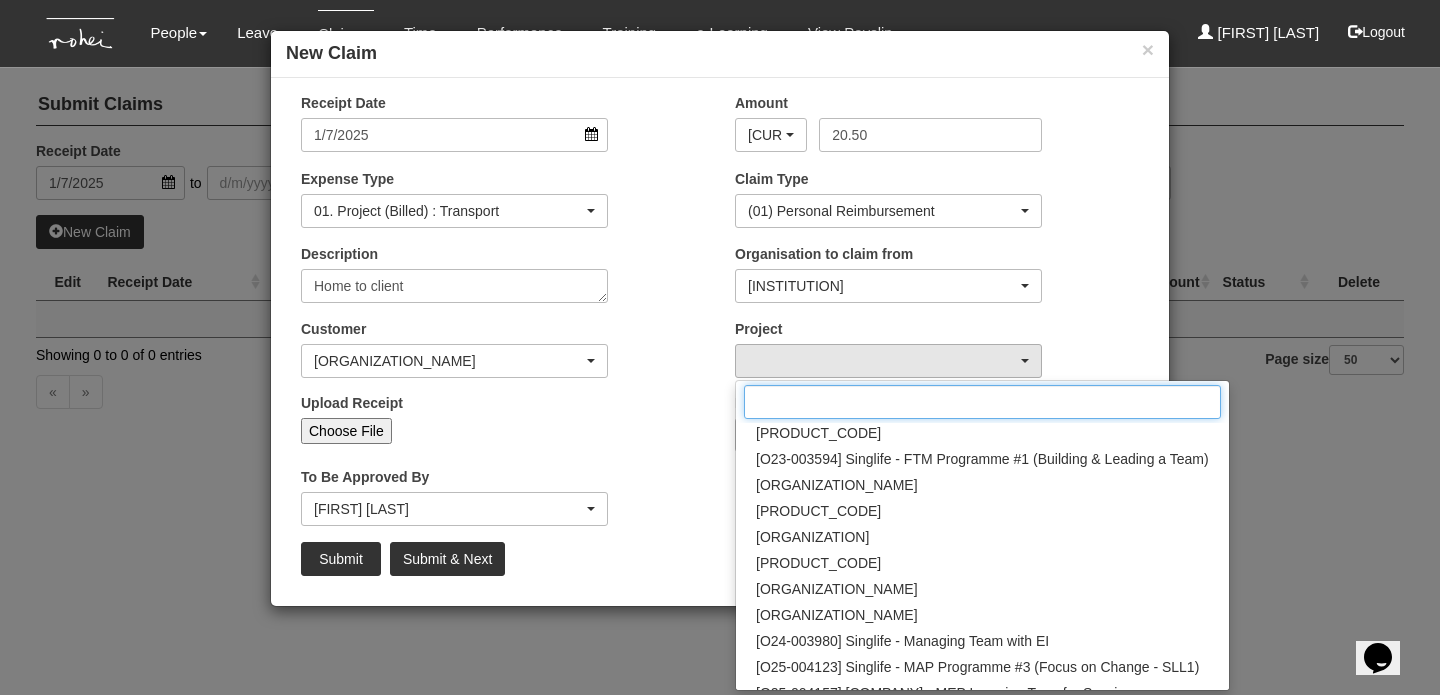 scroll, scrollTop: 174, scrollLeft: 0, axis: vertical 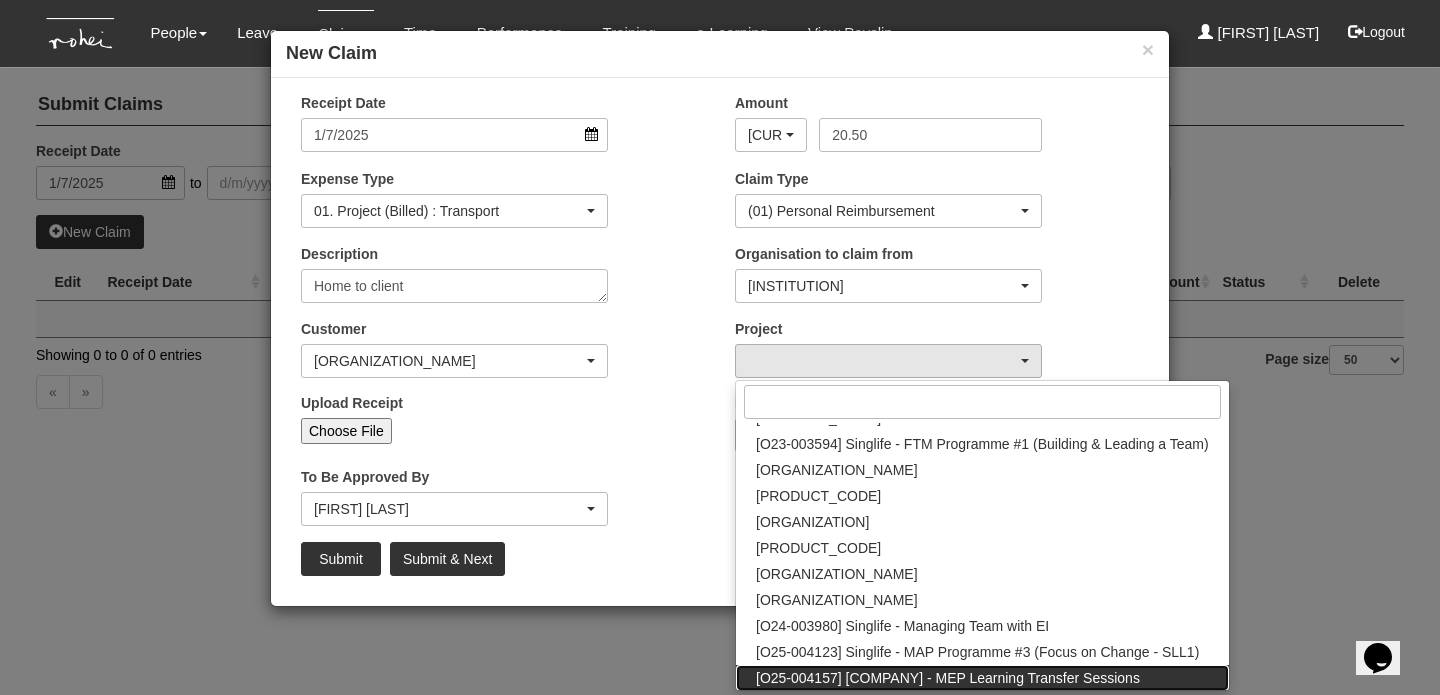 click on "[O25-004157] [COMPANY] - MEP Learning Transfer Sessions" at bounding box center [982, 262] 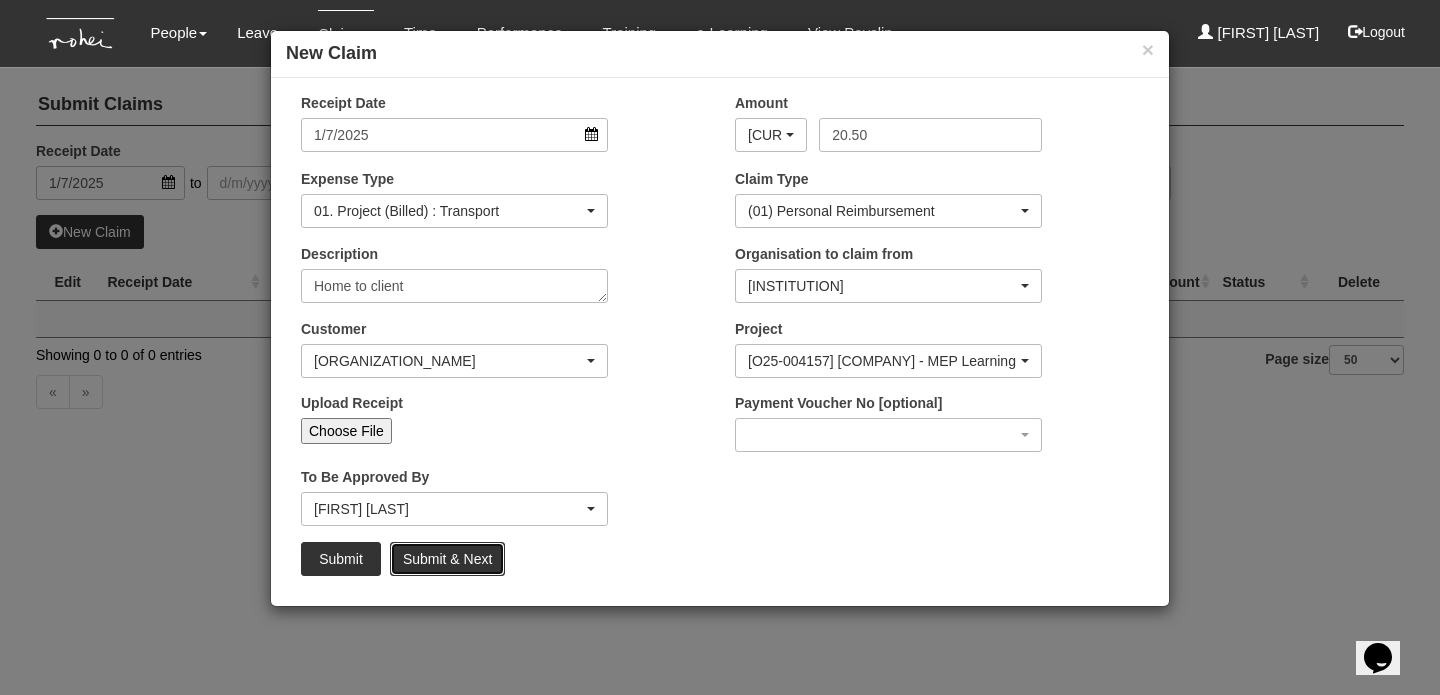 click on "Submit & Next" at bounding box center [447, 559] 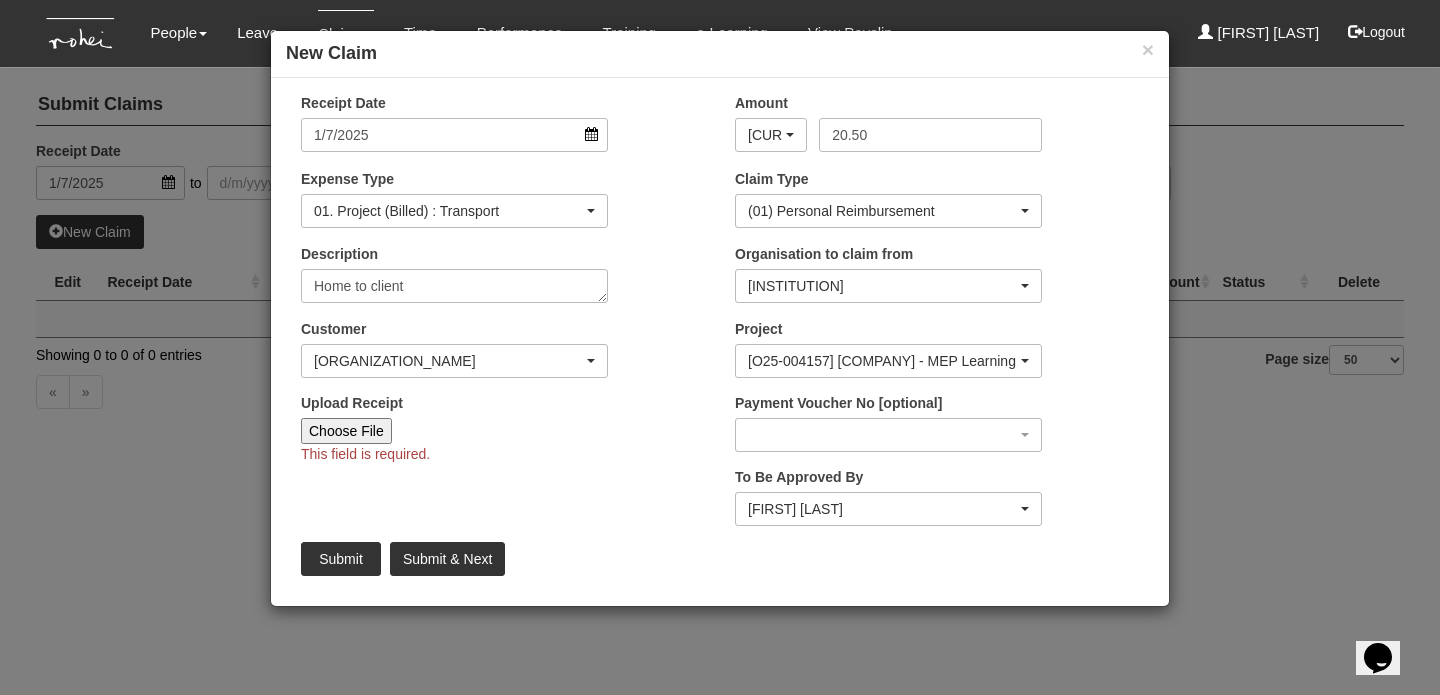 click on "Choose File" at bounding box center [346, 431] 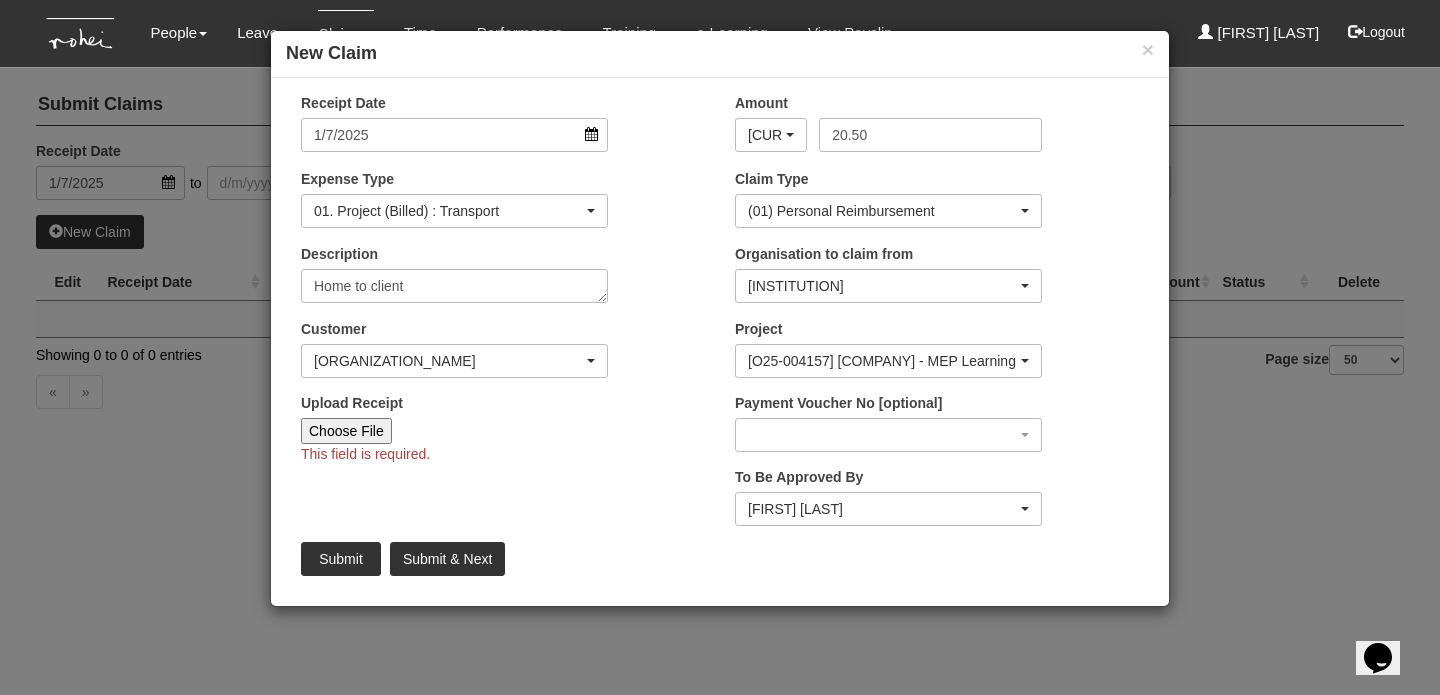 click on "Choose File" at bounding box center [346, 431] 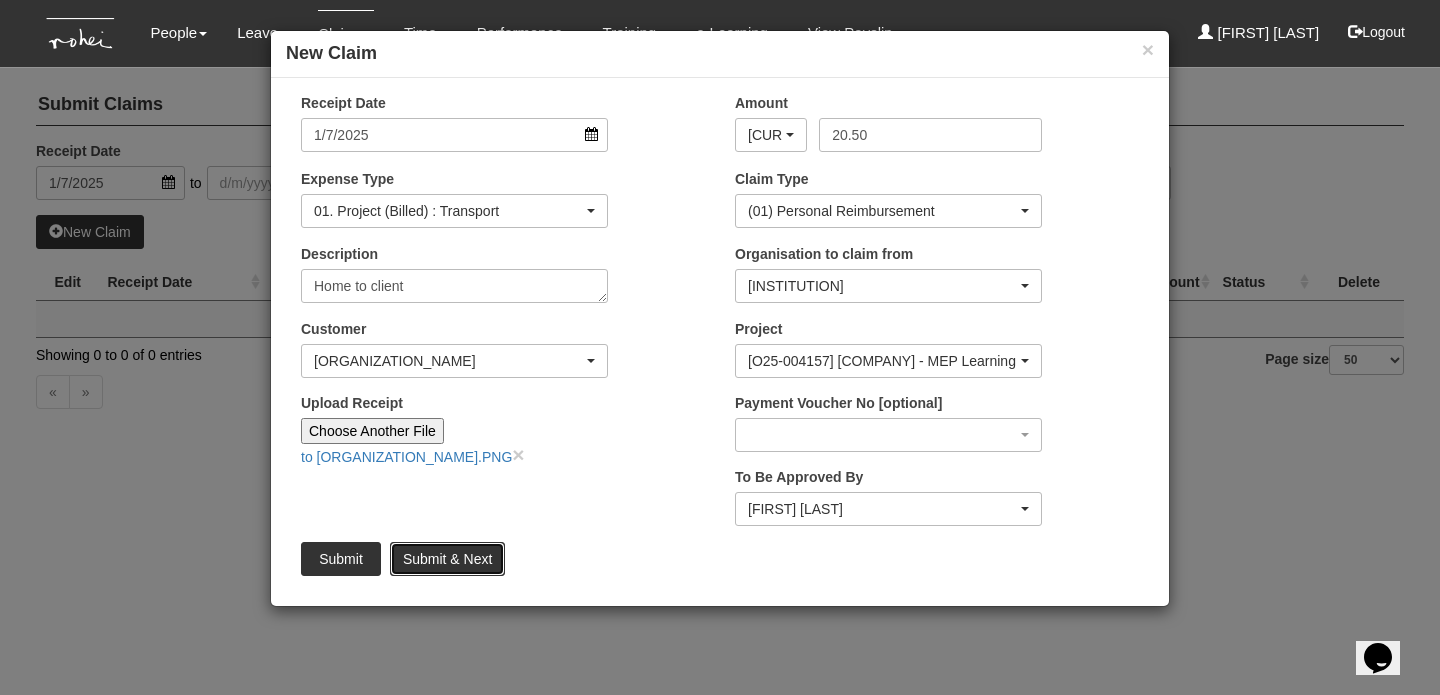 click on "Submit & Next" at bounding box center (447, 559) 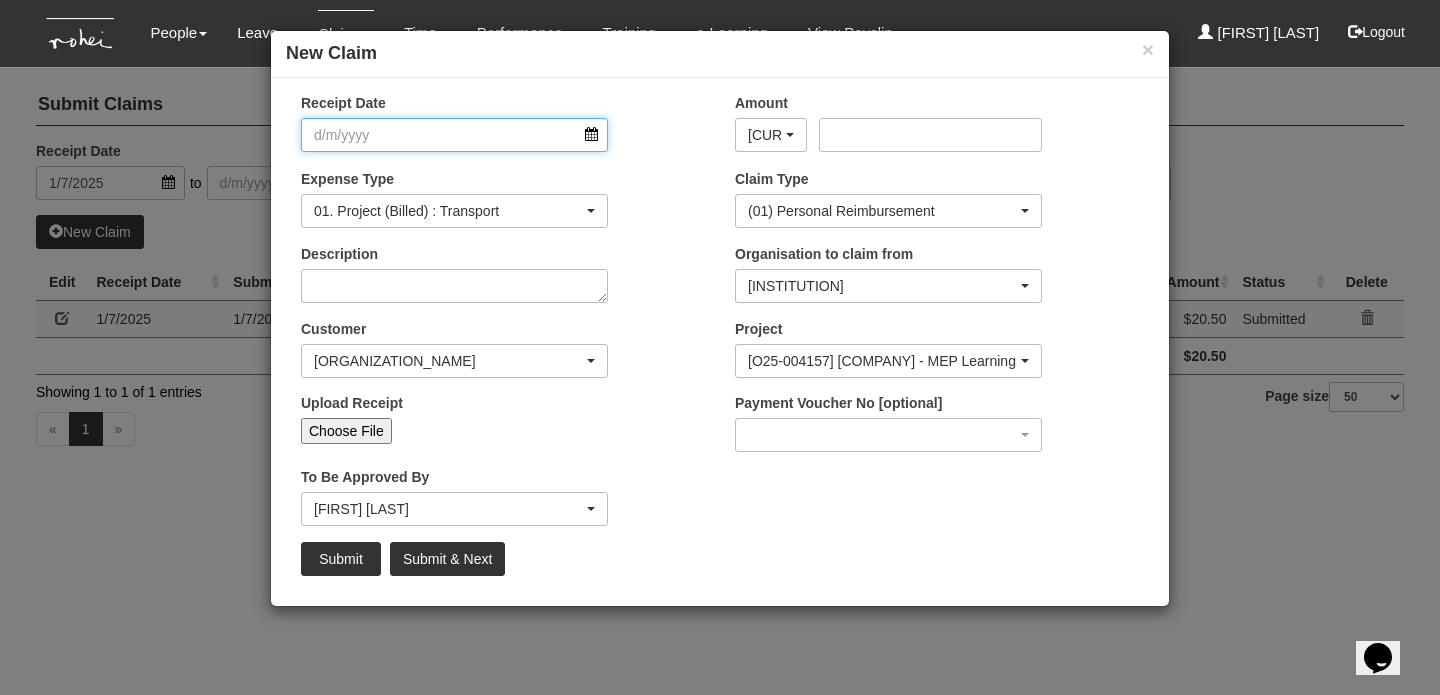 click on "Receipt Date" at bounding box center [454, 135] 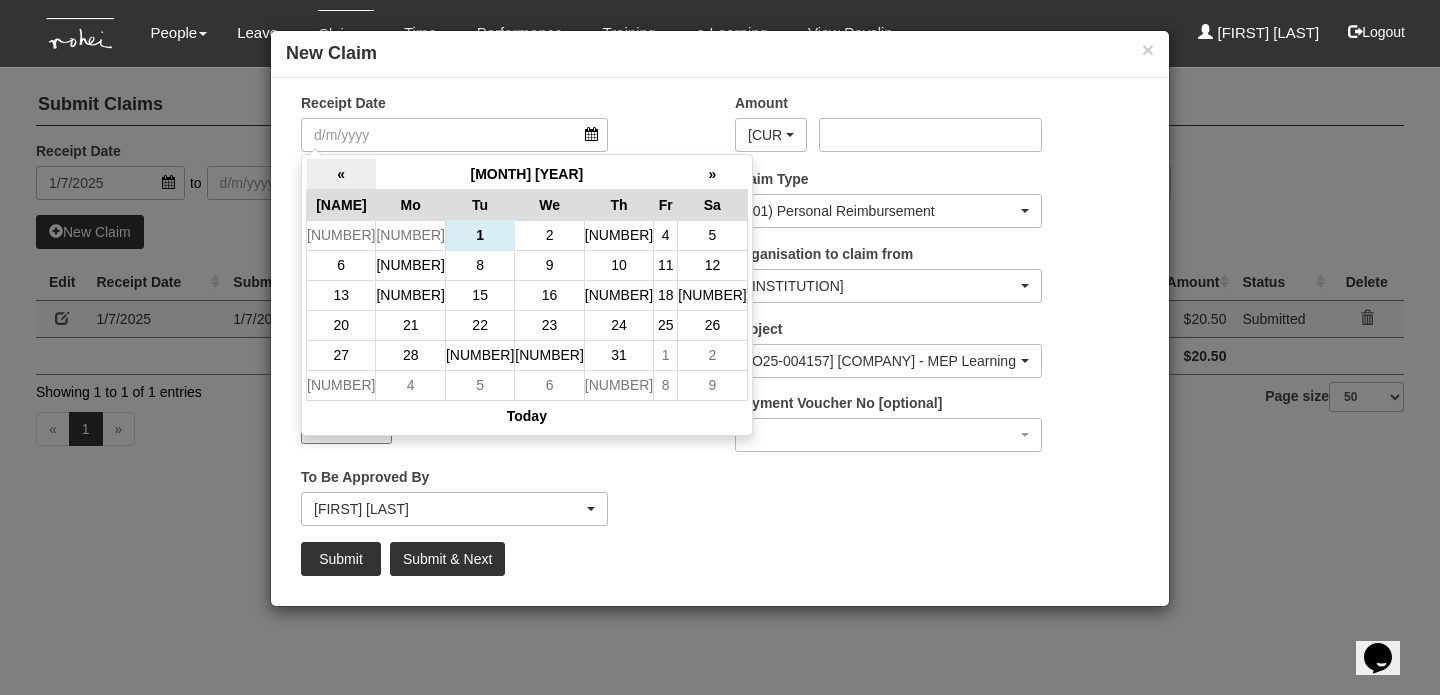 click on "«" at bounding box center [341, 174] 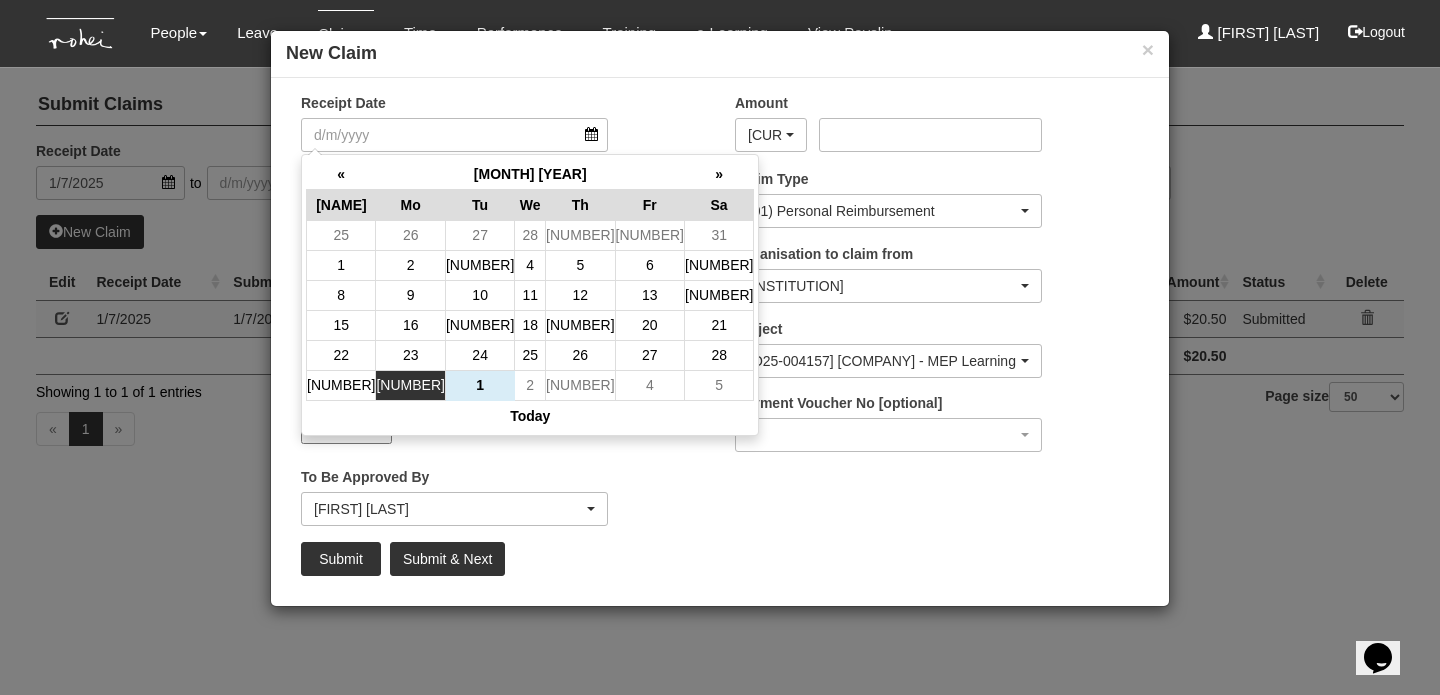 click on "[NUMBER]" at bounding box center [410, 235] 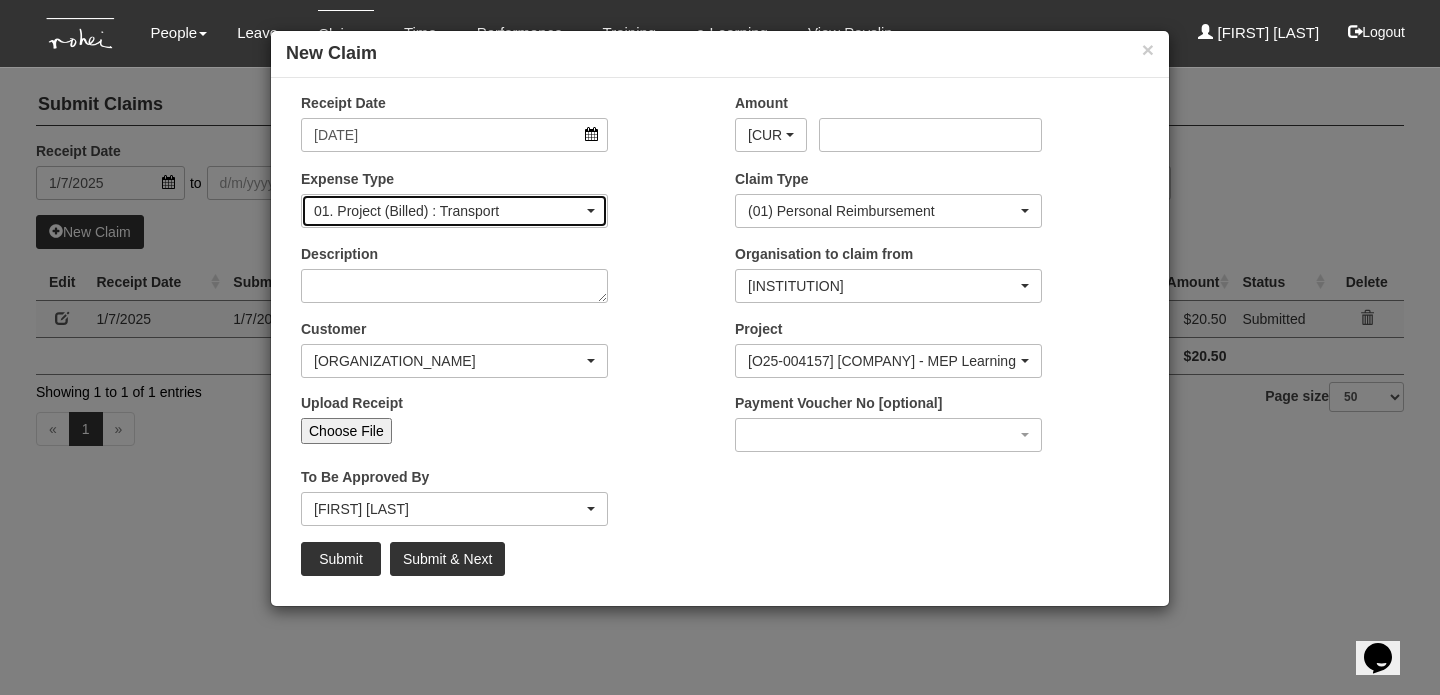 click on "01. Project (Billed) : Transport" at bounding box center [771, 135] 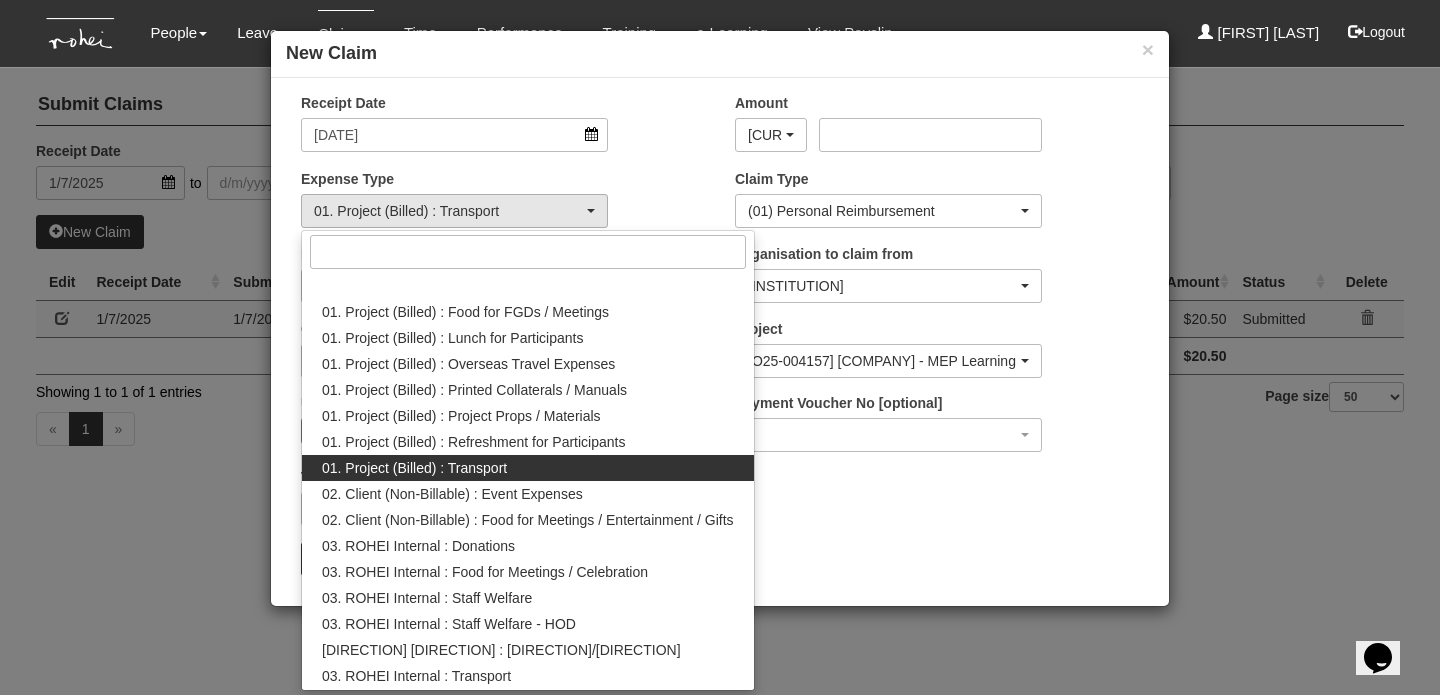 click on "01. Project (Billed) : Transport" at bounding box center [528, 468] 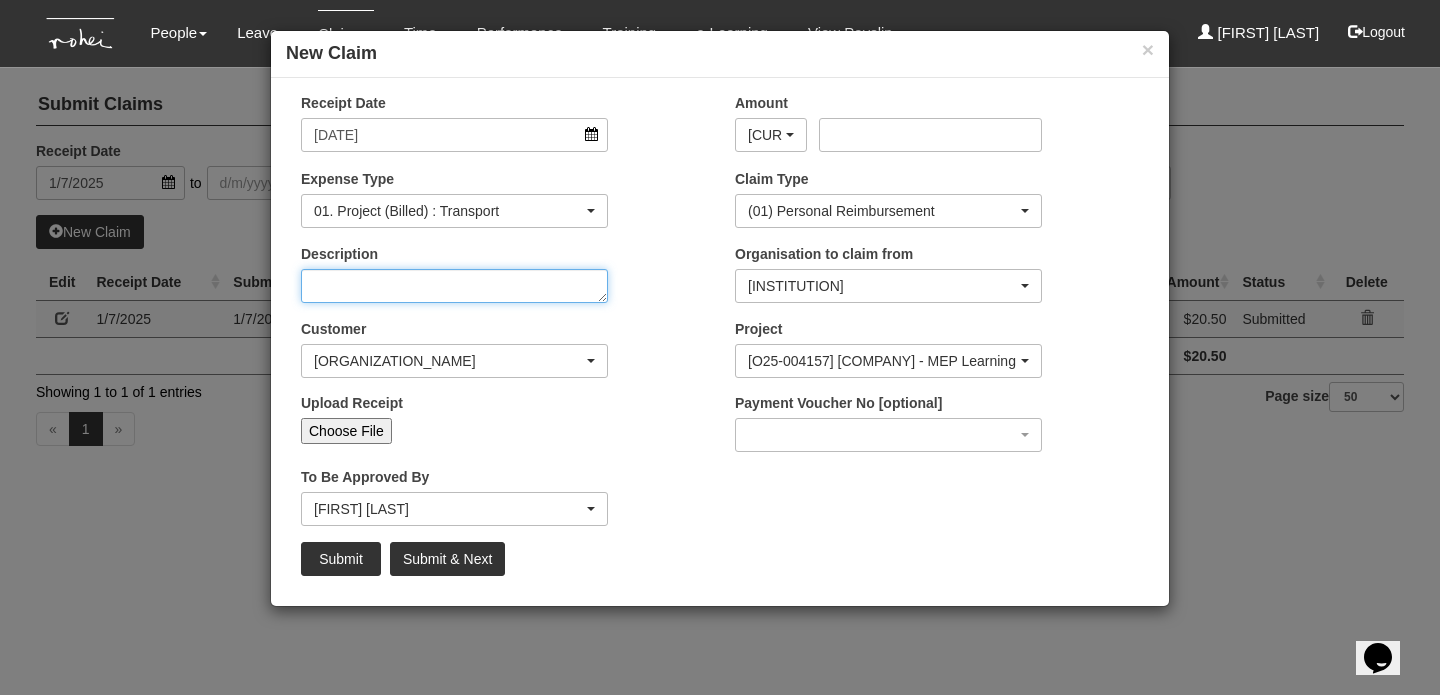 click on "Description" at bounding box center [454, 286] 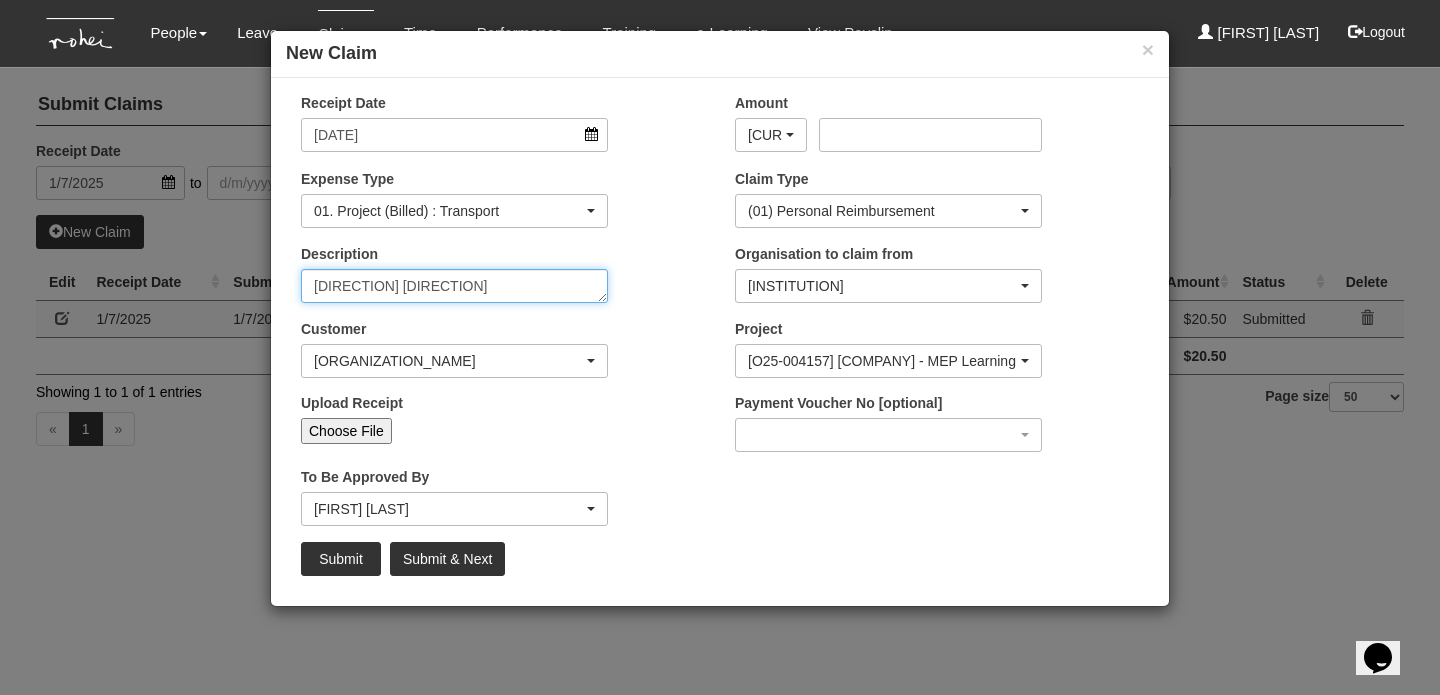 type on "[DIRECTION] [DIRECTION]" 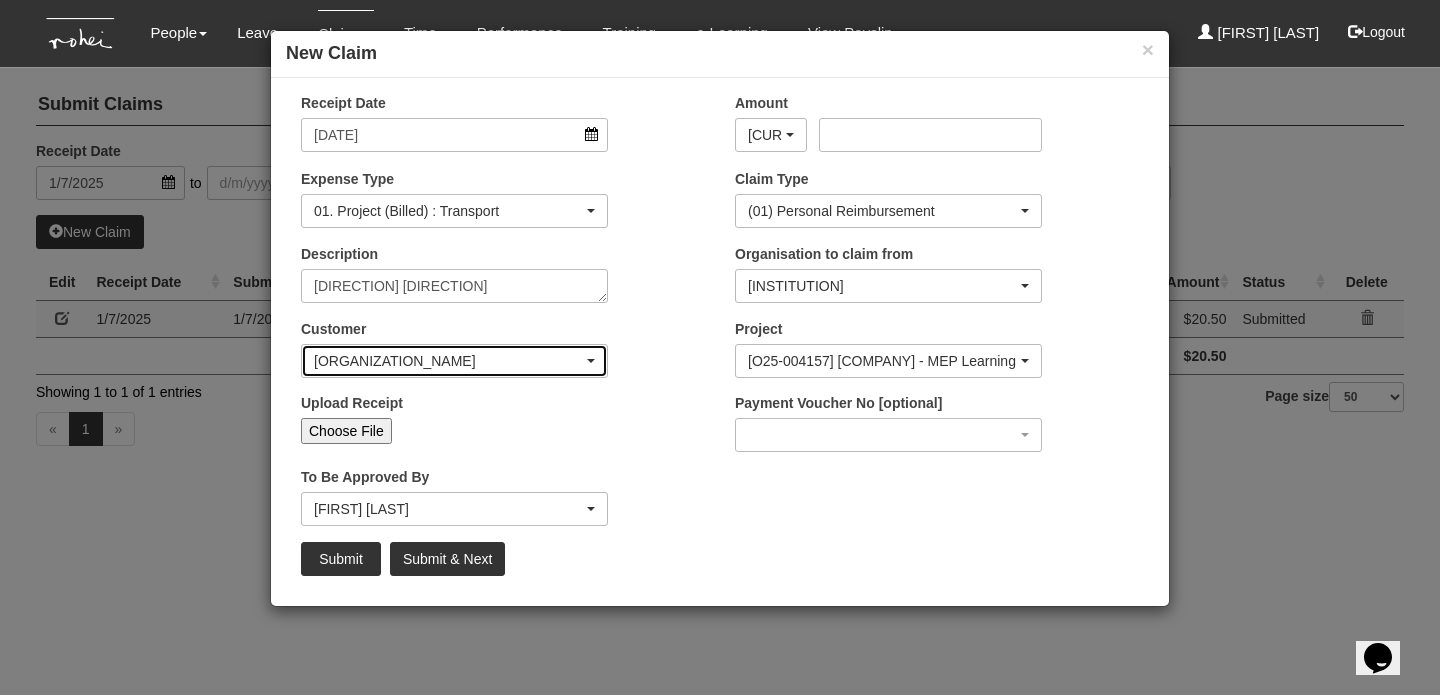 click at bounding box center [790, 135] 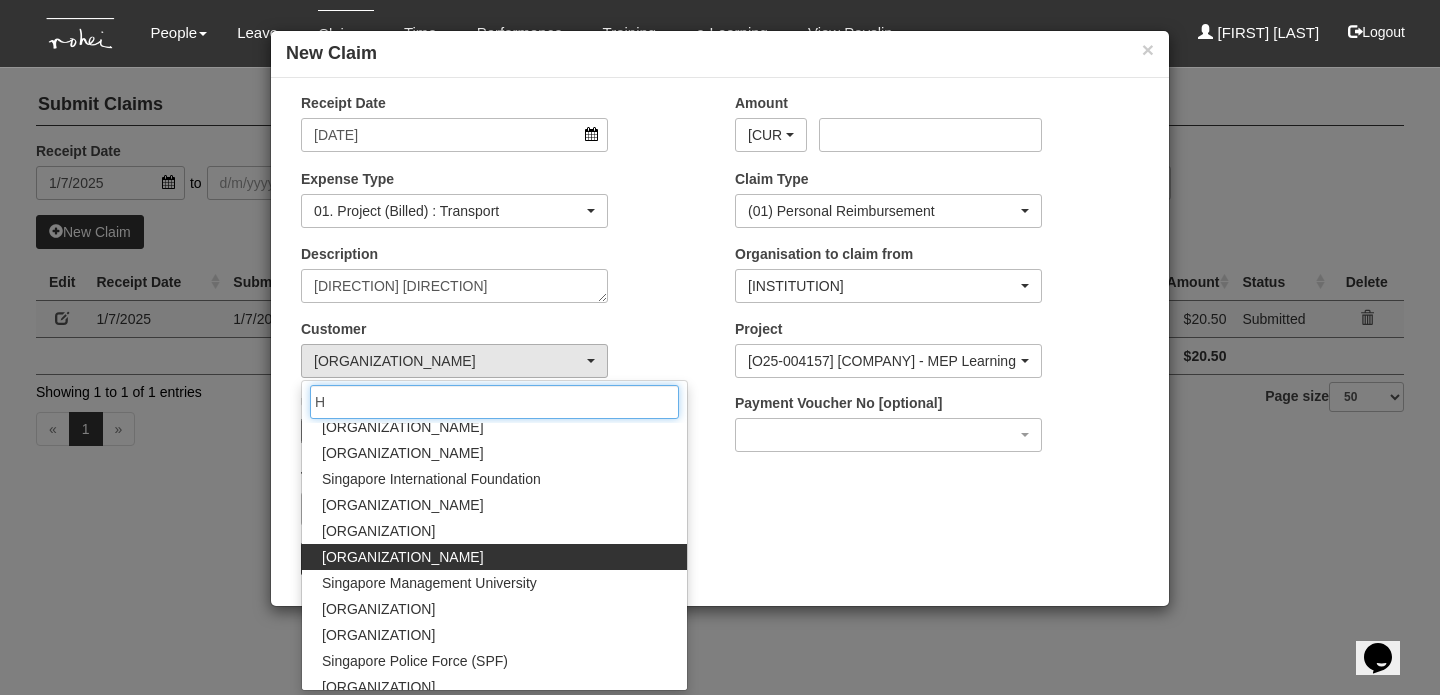 scroll, scrollTop: 0, scrollLeft: 0, axis: both 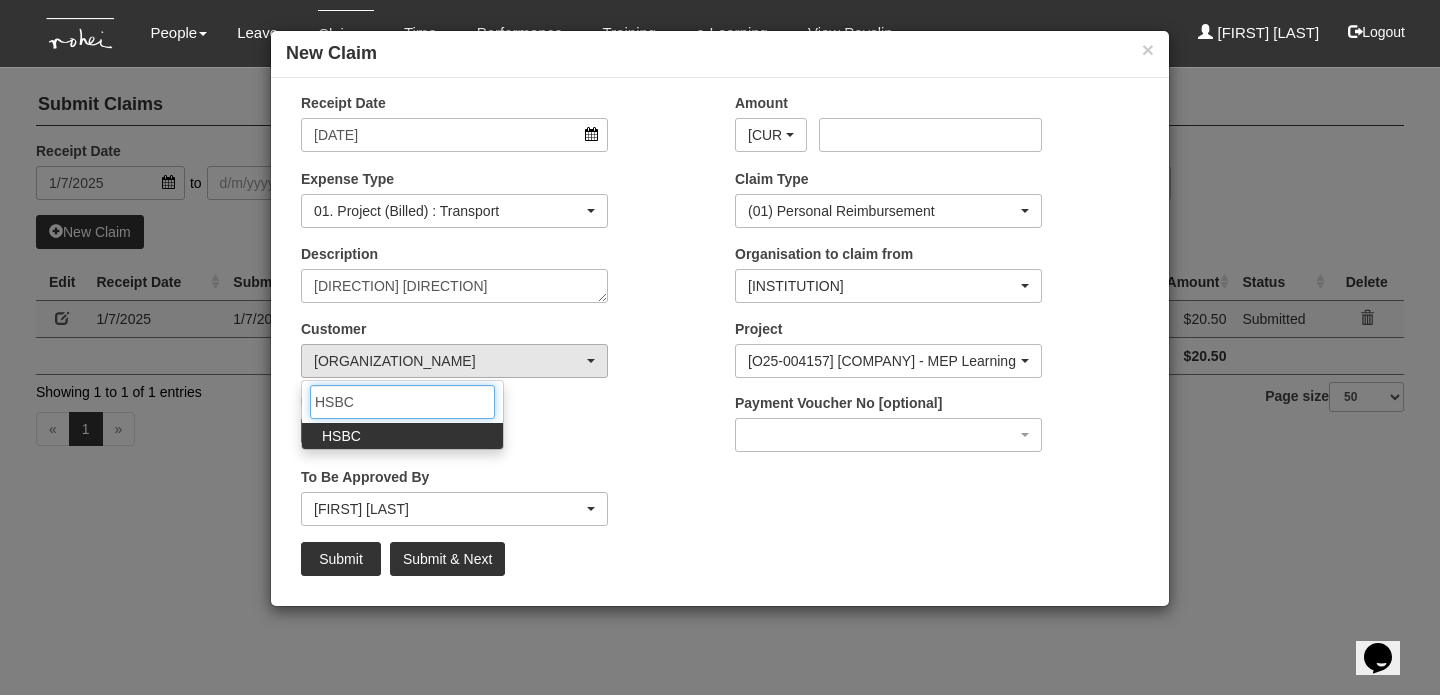 type on "HSBC" 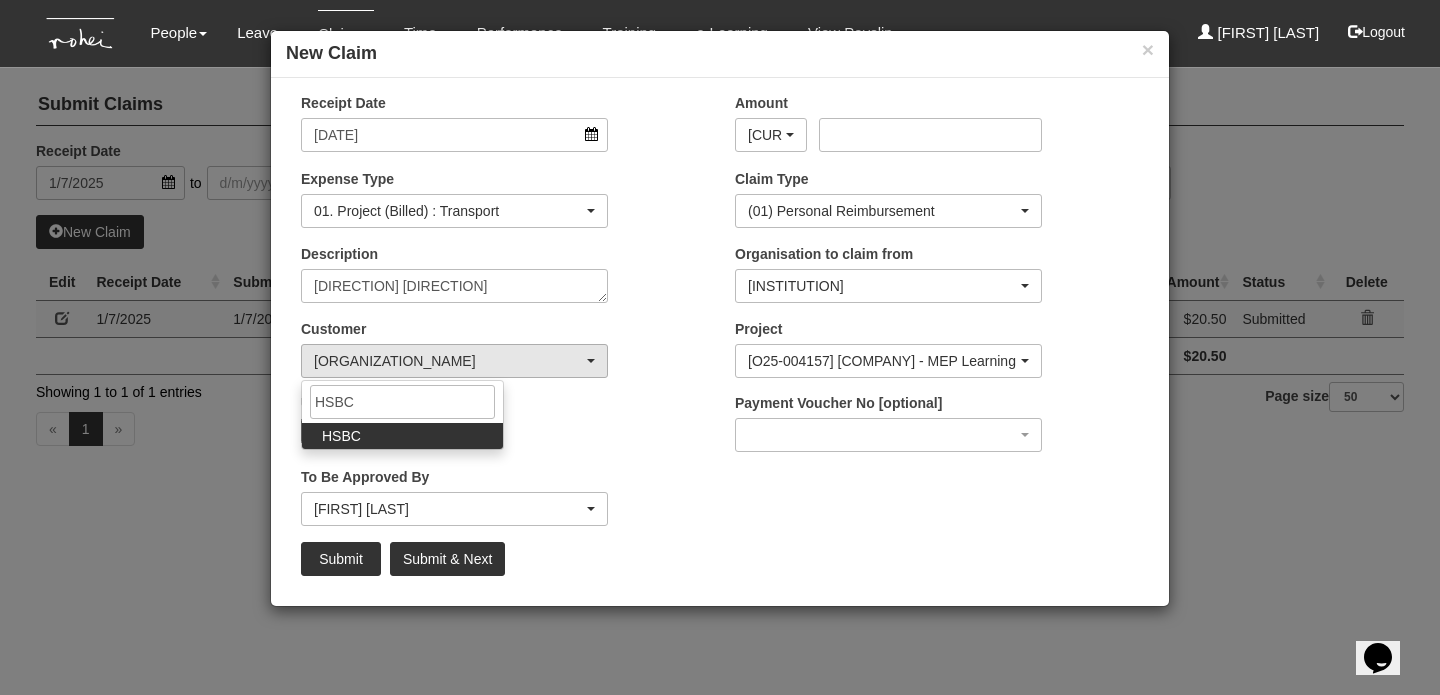 click on "HSBC" at bounding box center [402, 436] 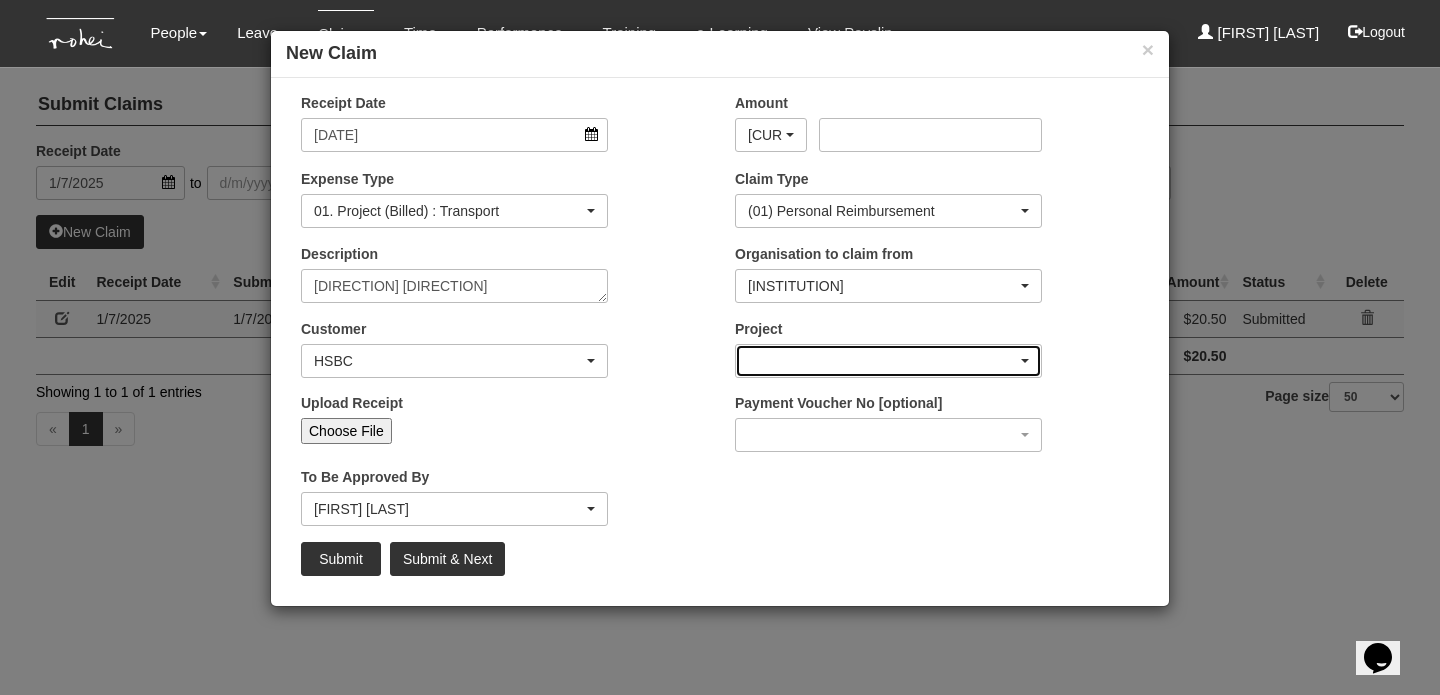 click at bounding box center [888, 361] 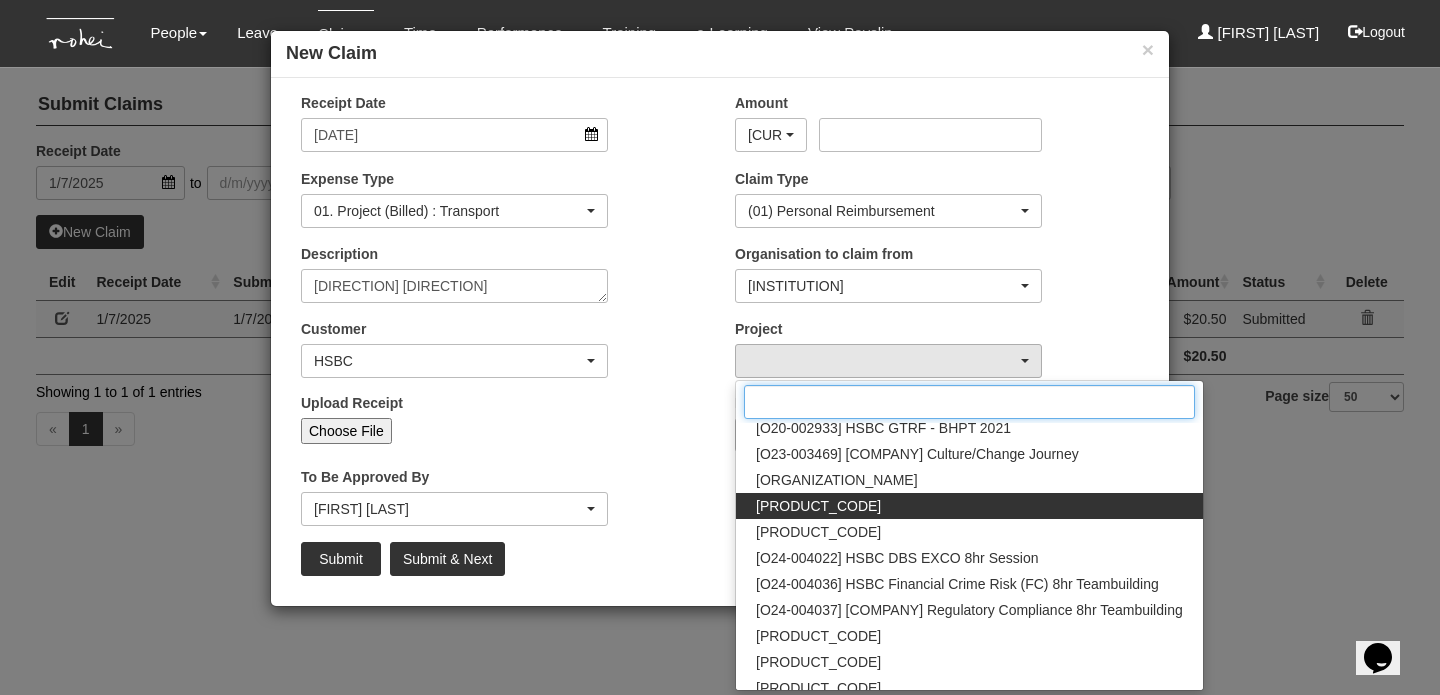 scroll, scrollTop: 174, scrollLeft: 0, axis: vertical 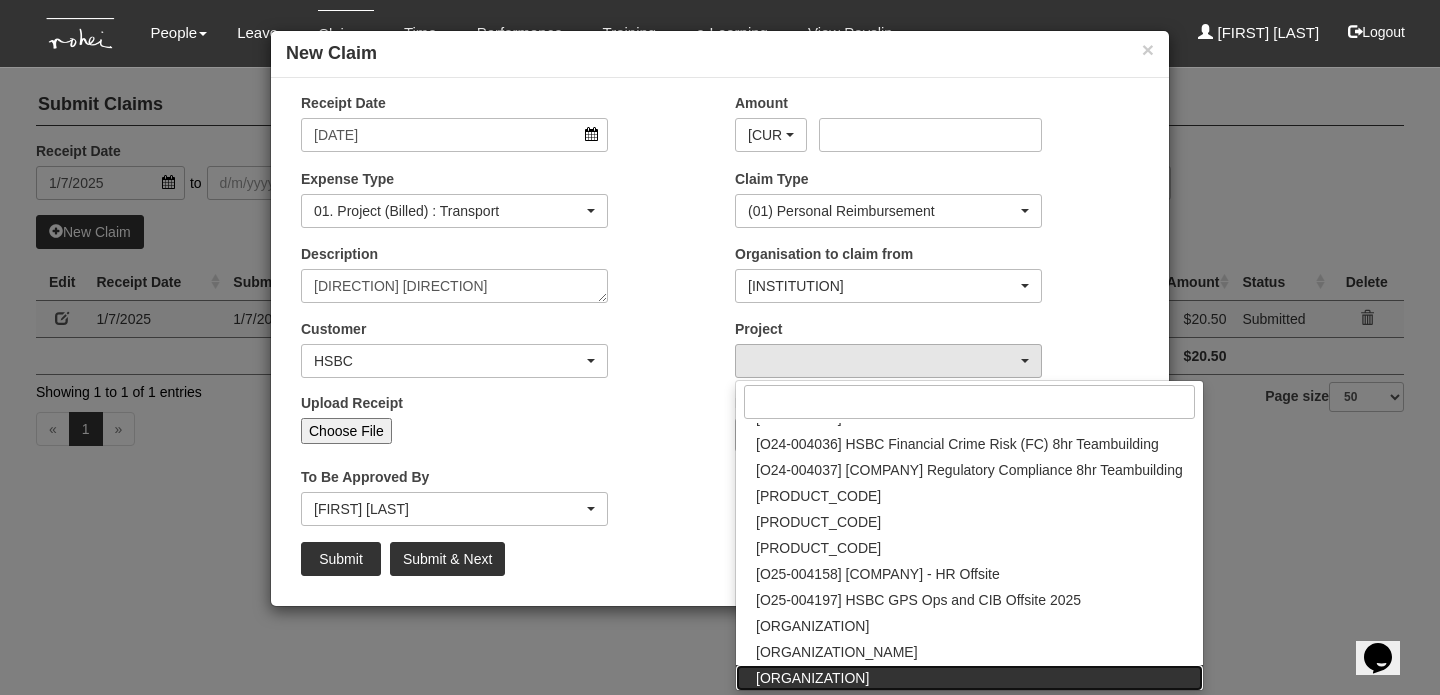 click on "[ORGANIZATION]" at bounding box center [756, 267] 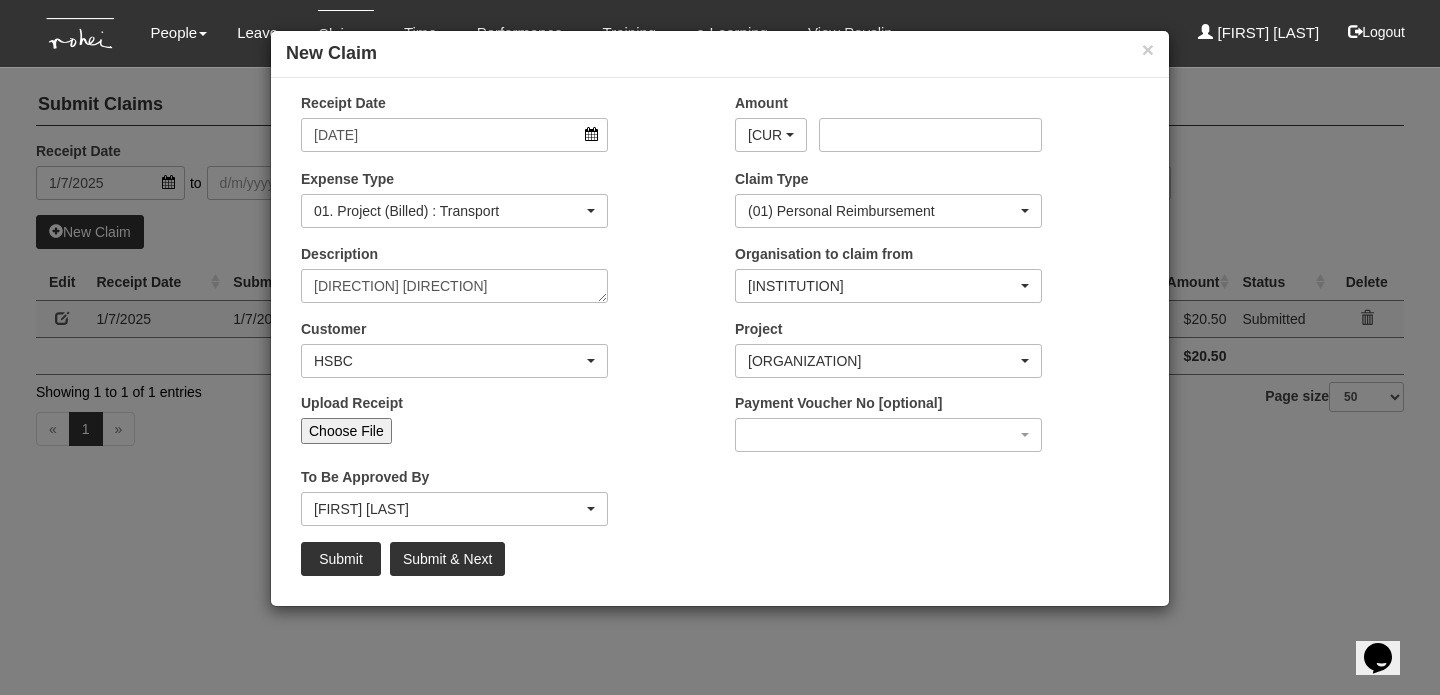 click on "Choose File" at bounding box center [346, 431] 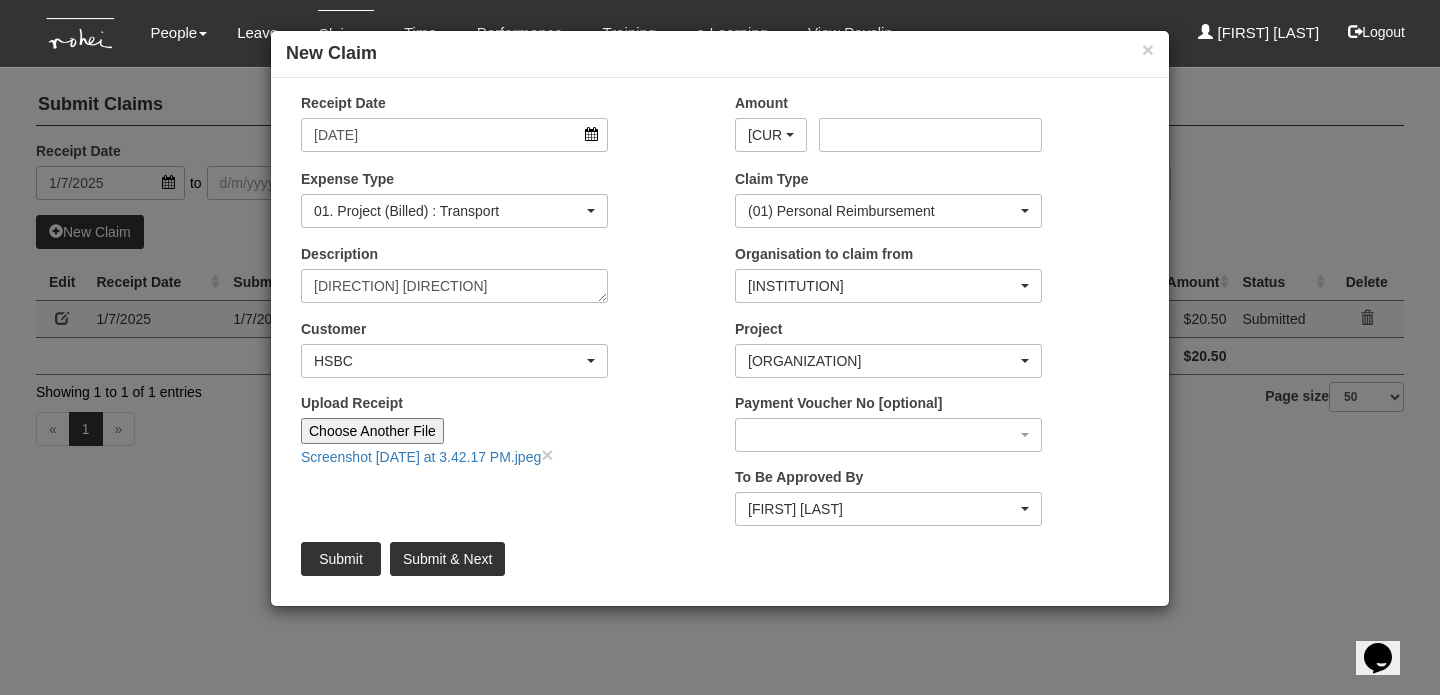 click on "Choose Another File" at bounding box center (372, 431) 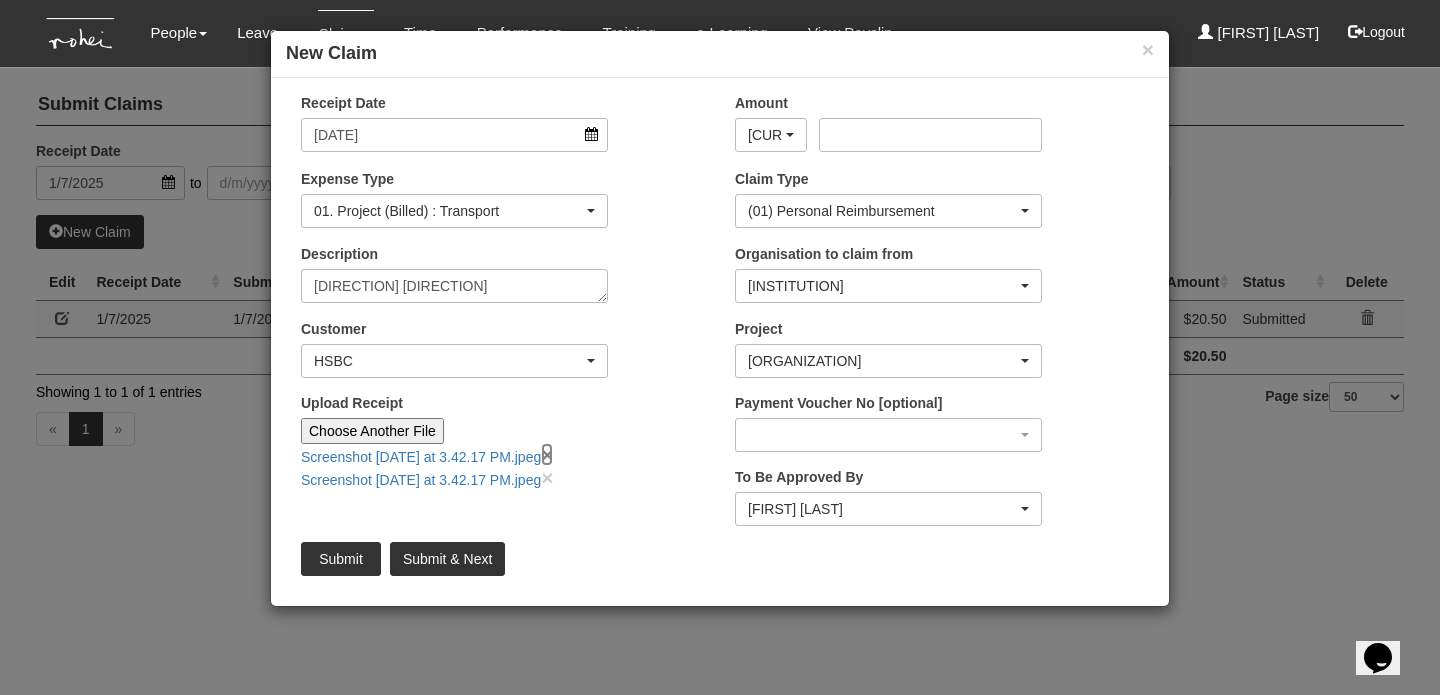 click on "×" at bounding box center [547, 454] 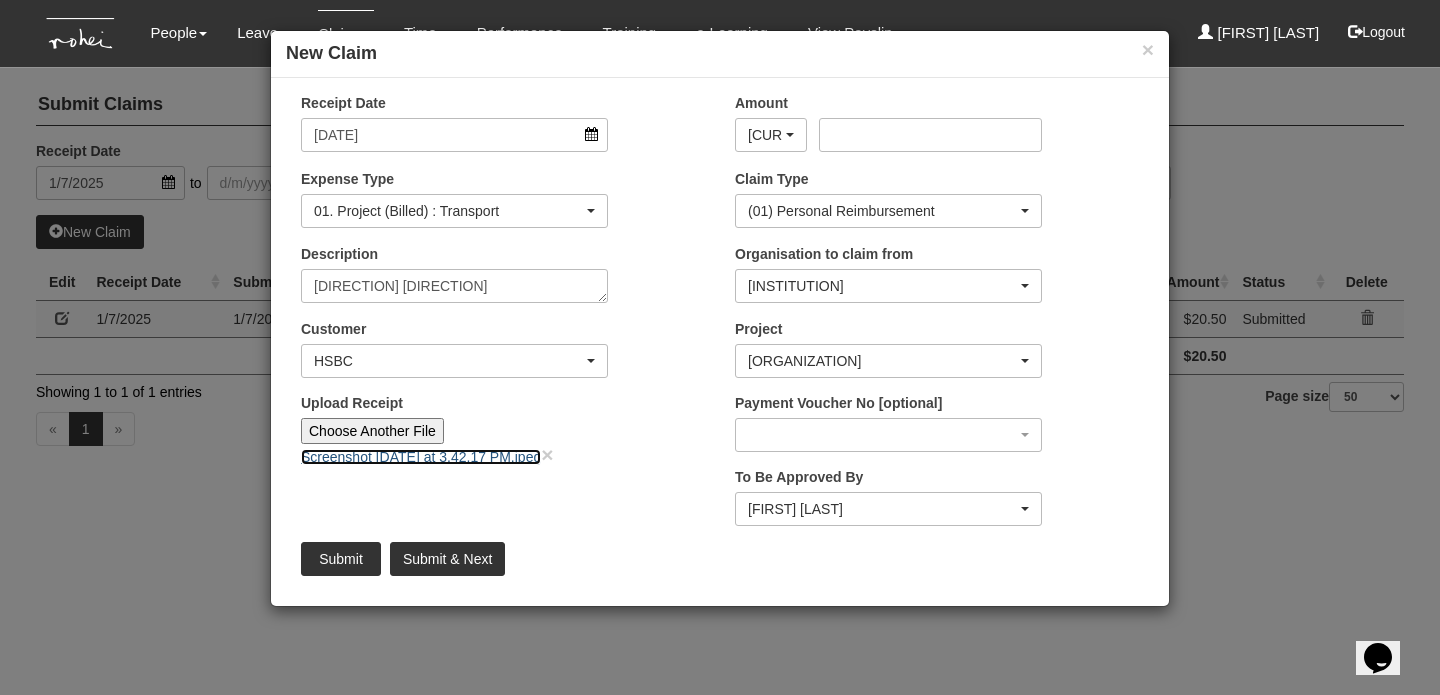 click on "Screenshot [DATE] at 3.42.17 PM.jpeg" at bounding box center [421, 457] 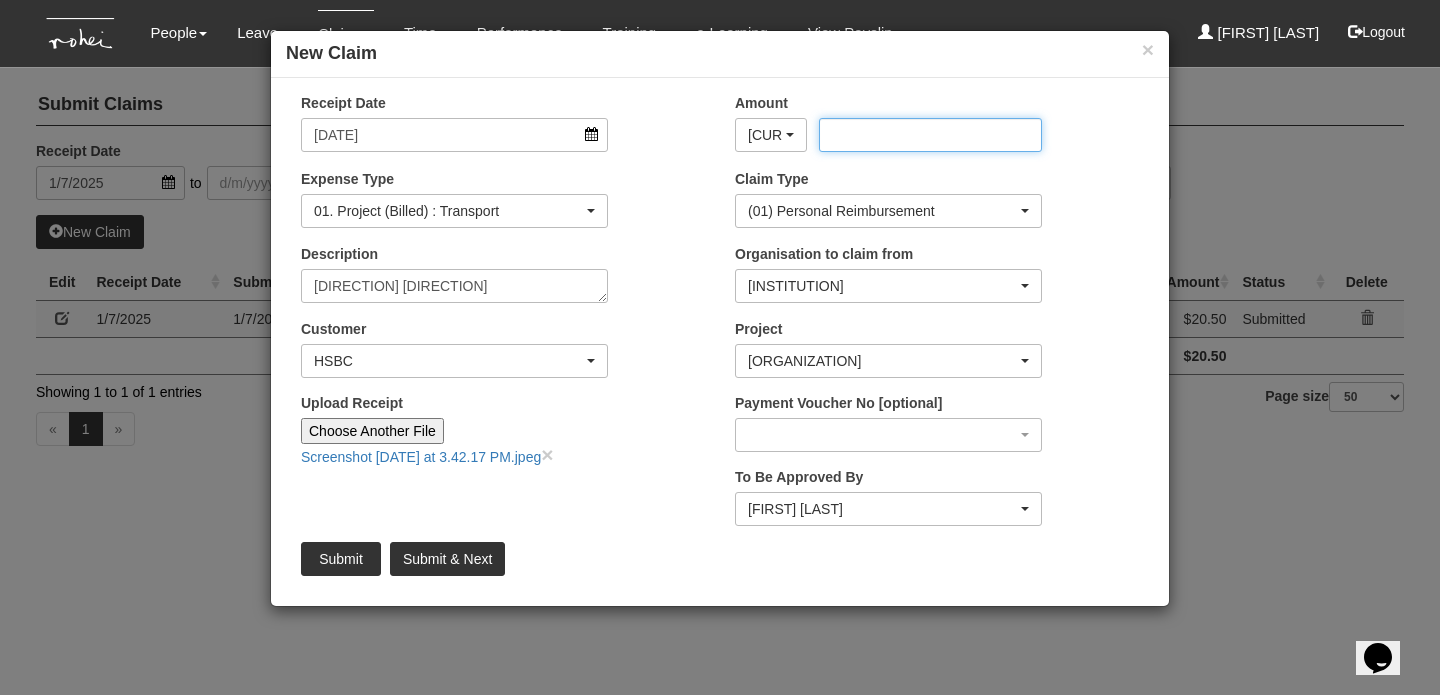 click on "Amount" at bounding box center (930, 135) 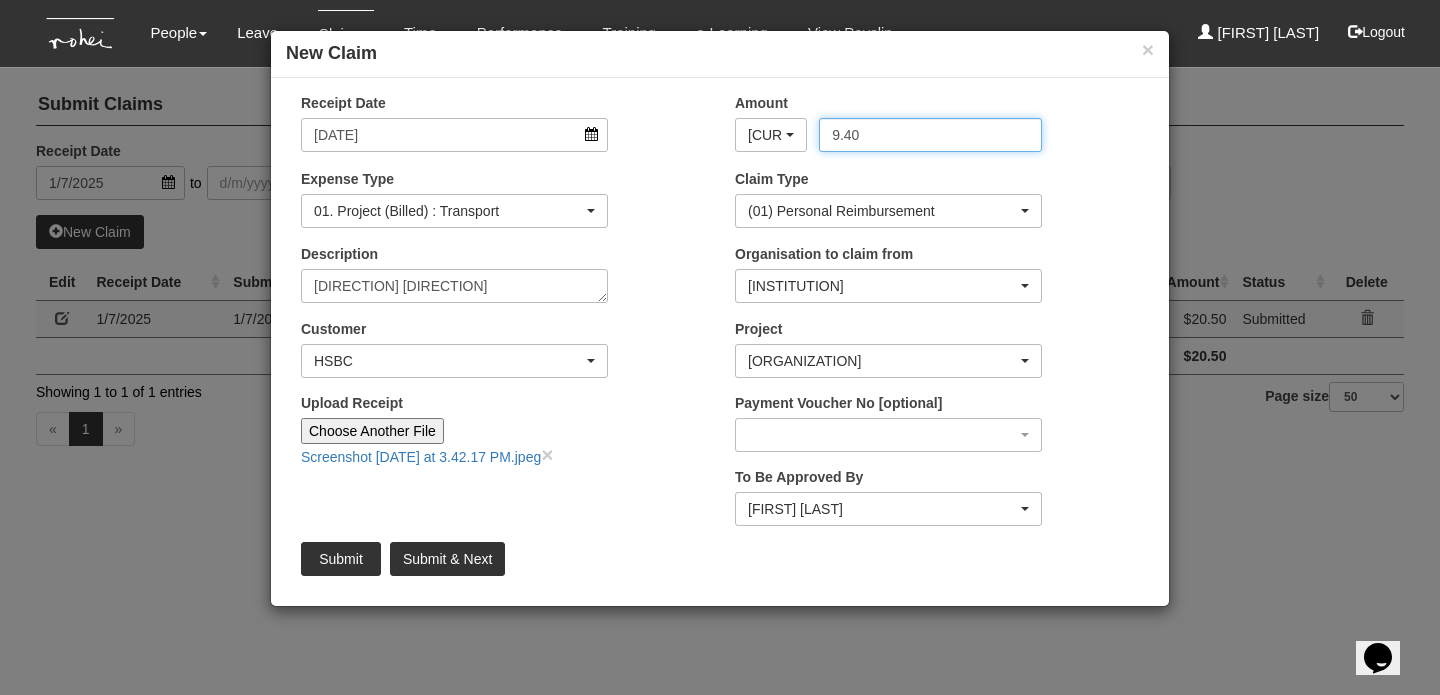 type on "9.40" 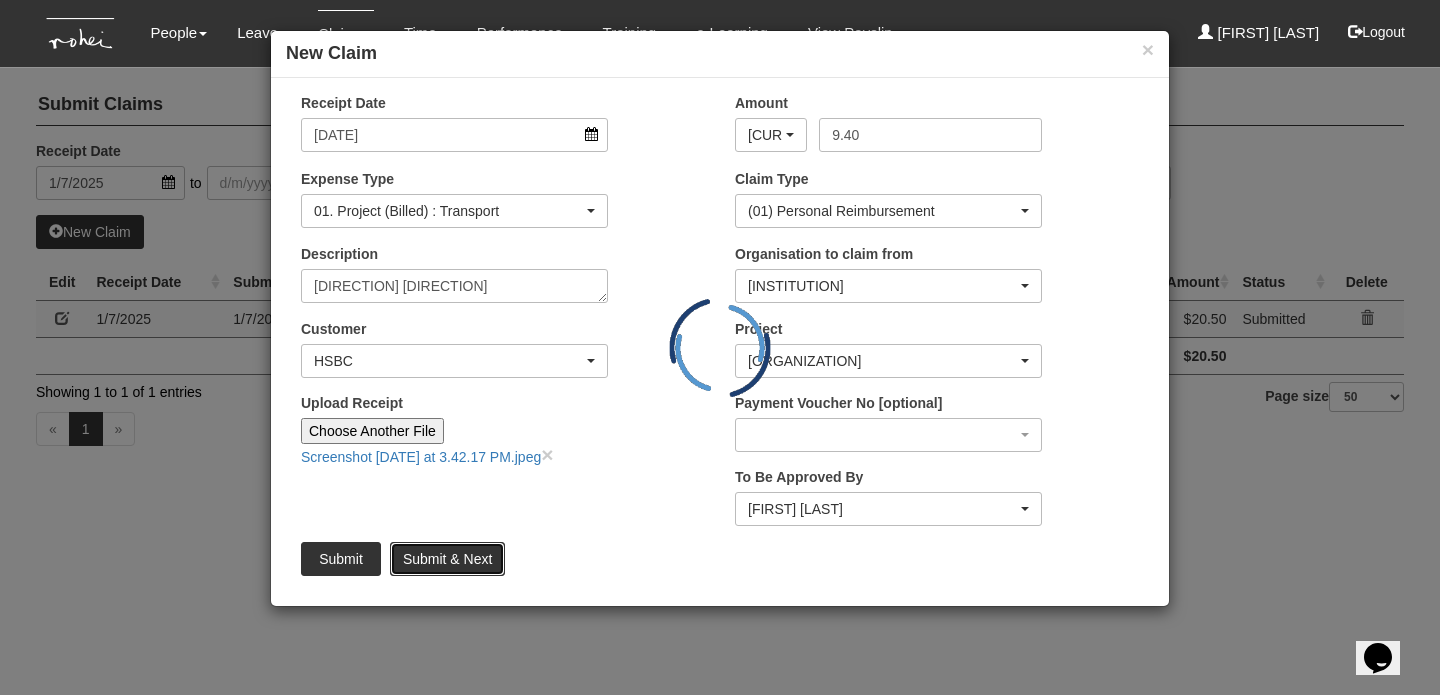 click on "Submit & Next" at bounding box center [447, 559] 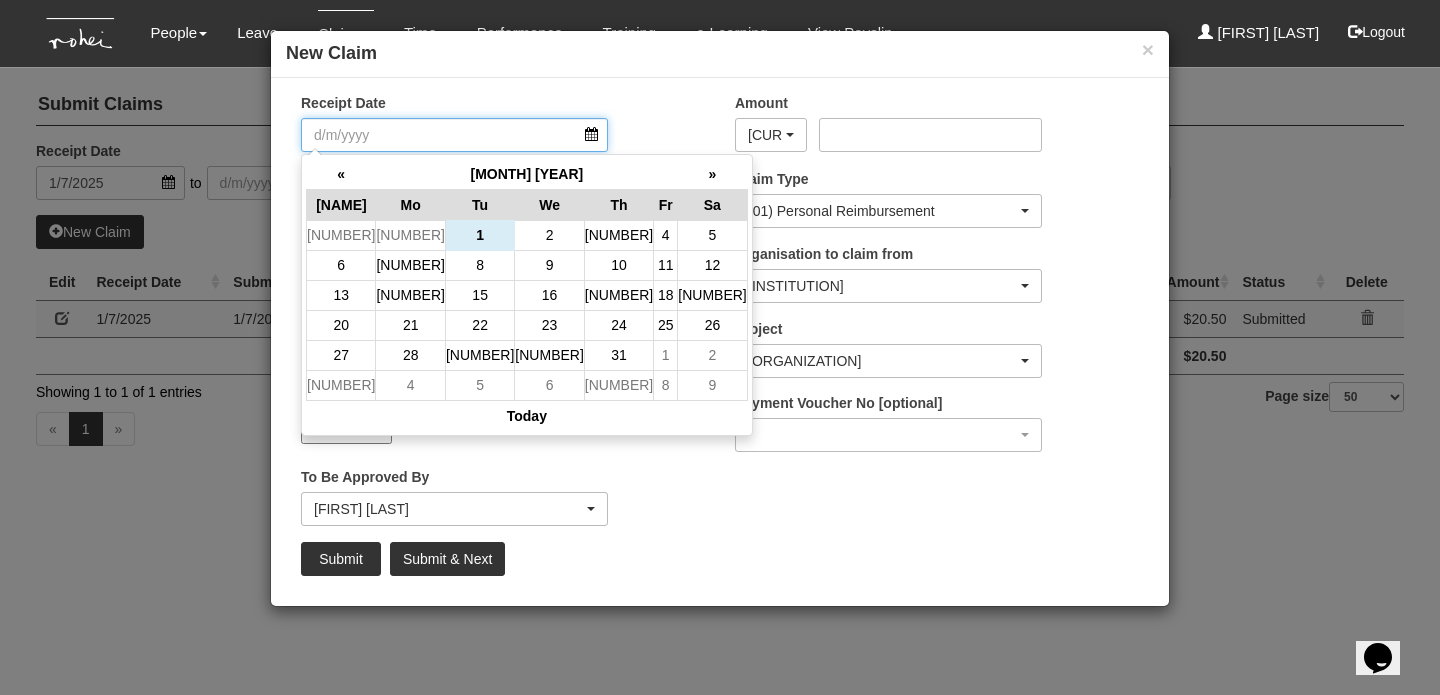 click on "Receipt Date" at bounding box center (454, 135) 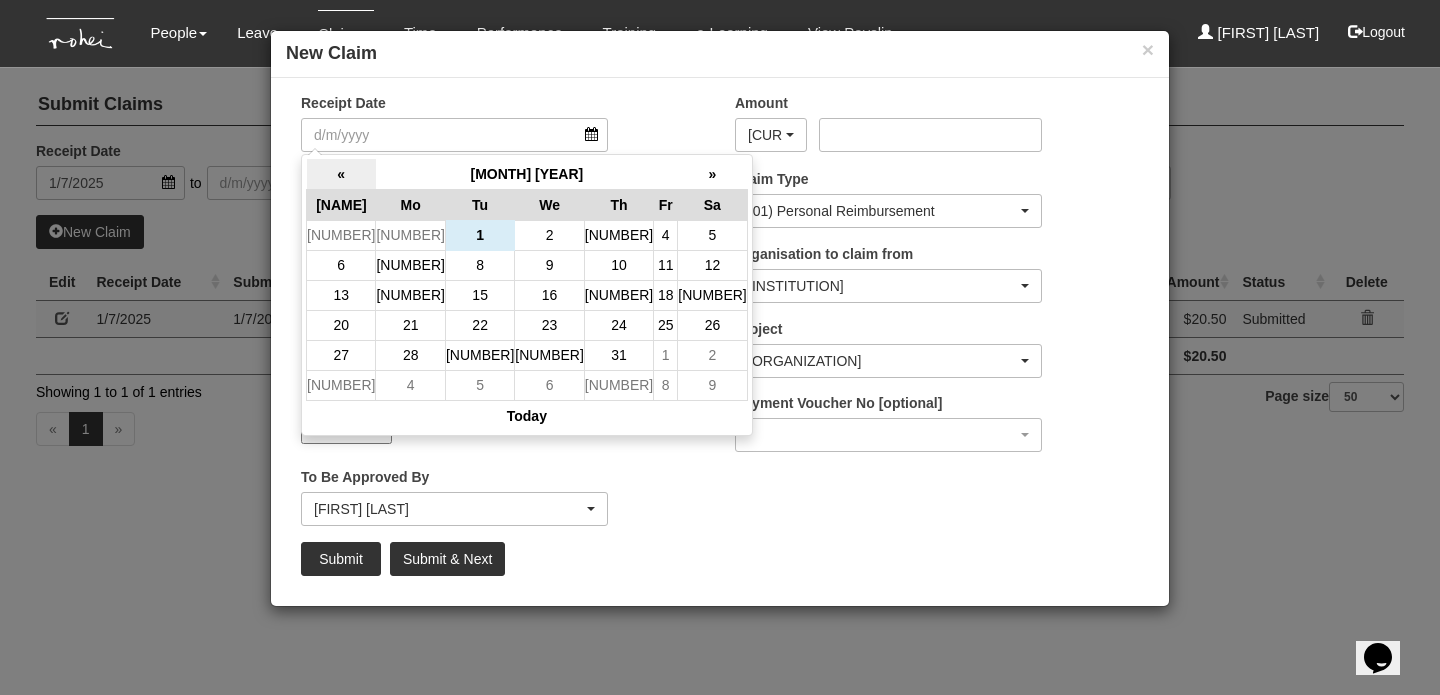 click on "«" at bounding box center [341, 174] 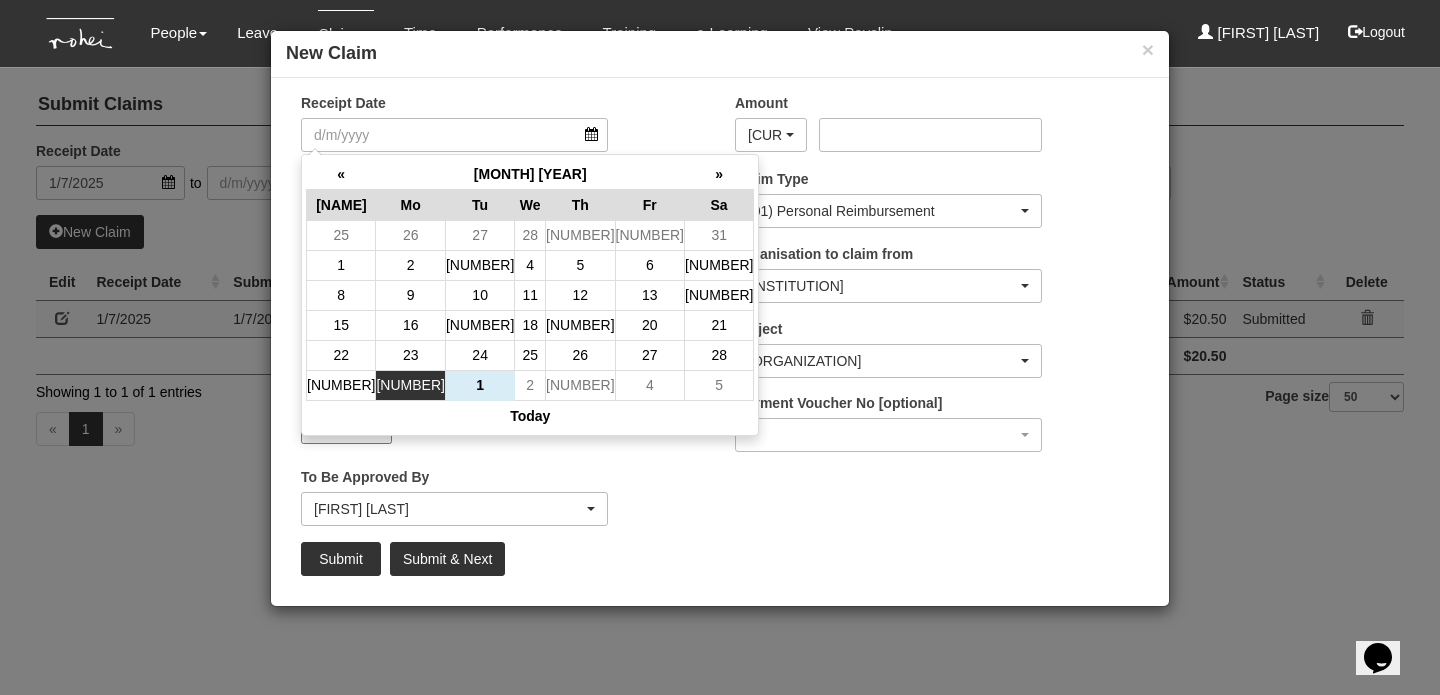 click on "[NUMBER]" at bounding box center [410, 235] 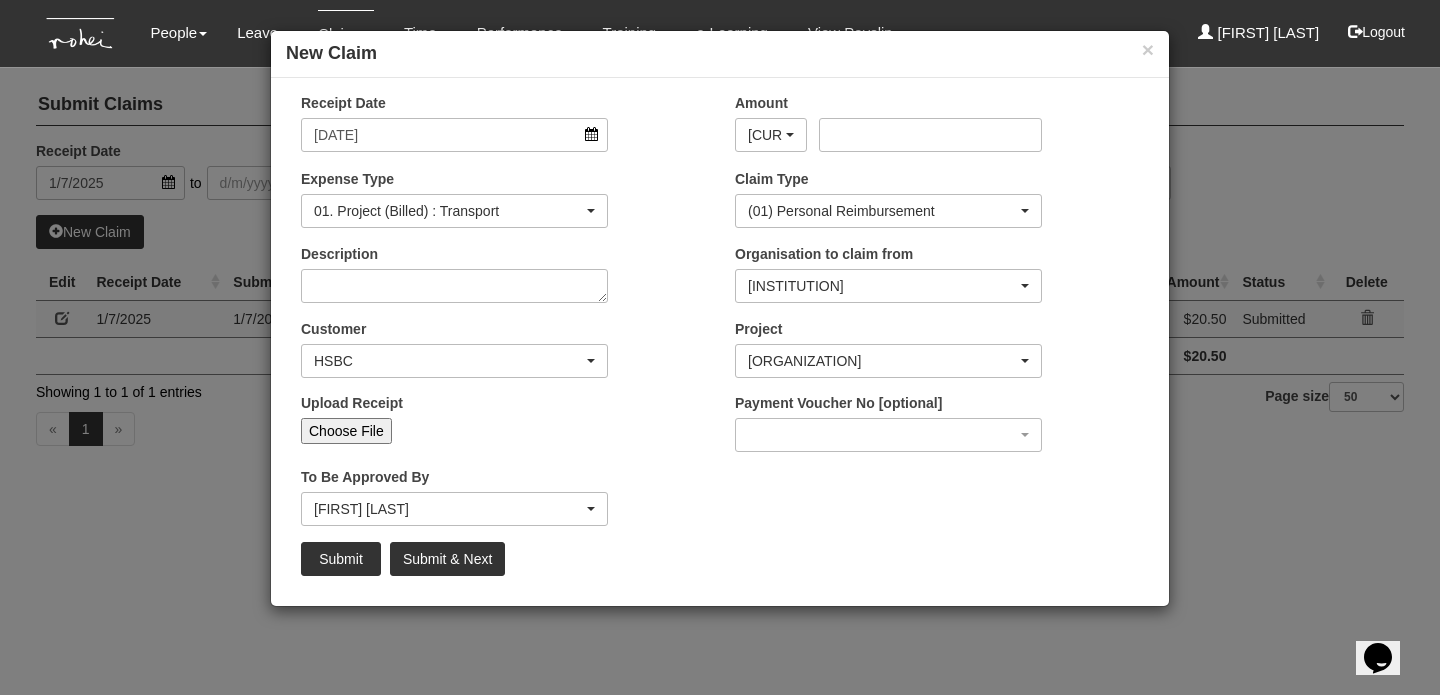 click on "Description" at bounding box center (454, 286) 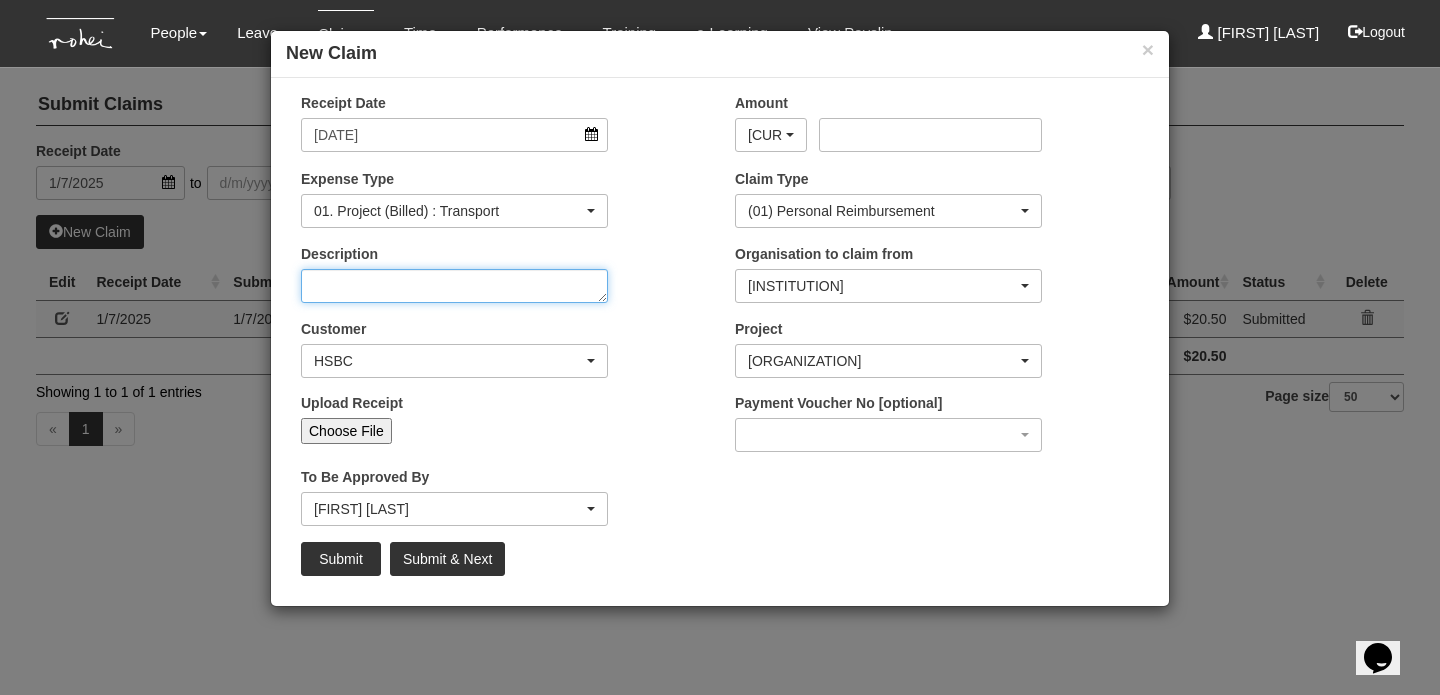 click on "Description" at bounding box center (454, 286) 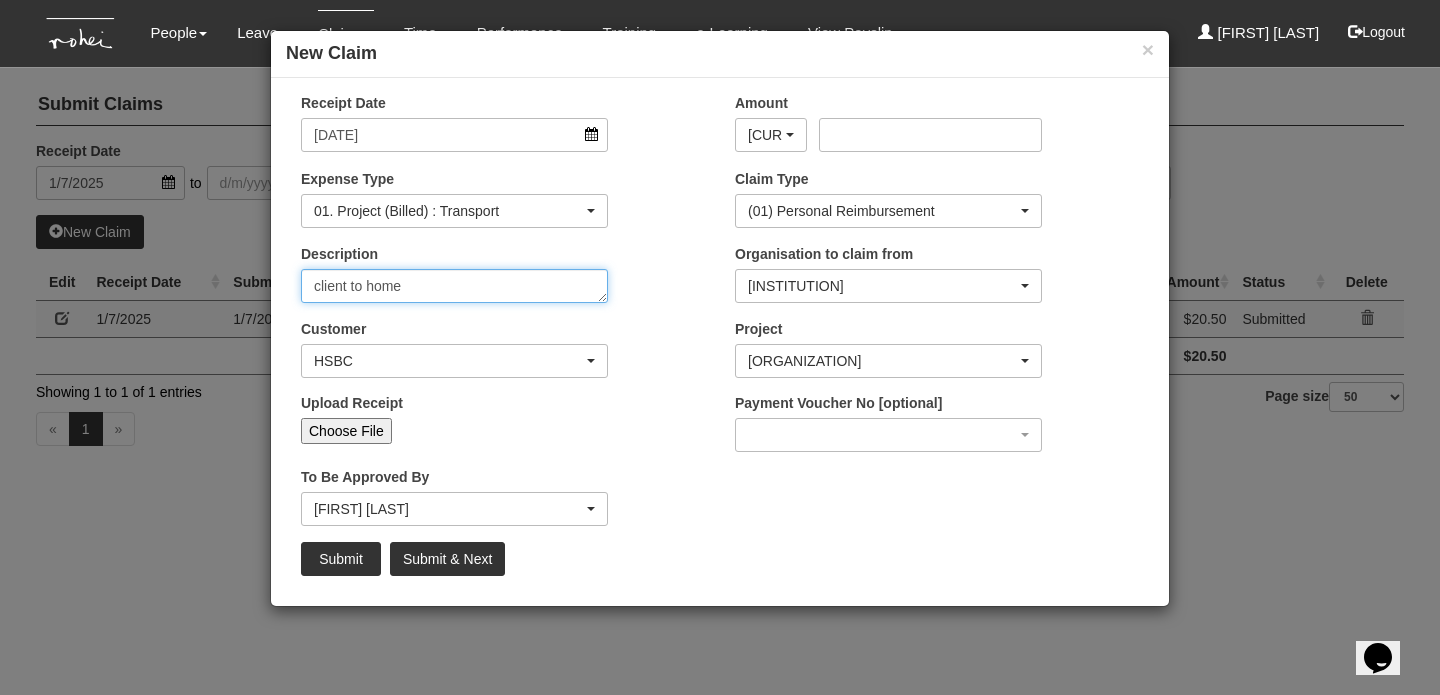 type on "client to home" 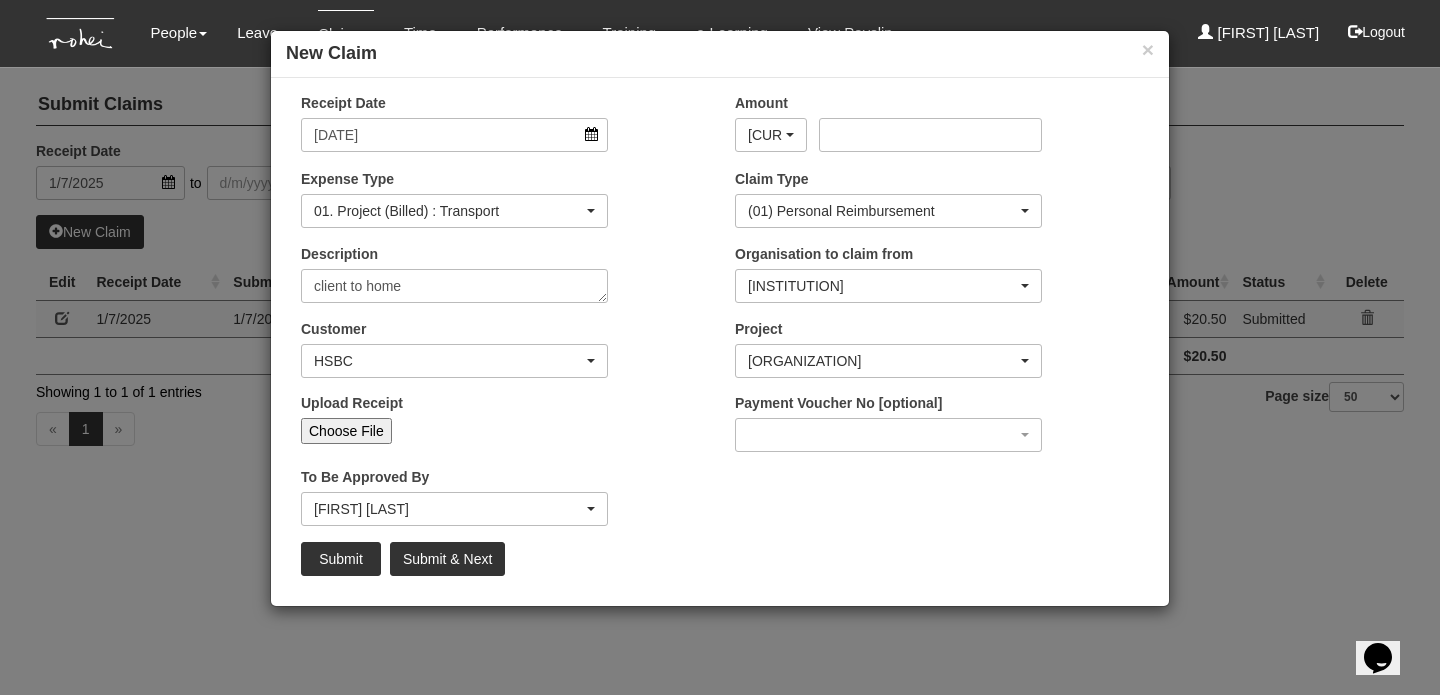 click on "Choose File" at bounding box center (346, 431) 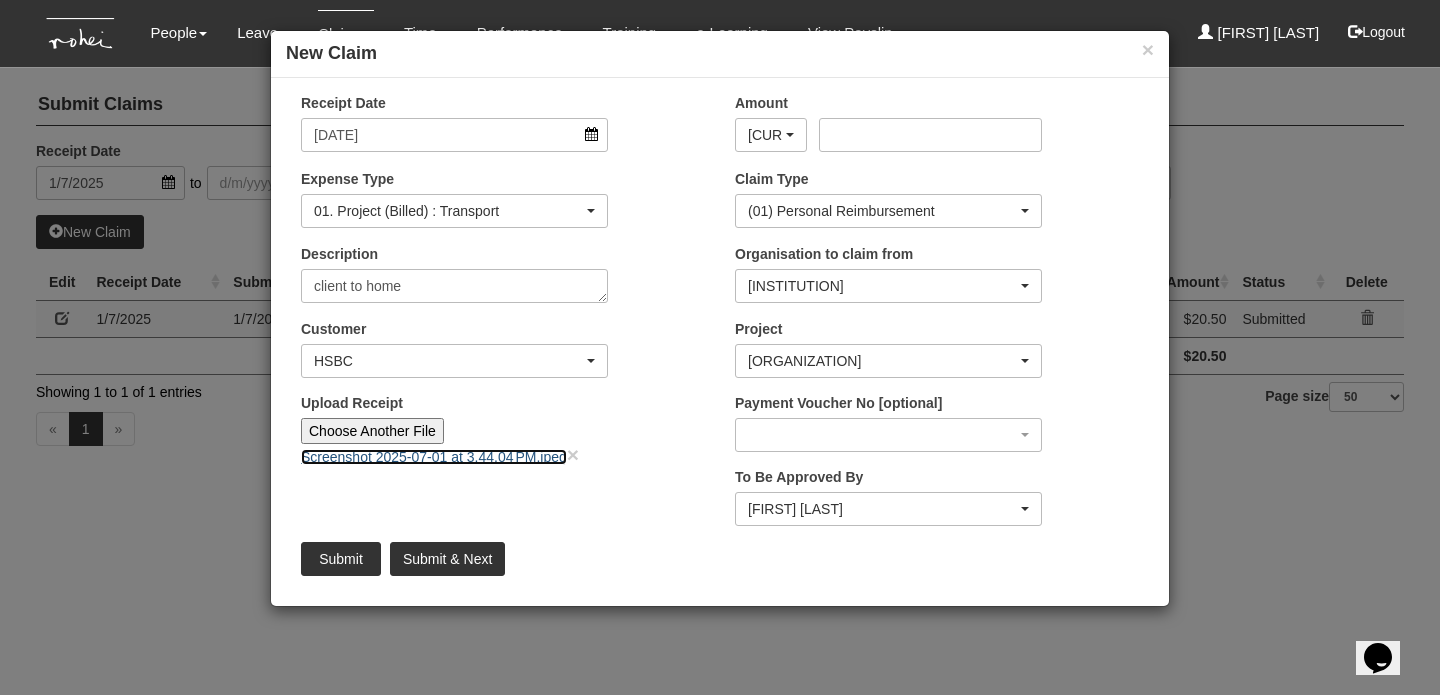 click on "Screenshot 2025-07-01 at 3.44.04 PM.jpeg" at bounding box center (434, 457) 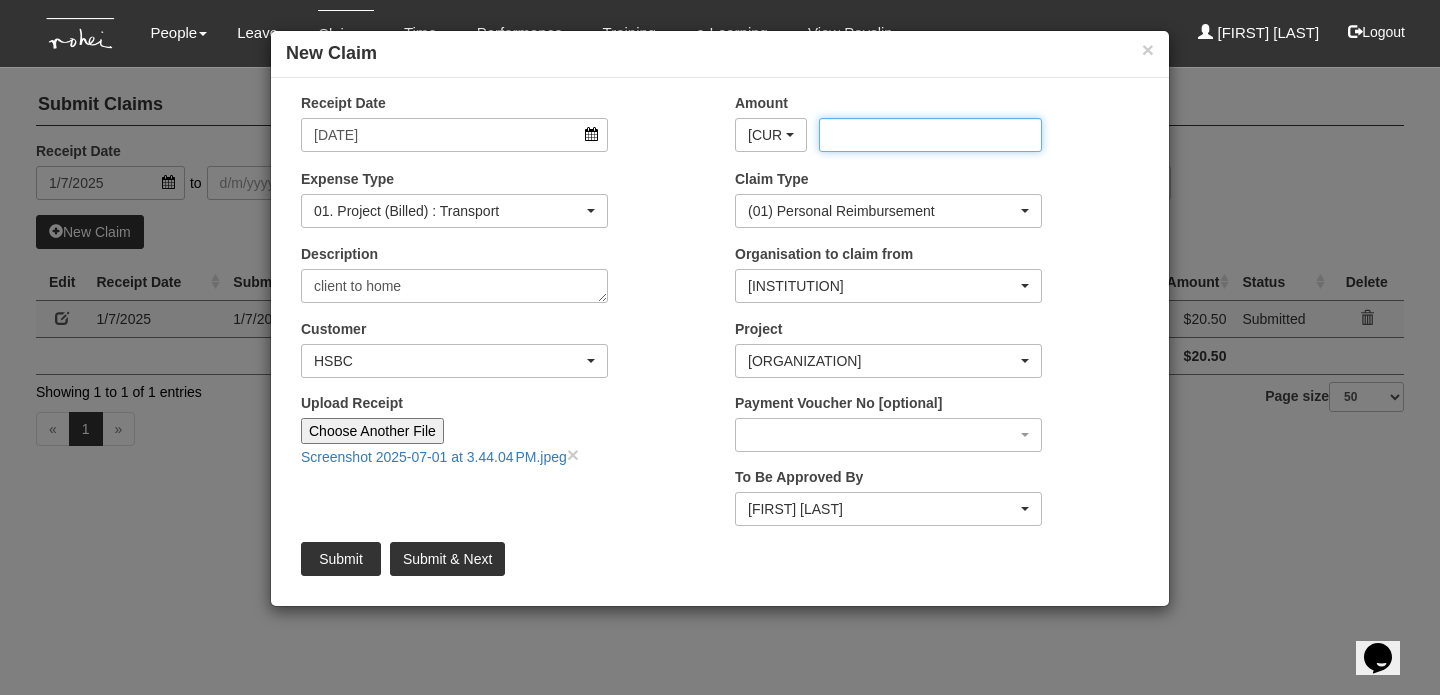 click on "Amount" at bounding box center [930, 135] 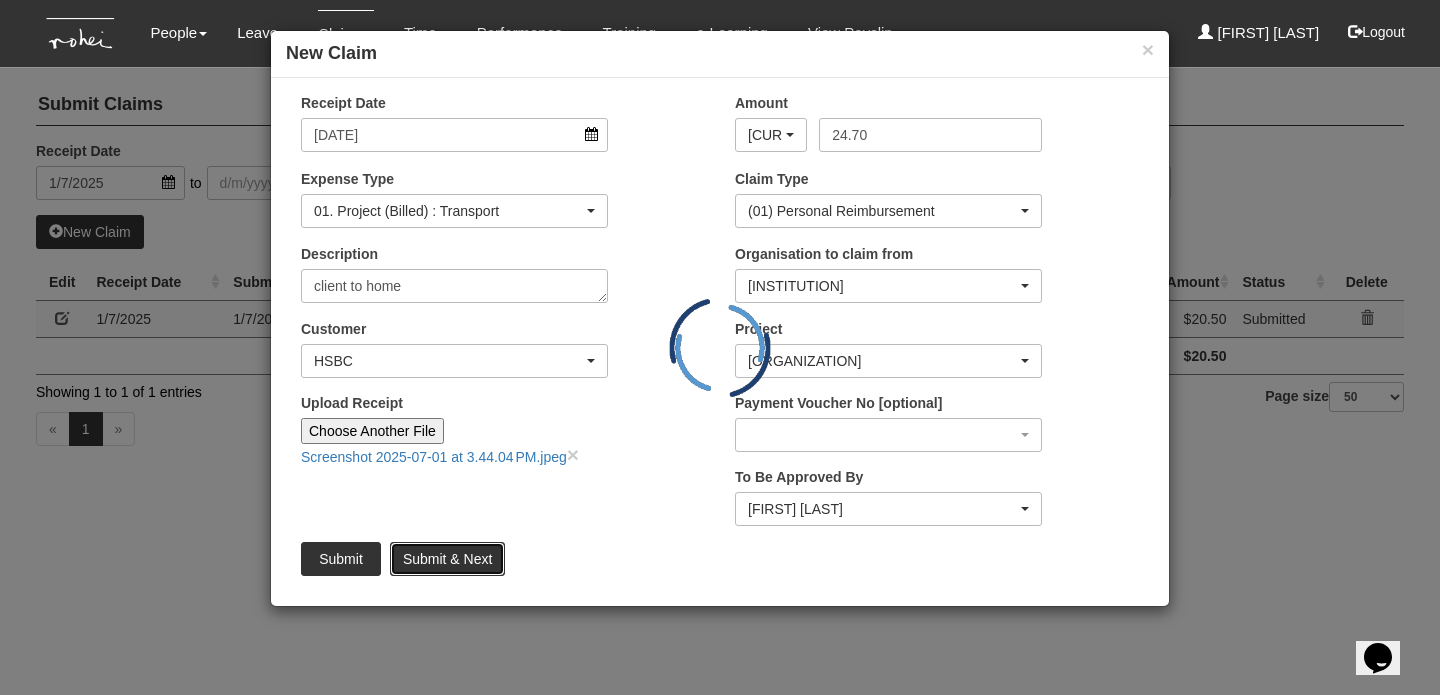 click on "Submit & Next" at bounding box center [447, 559] 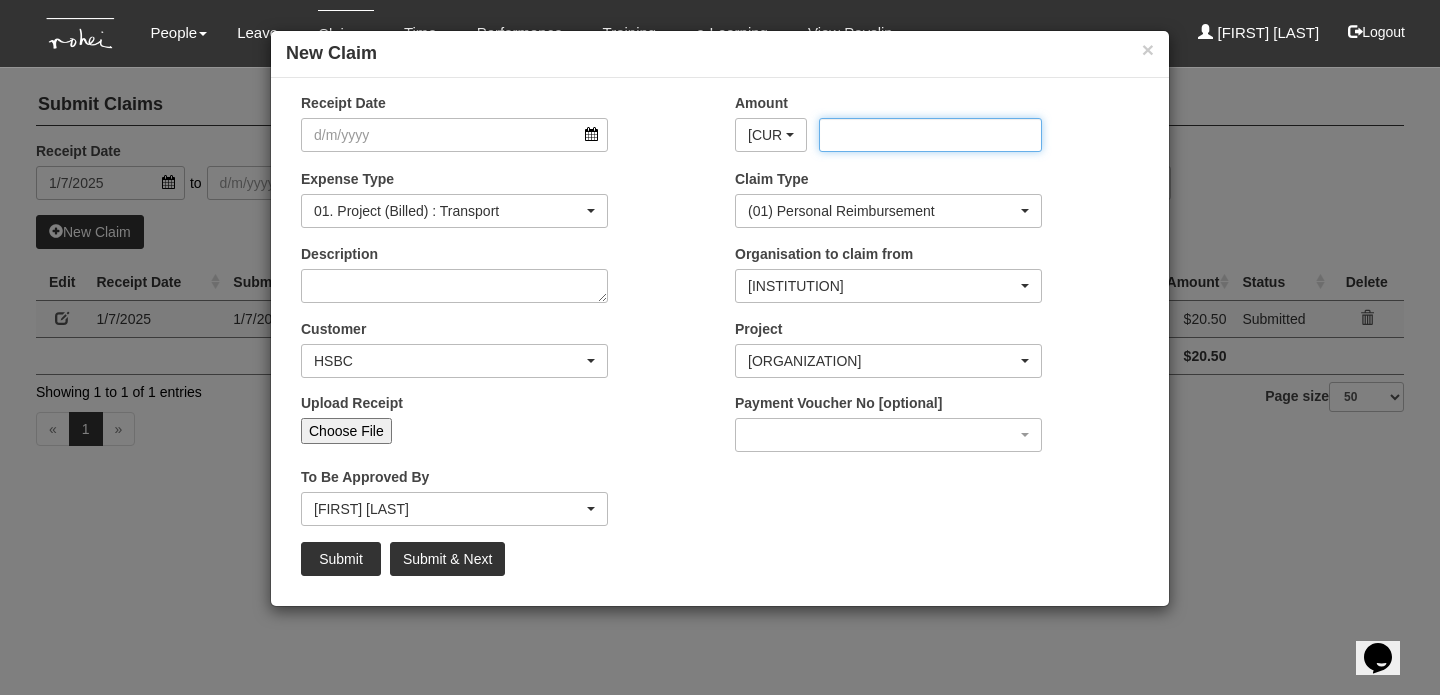 click on "Amount" at bounding box center [930, 135] 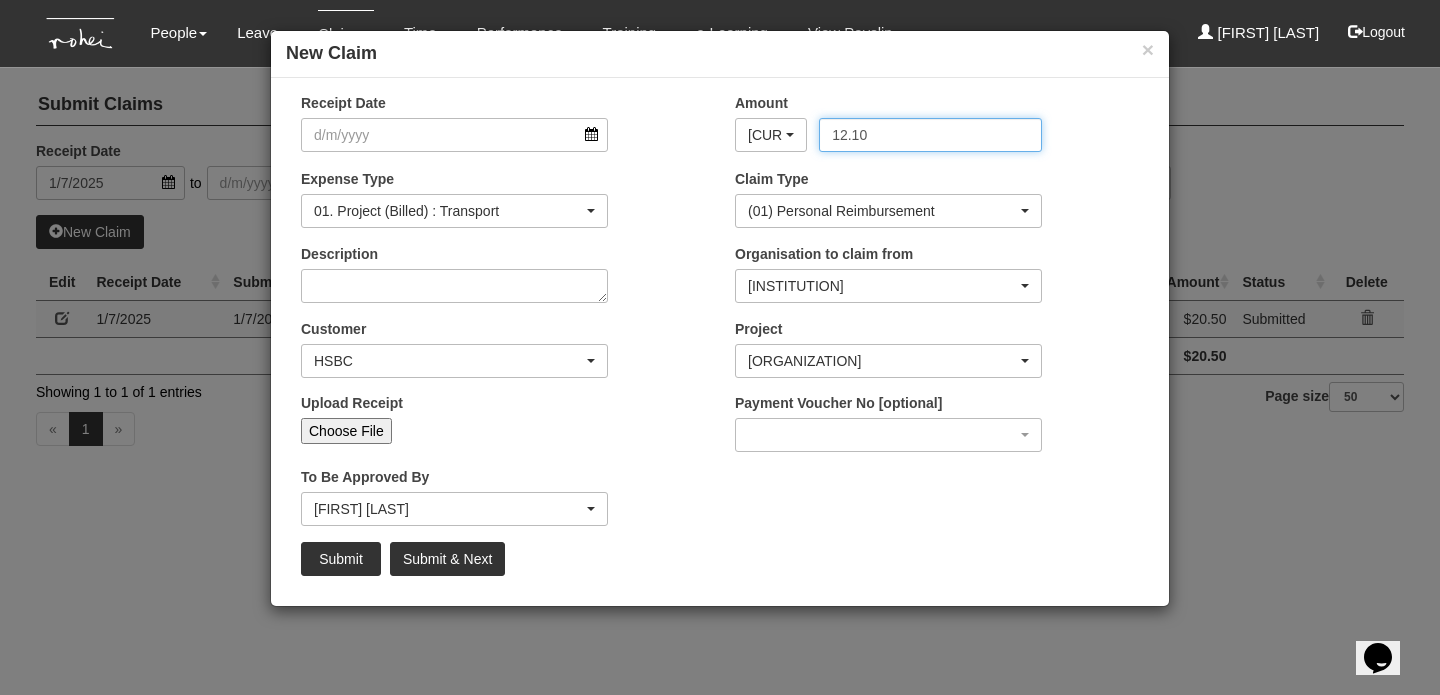 type on "12.10" 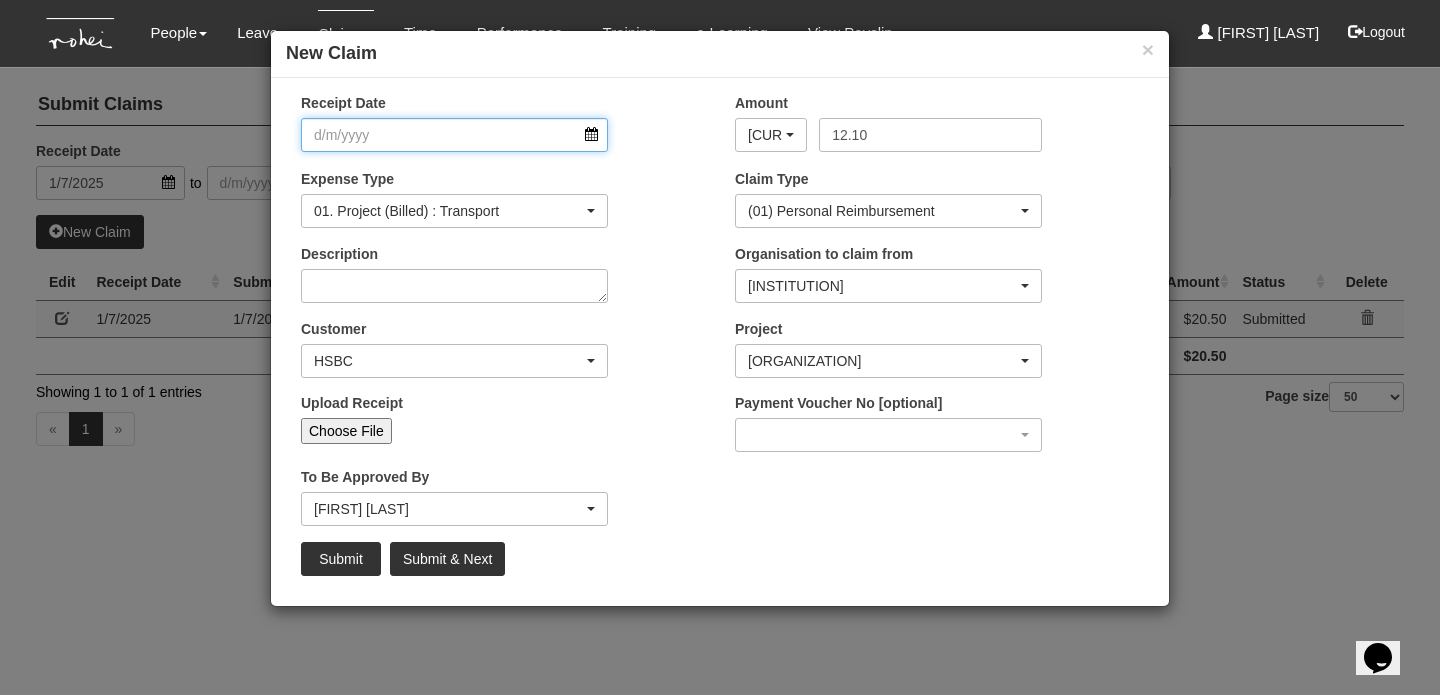 click on "Receipt Date" at bounding box center (454, 135) 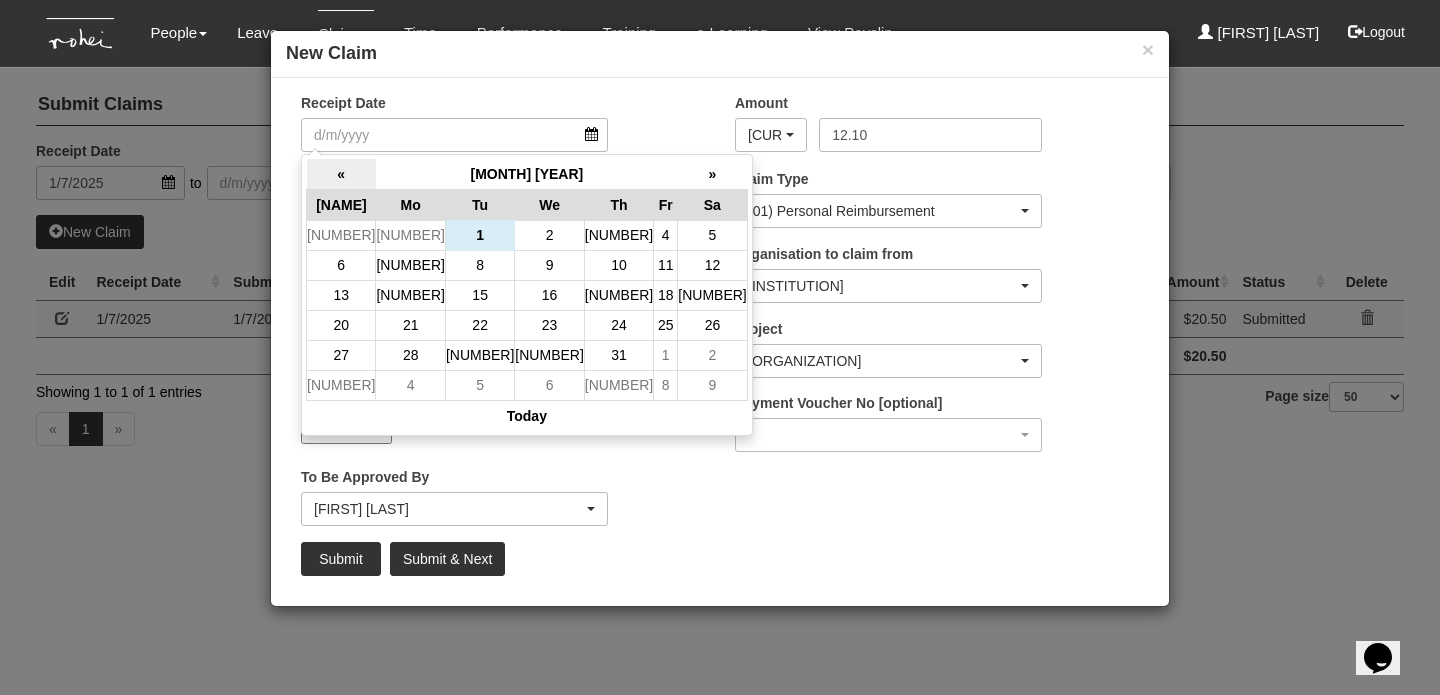 click on "«" at bounding box center [341, 174] 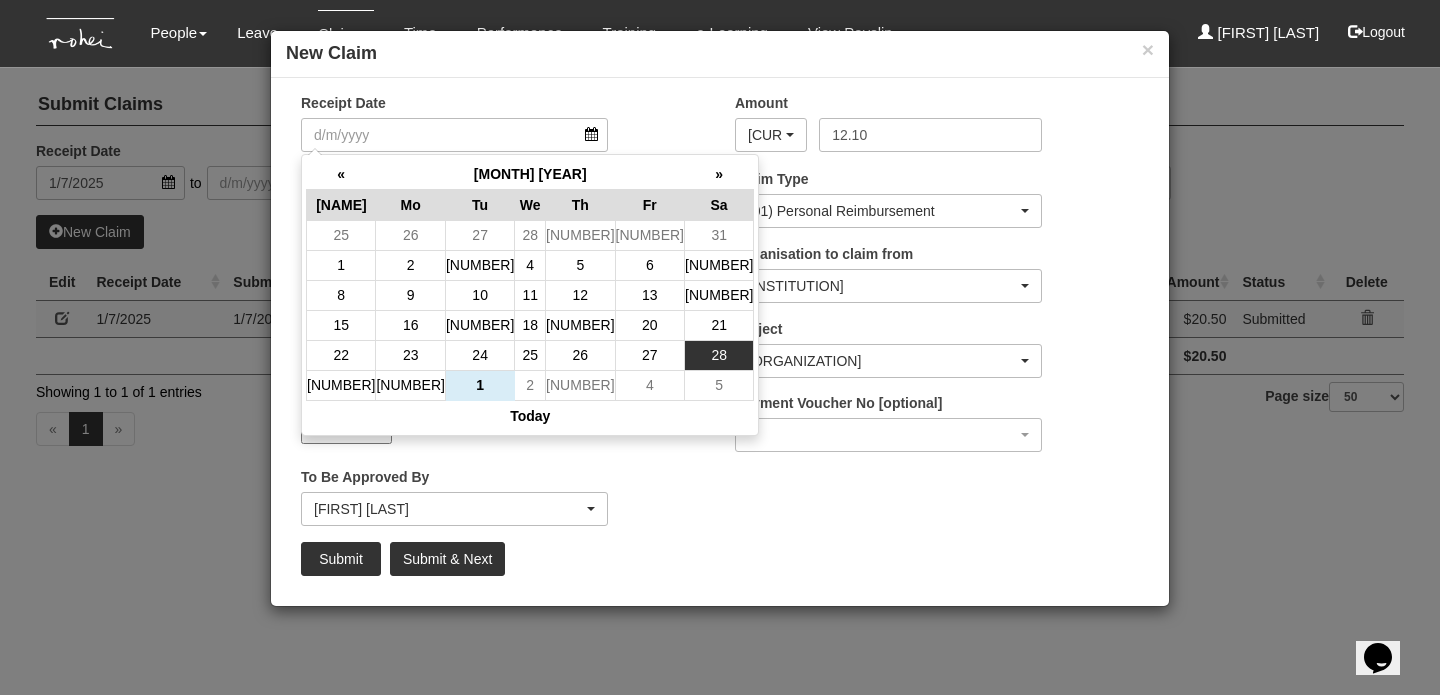 click on "28" at bounding box center (719, 235) 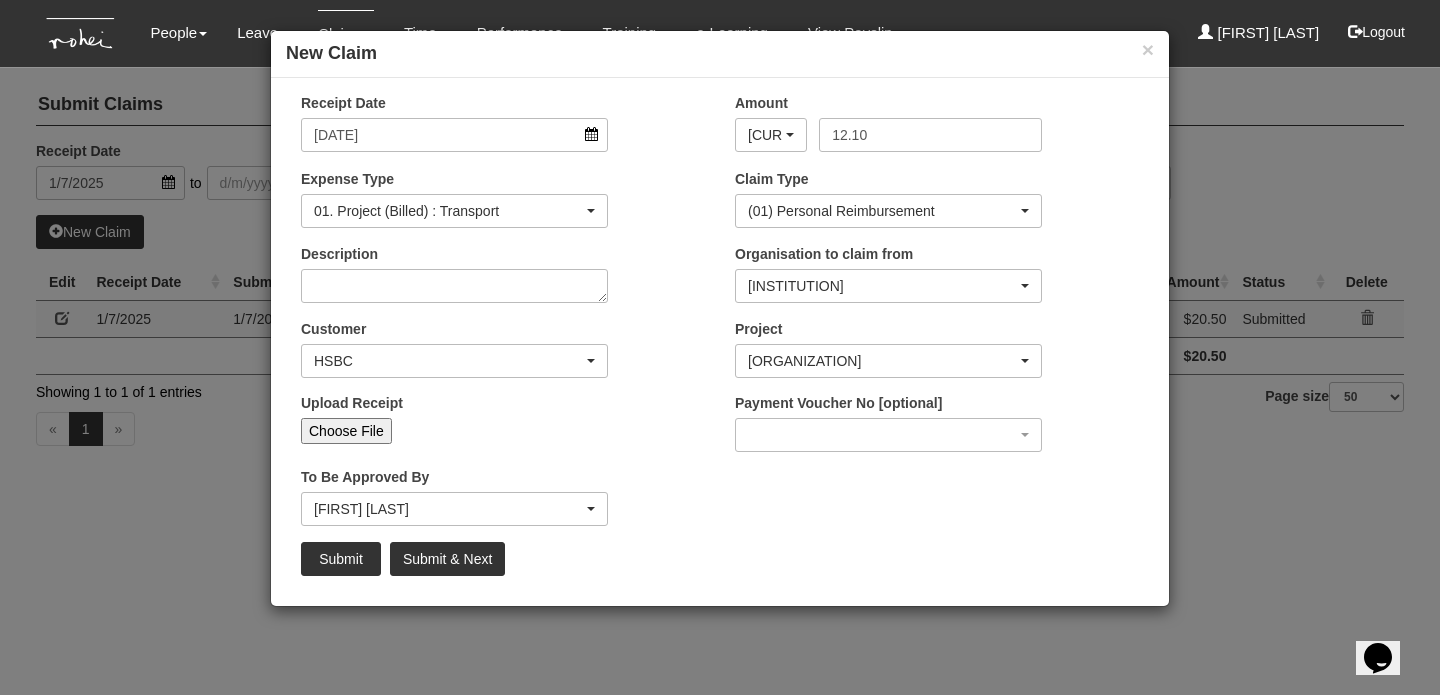 click on "Choose File" at bounding box center [346, 431] 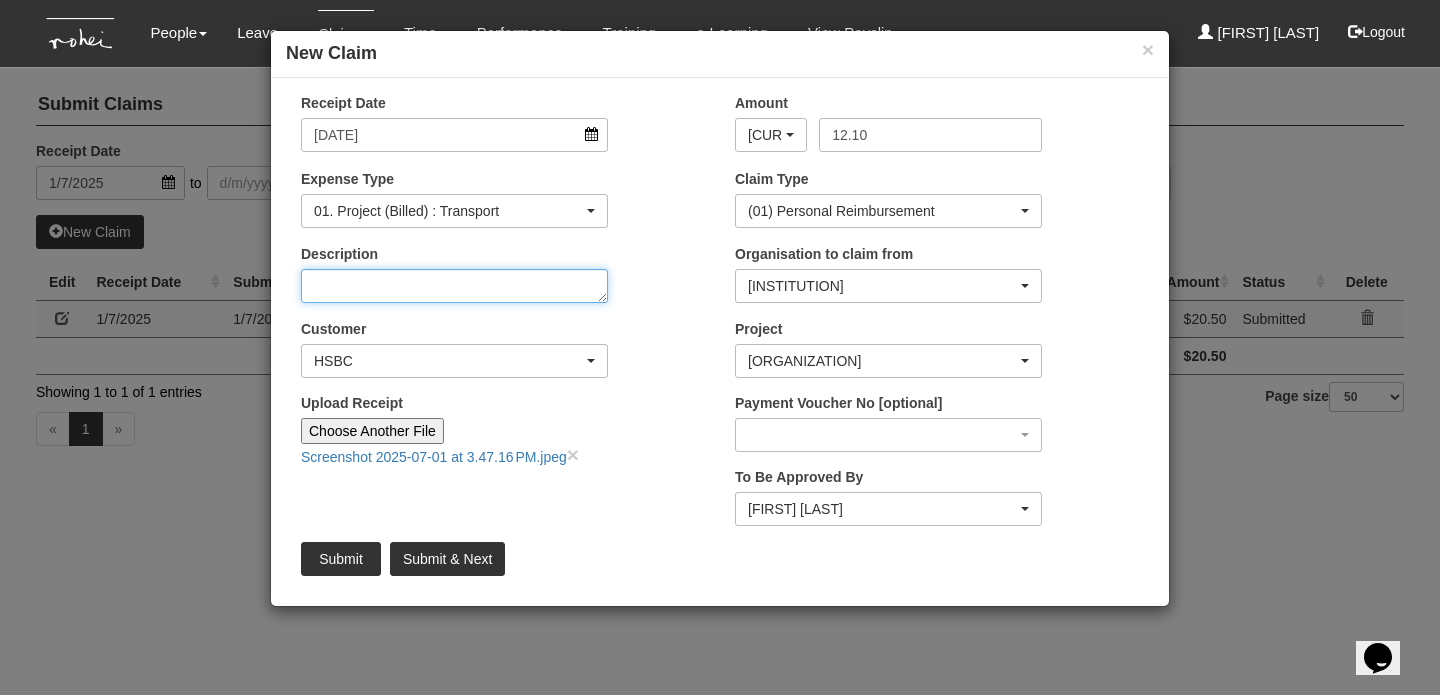 click on "Description" at bounding box center (454, 286) 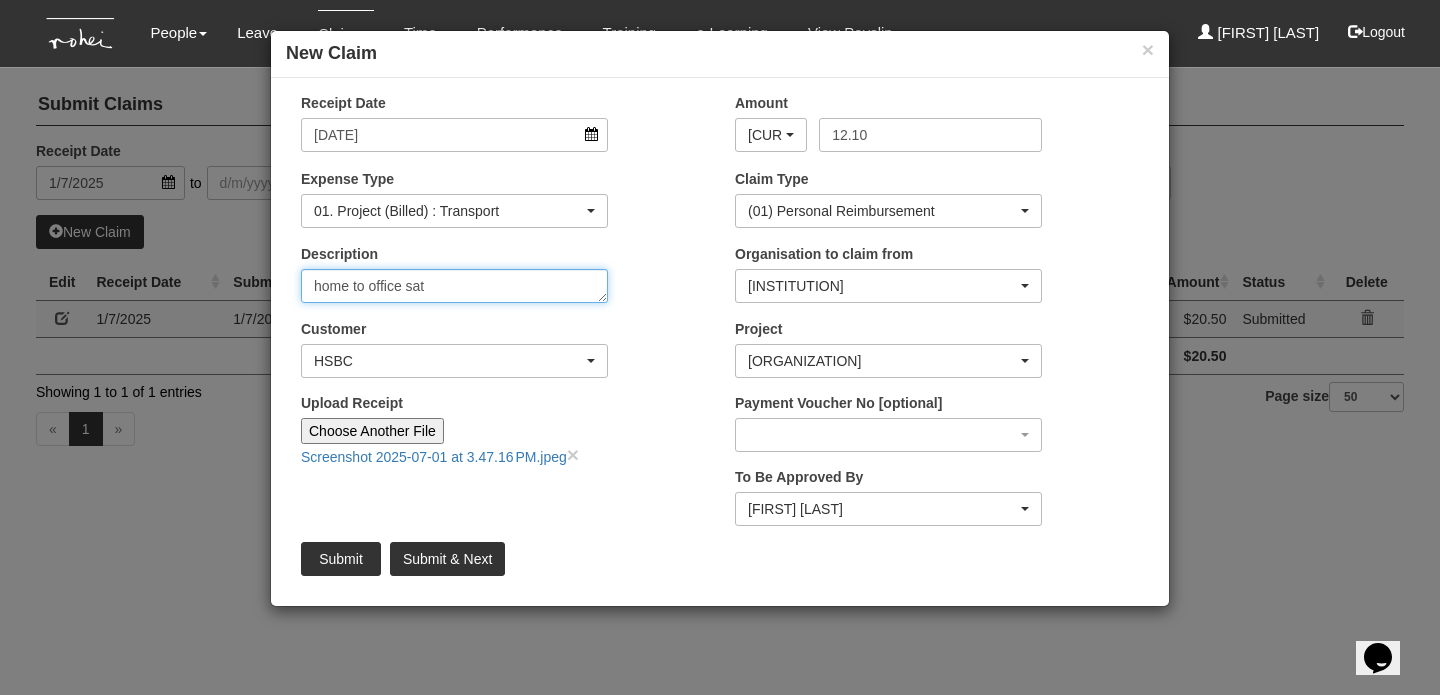 type on "home to office sat" 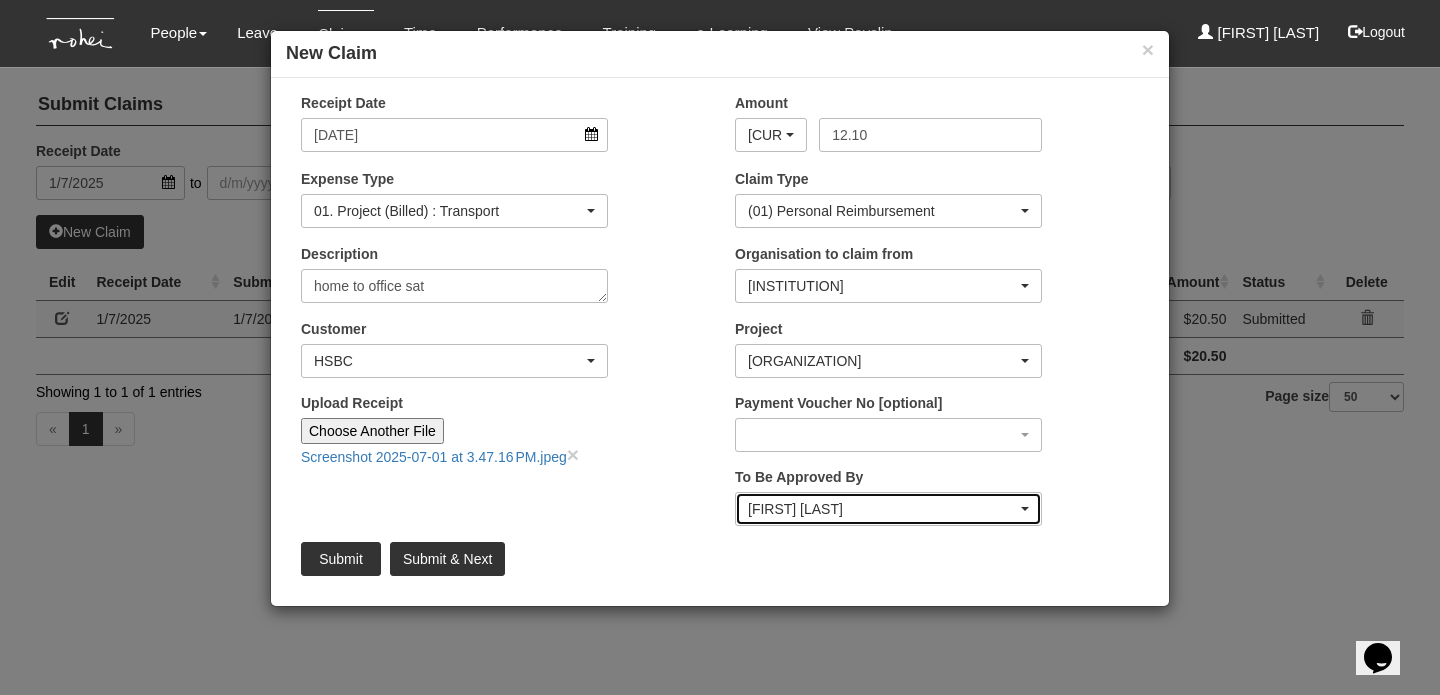 click on "[FIRST] [LAST]" at bounding box center [771, 135] 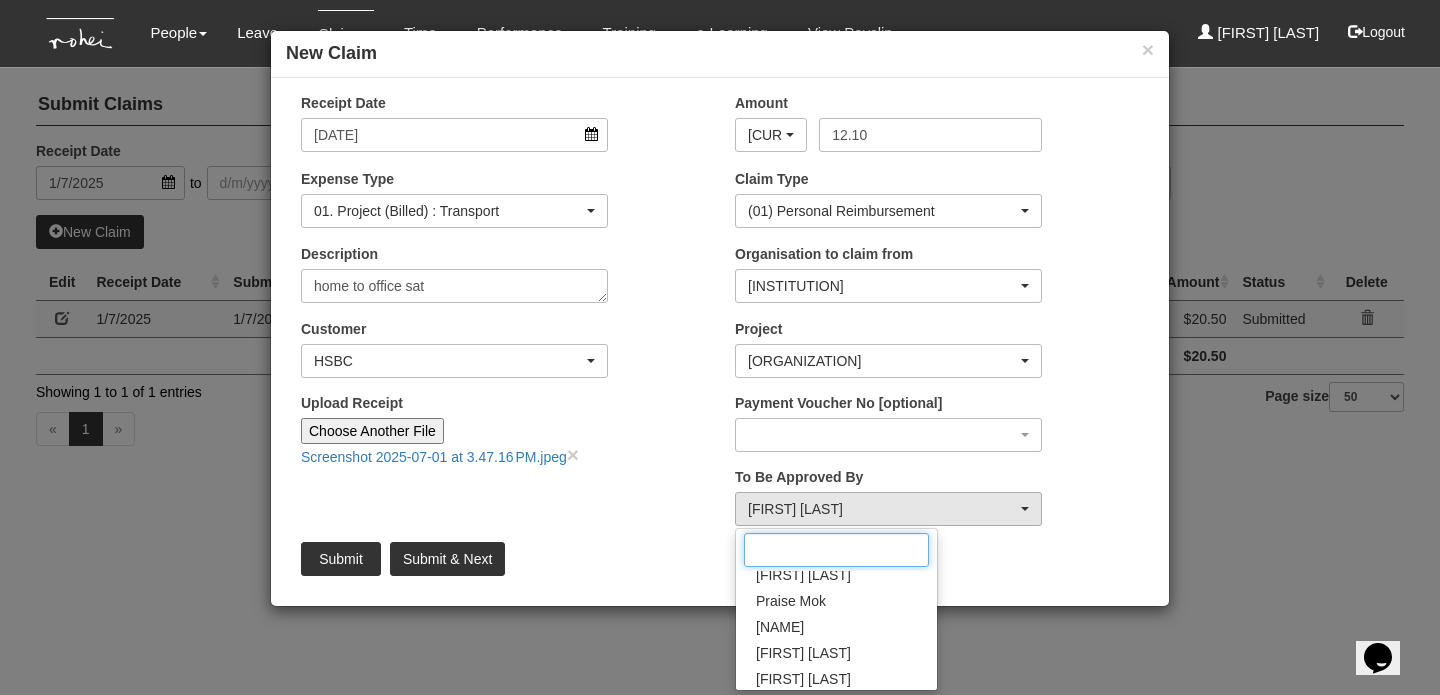 scroll, scrollTop: 478, scrollLeft: 0, axis: vertical 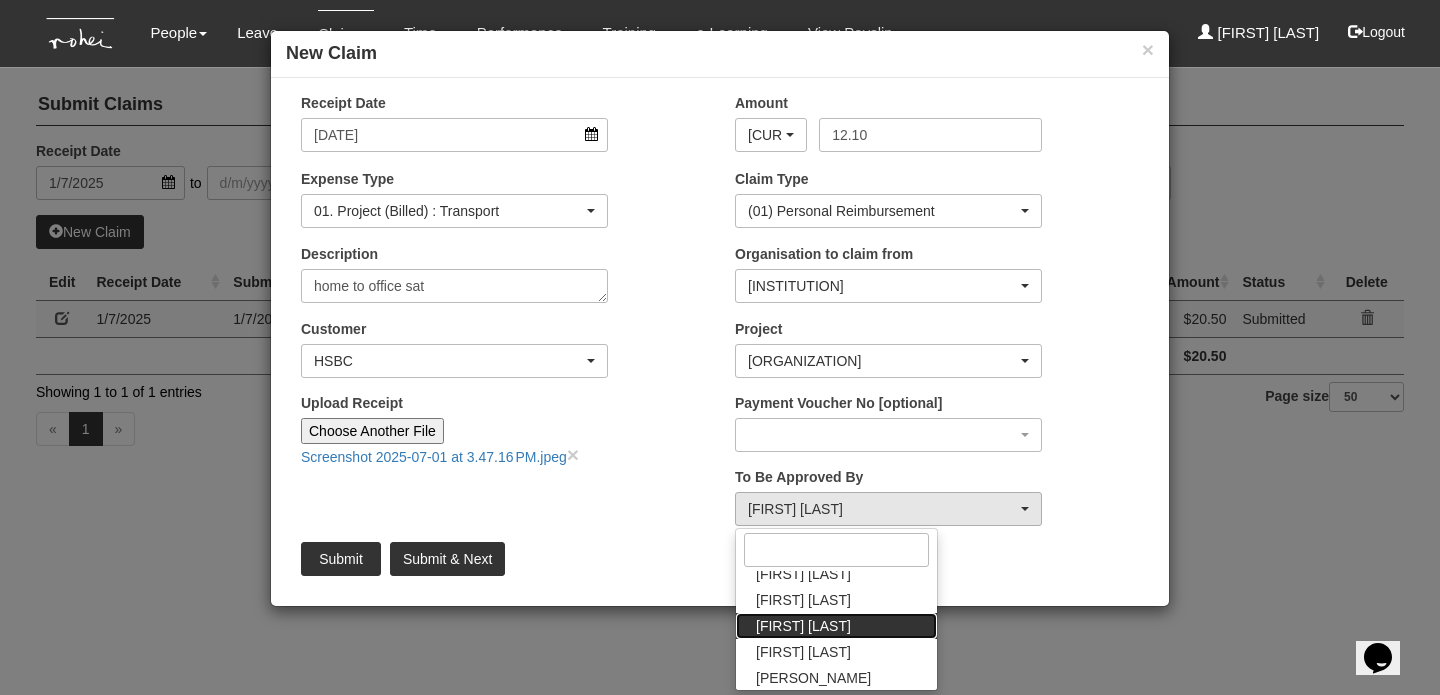 click on "[FIRST] [LAST]" at bounding box center [836, 106] 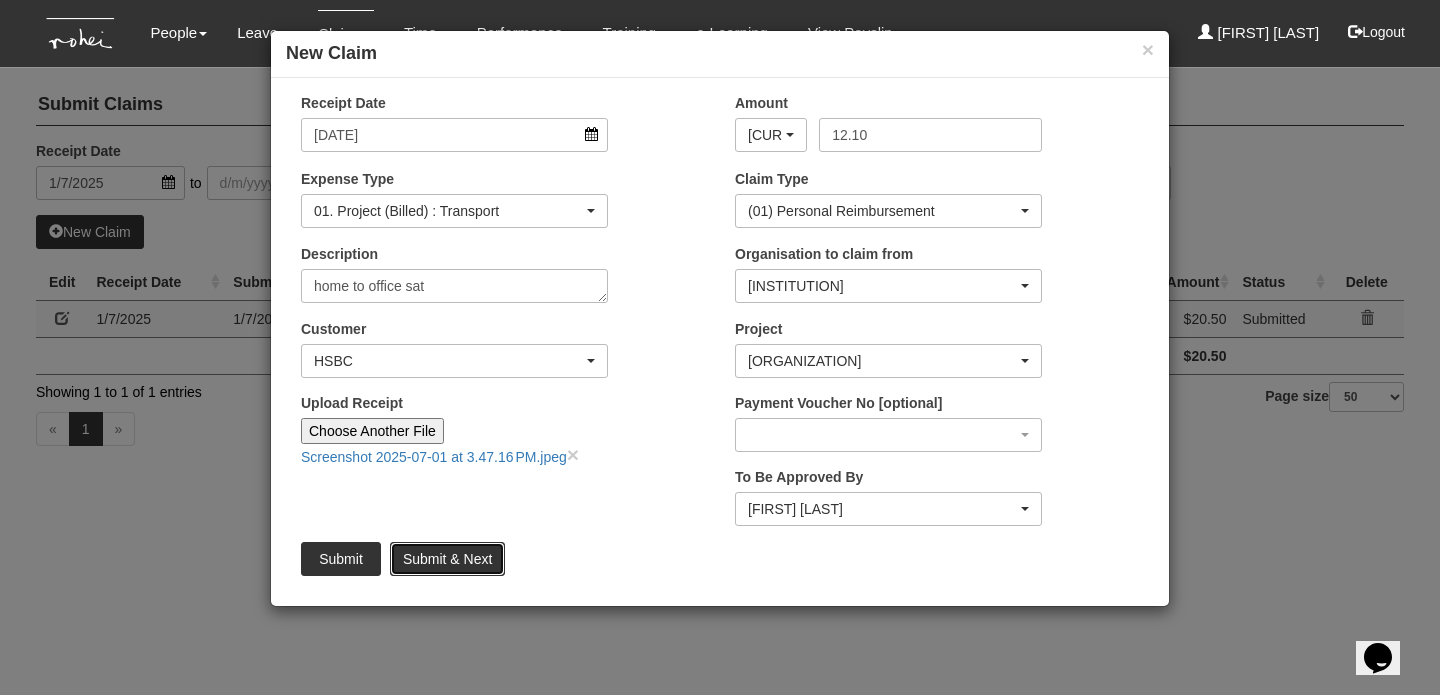 click on "Submit & Next" at bounding box center (447, 559) 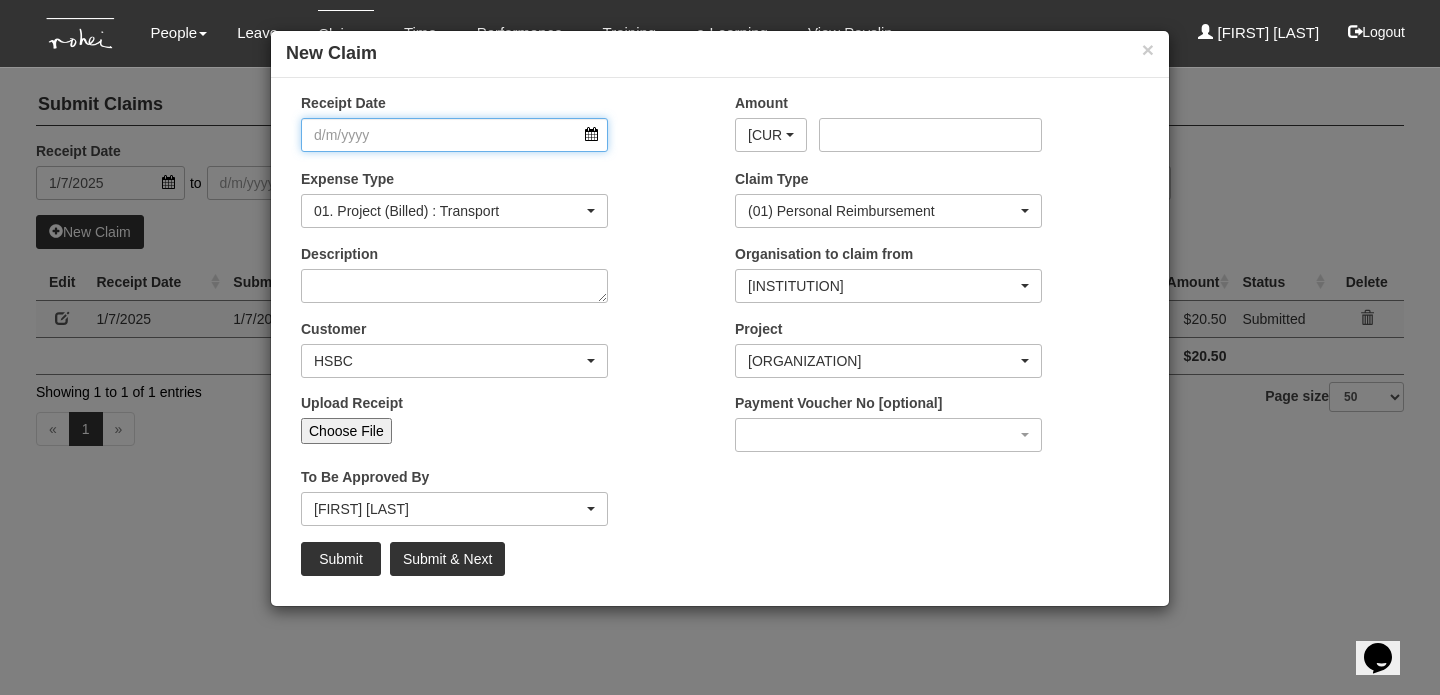 click on "Receipt Date" at bounding box center [454, 135] 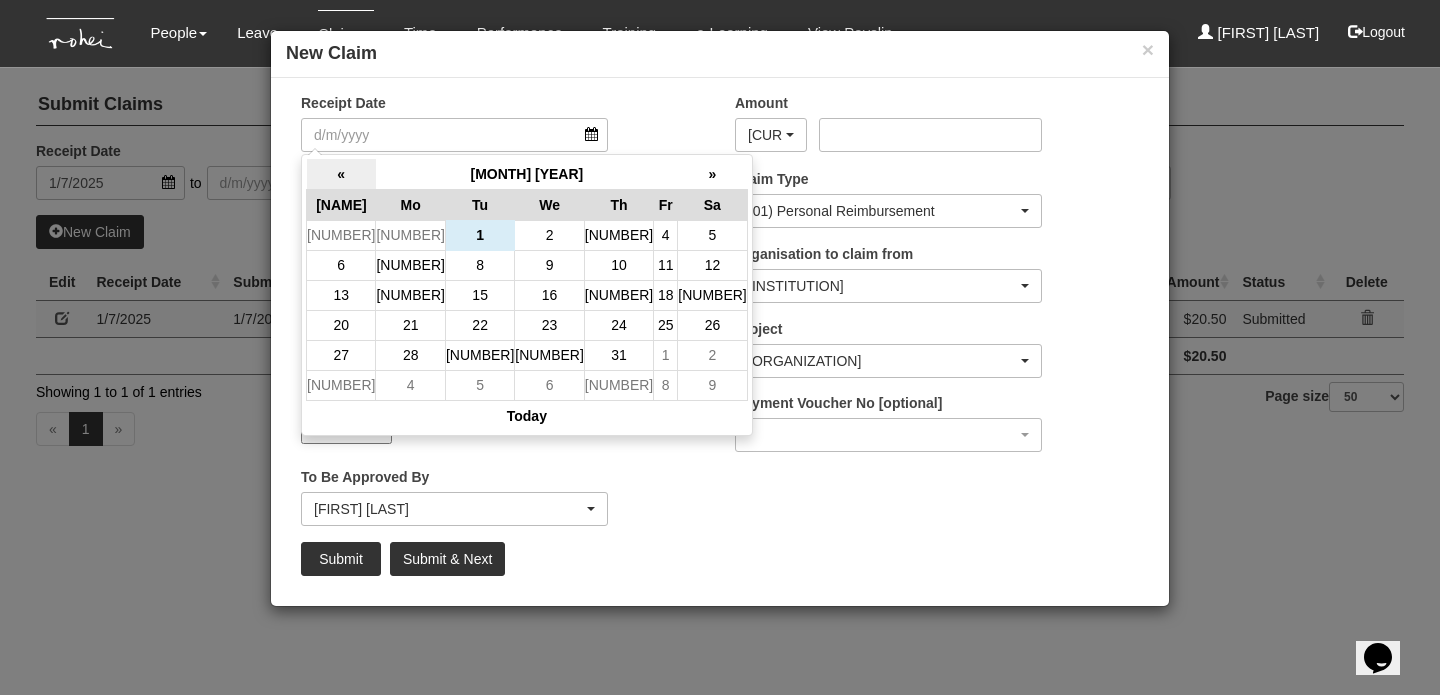 click on "«" at bounding box center [341, 174] 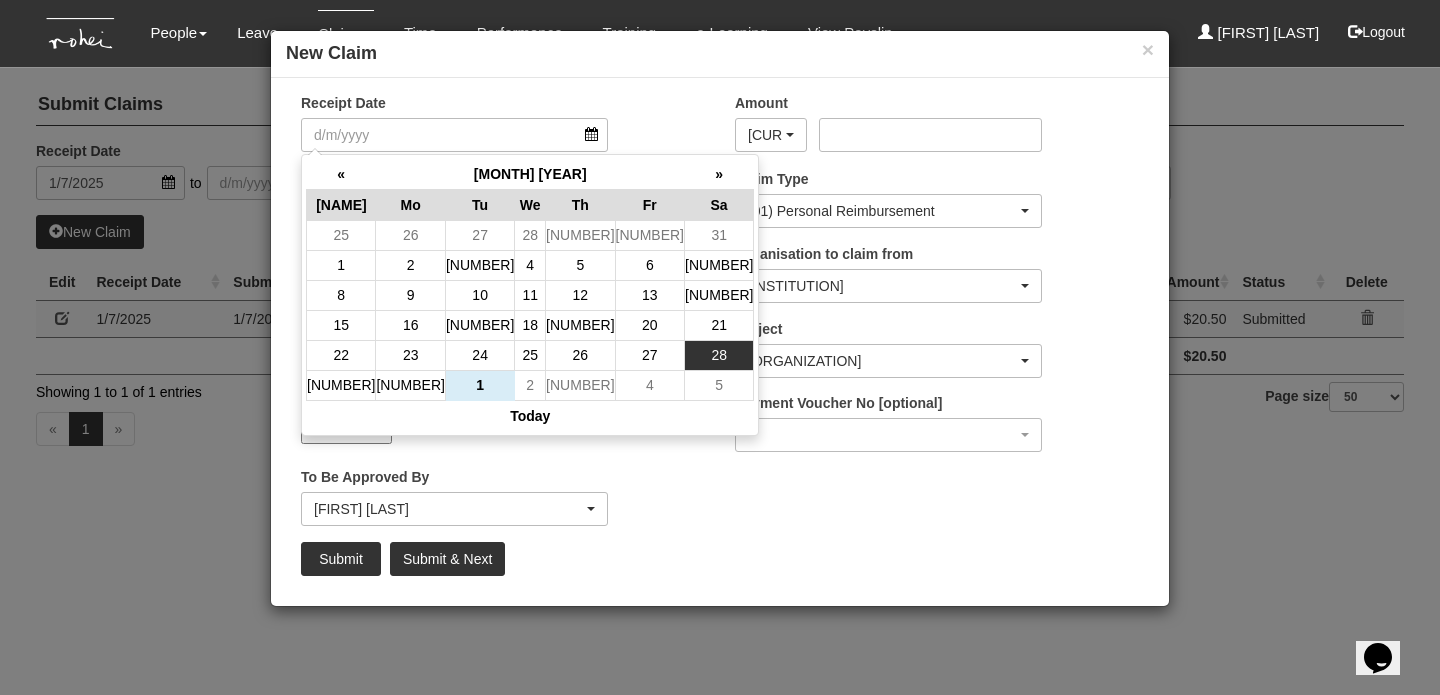 click on "28" at bounding box center [719, 235] 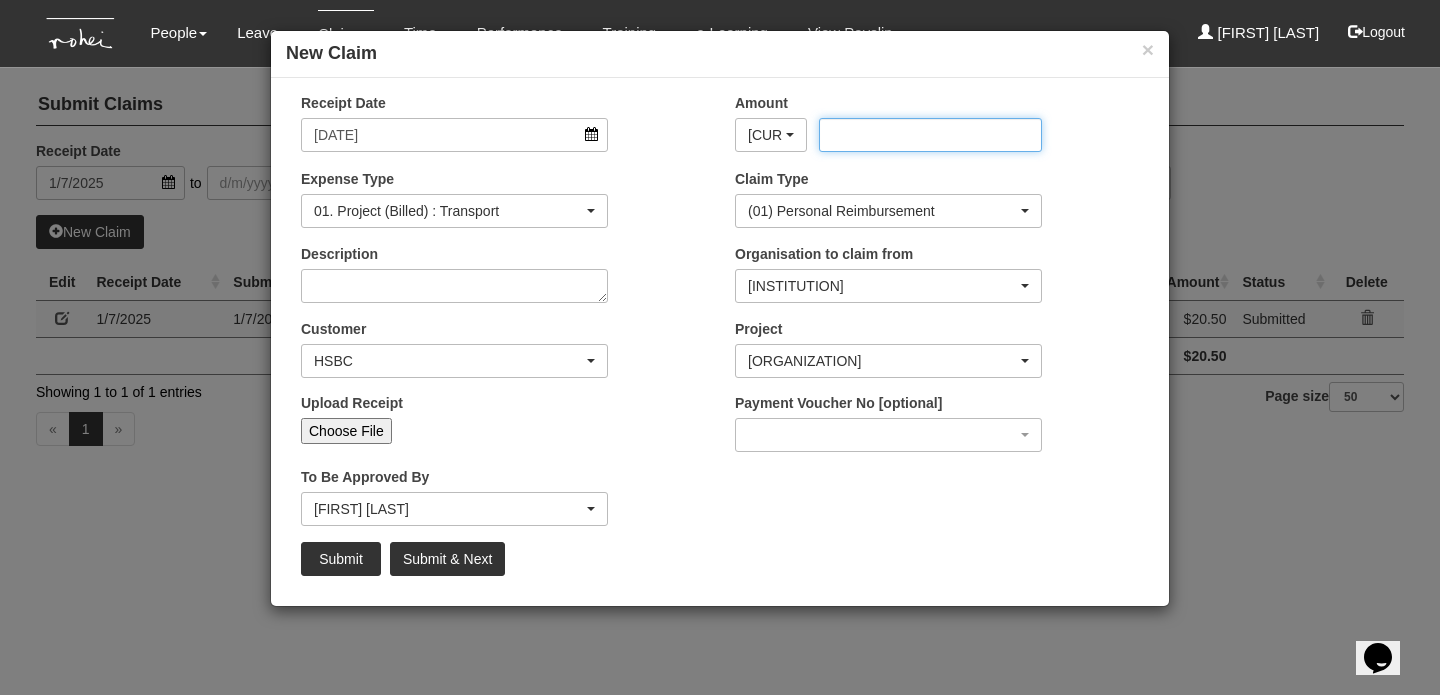 click on "Amount" at bounding box center [930, 135] 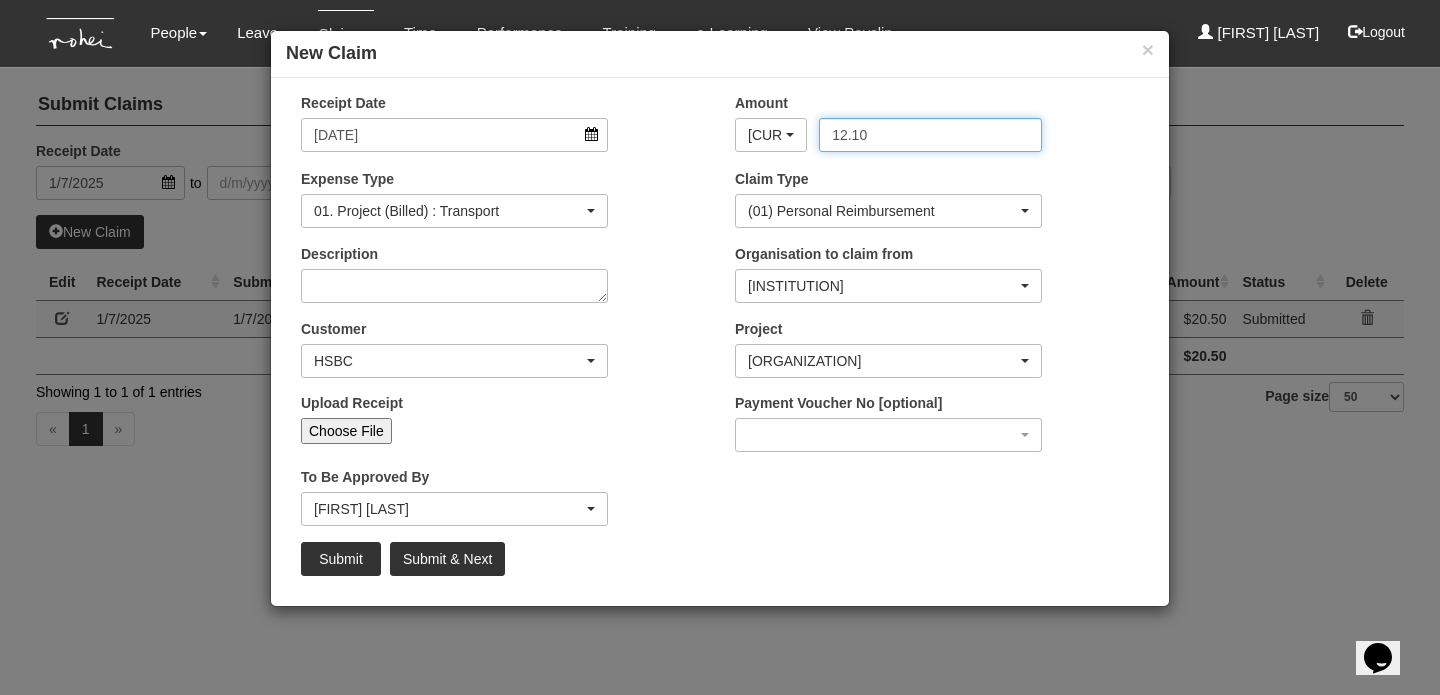 type on "12.10" 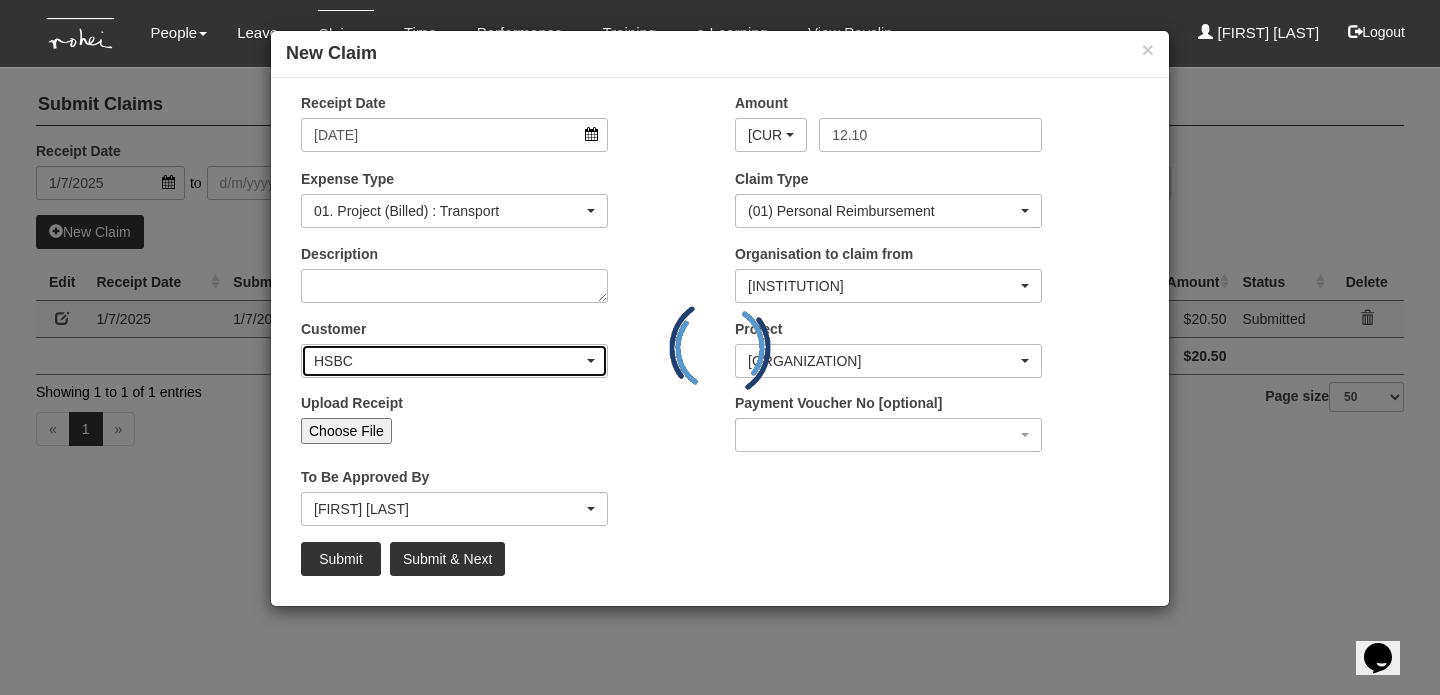 click at bounding box center (790, 135) 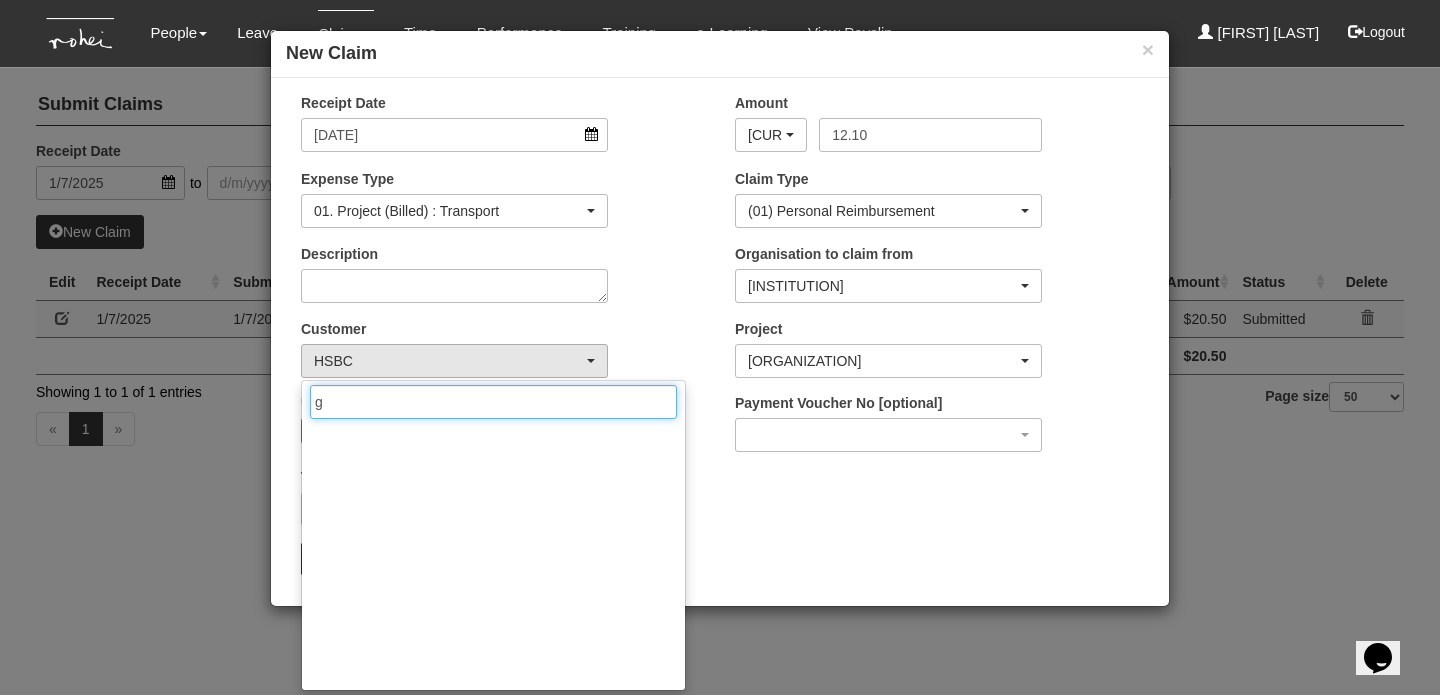 scroll, scrollTop: 0, scrollLeft: 0, axis: both 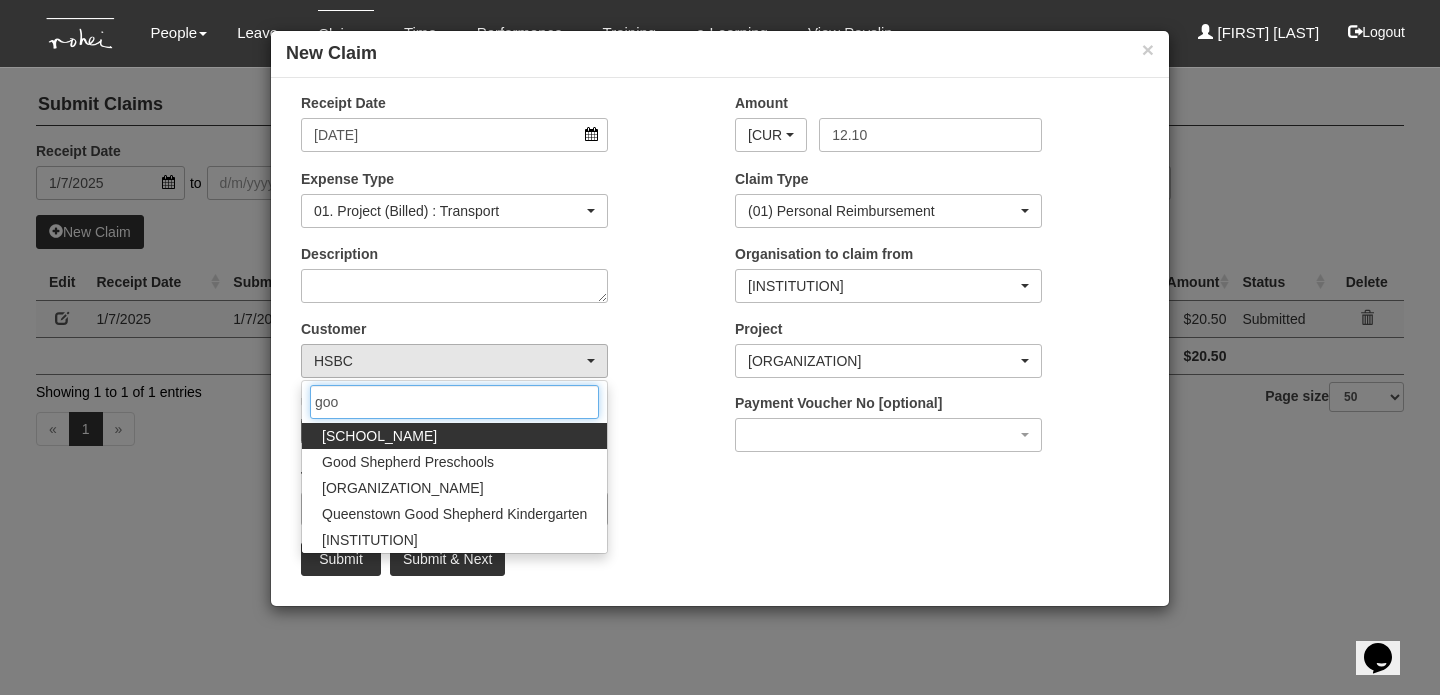 type on "goo" 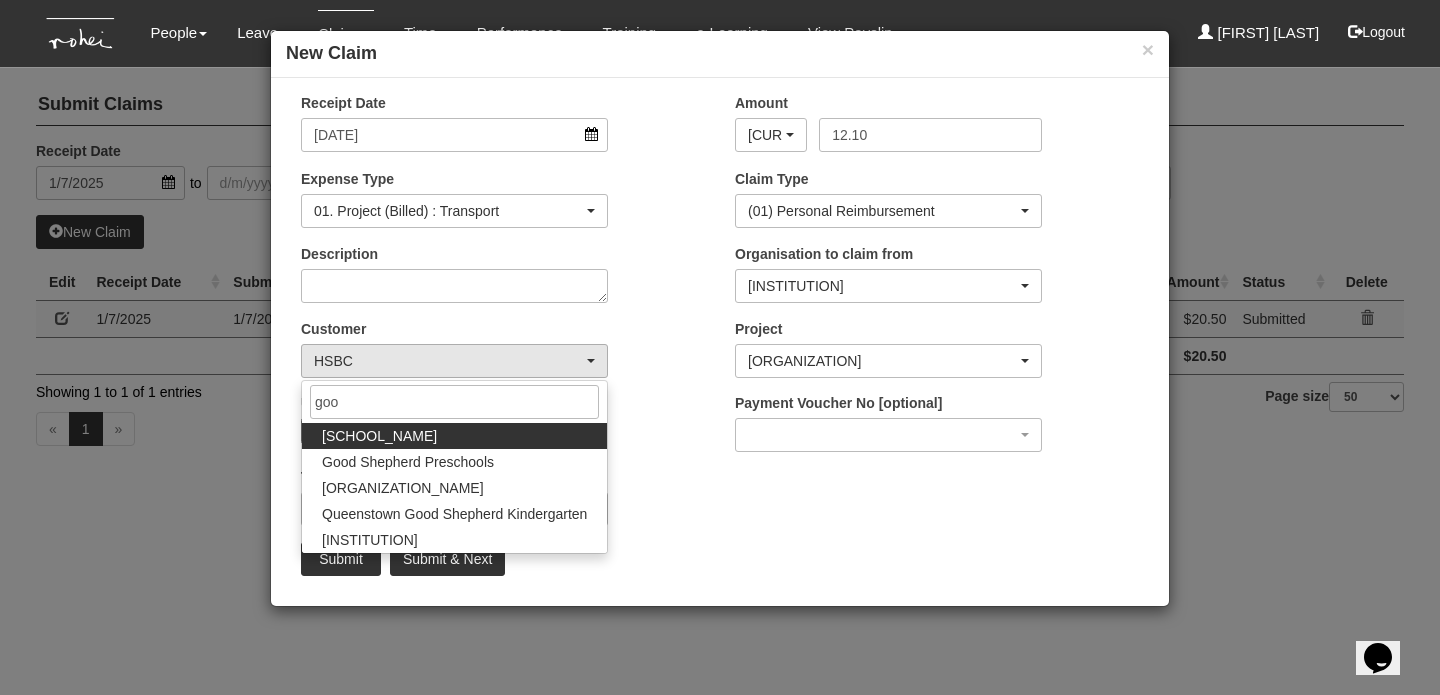 click on "[SCHOOL_NAME]" at bounding box center (379, 436) 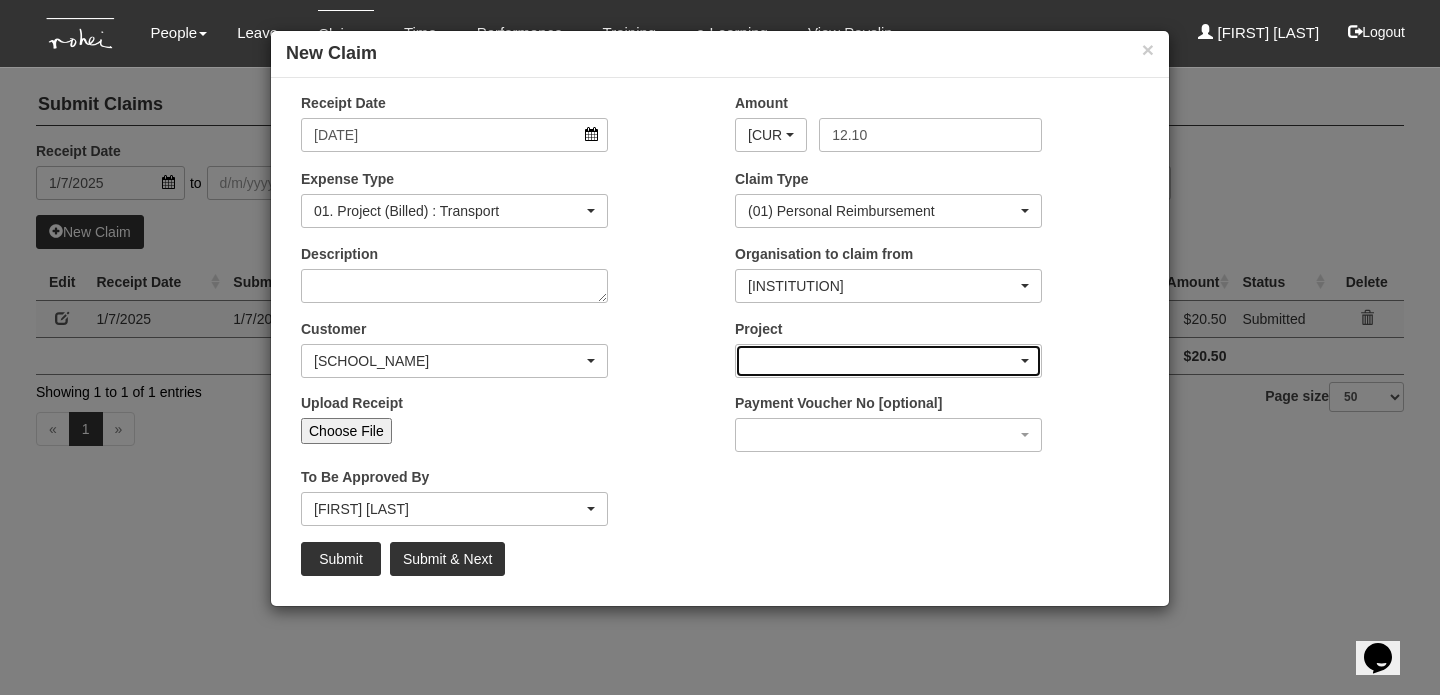 click at bounding box center (1025, 361) 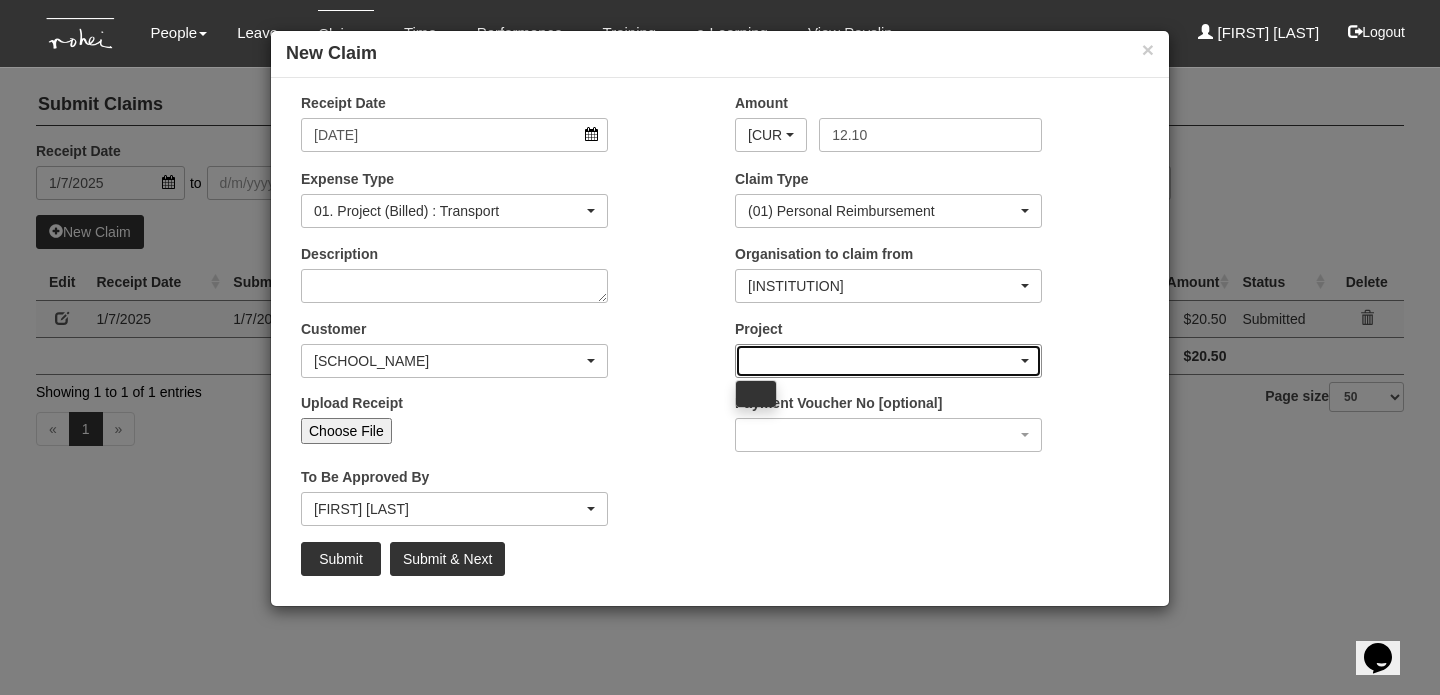 click at bounding box center (1025, 361) 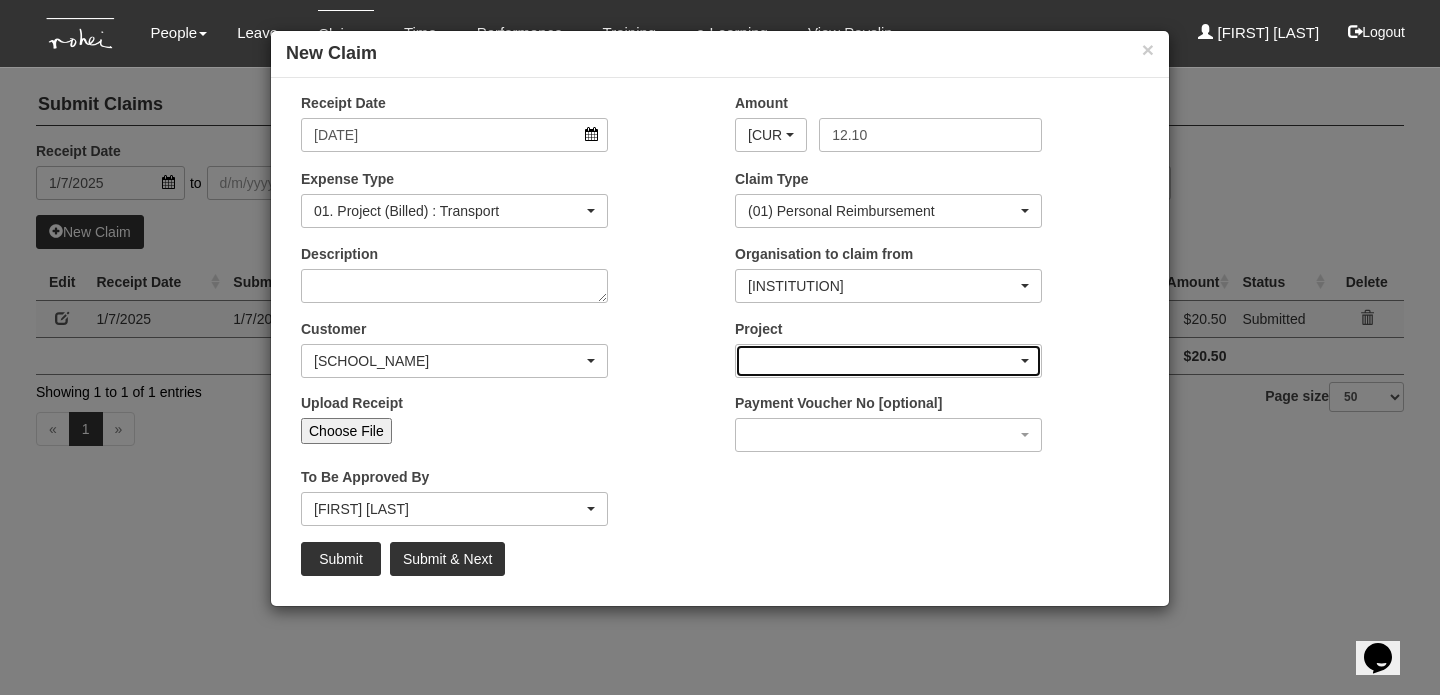 click at bounding box center (1025, 361) 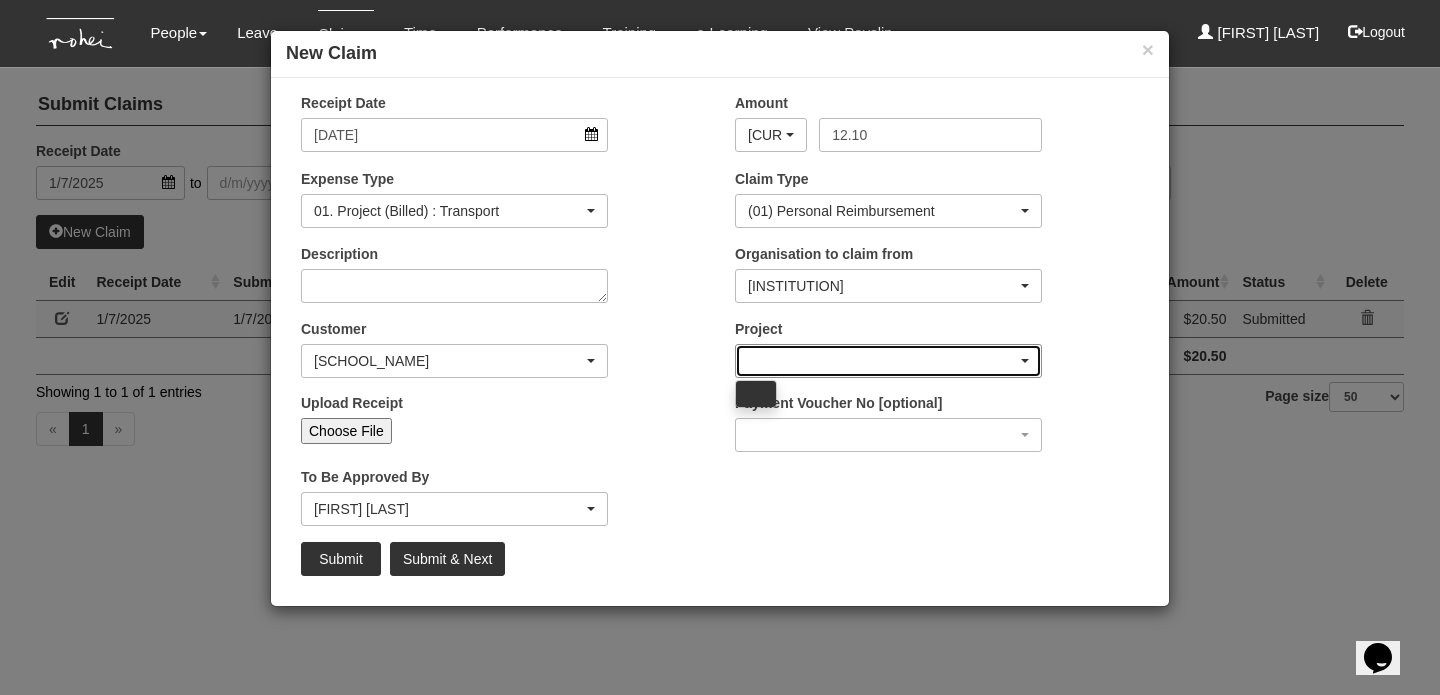 click at bounding box center (1025, 361) 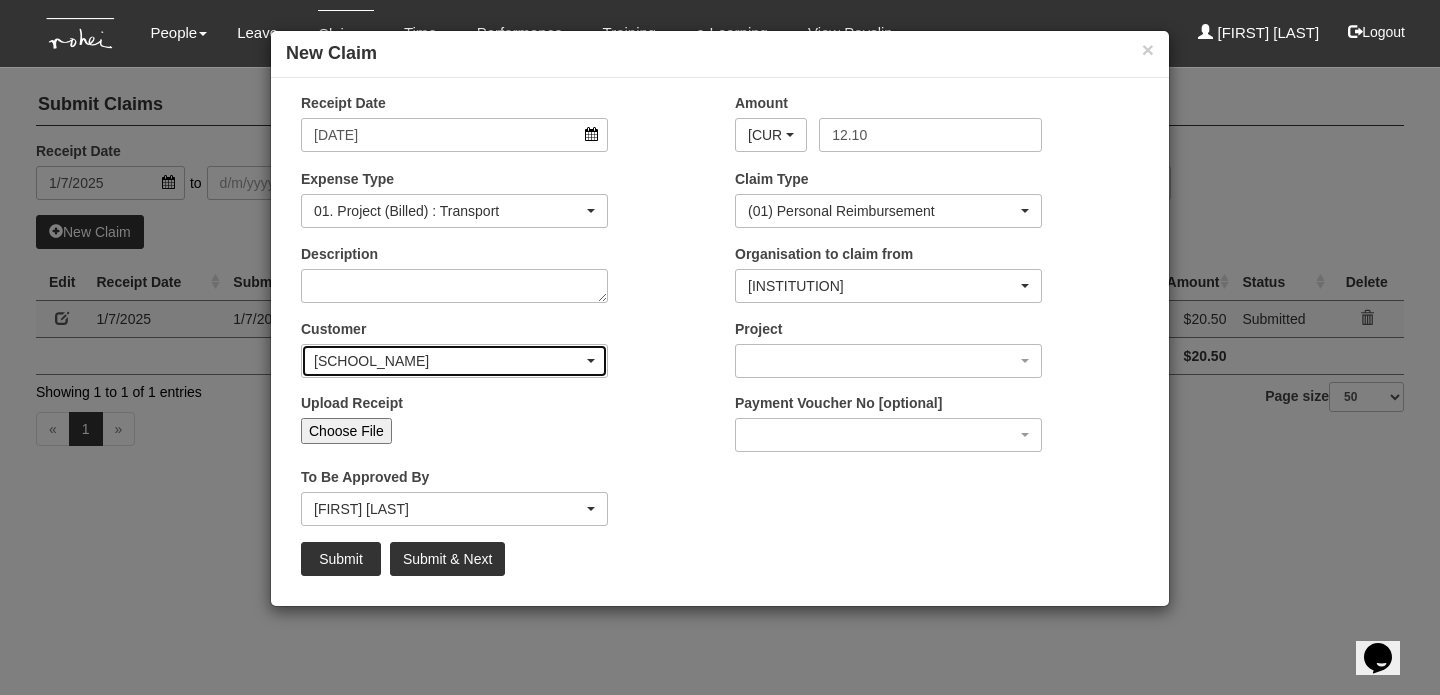 click on "[SCHOOL_NAME]" at bounding box center (771, 135) 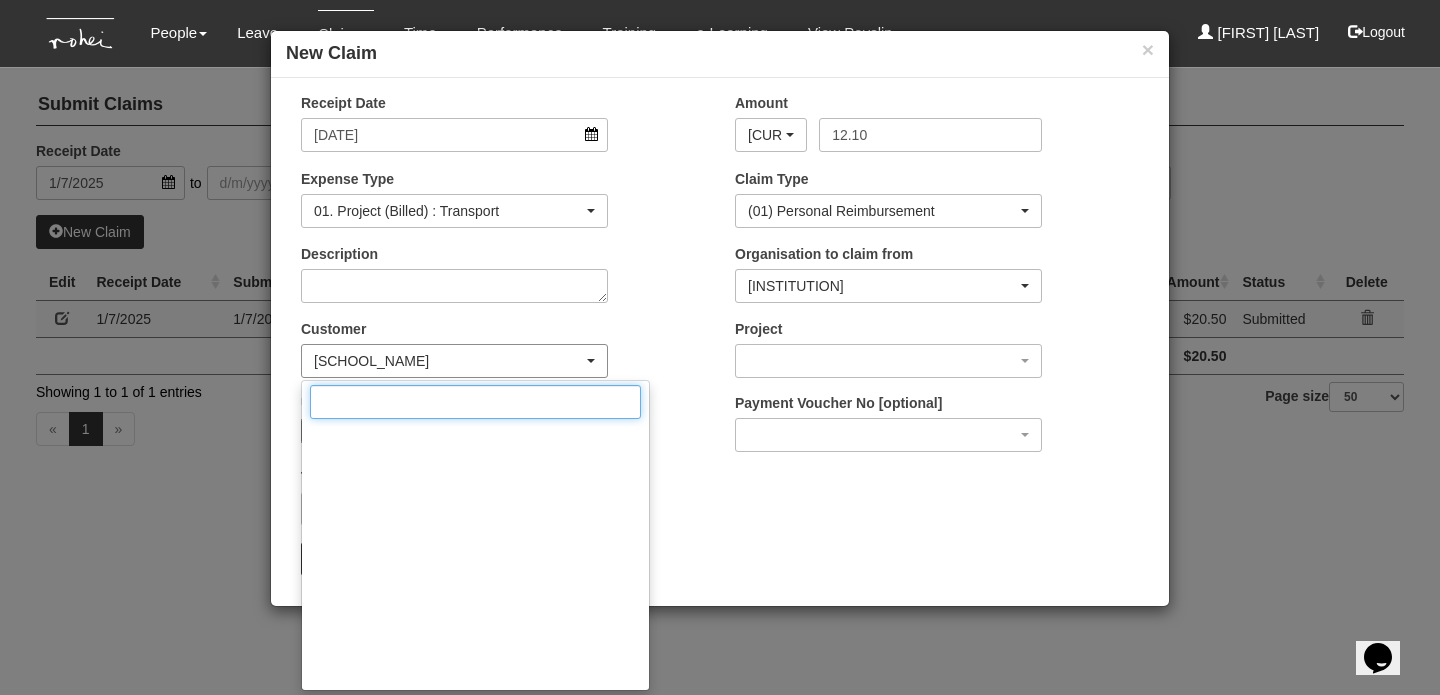 scroll, scrollTop: 5989, scrollLeft: 0, axis: vertical 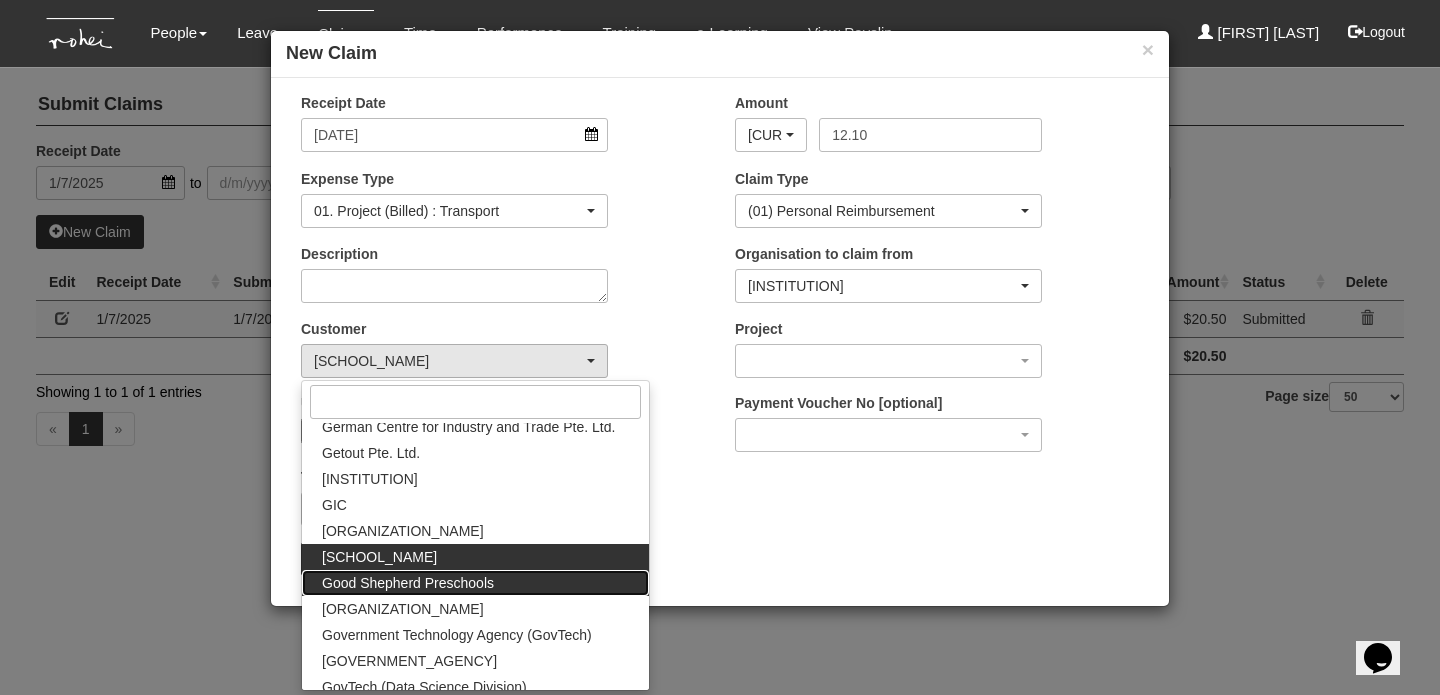 click on "Good Shepherd Preschools" at bounding box center [475, 297] 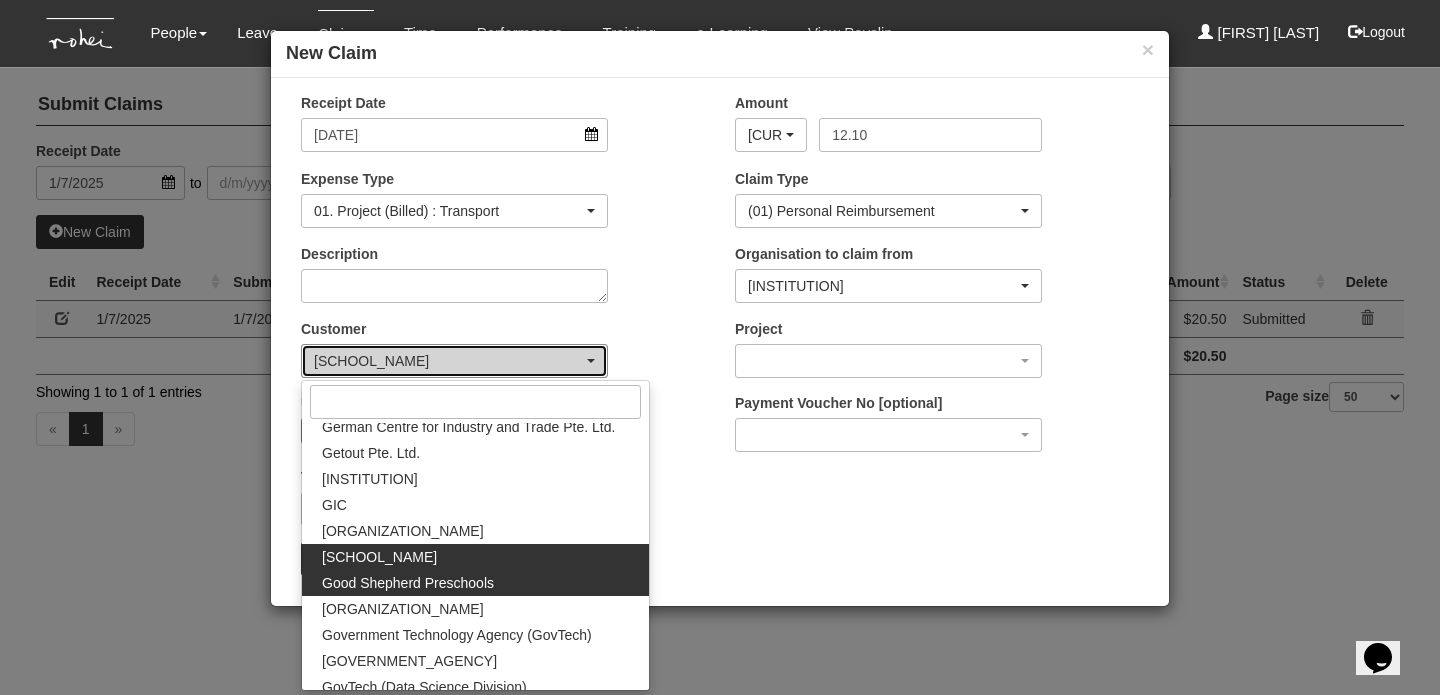 scroll, scrollTop: 0, scrollLeft: 0, axis: both 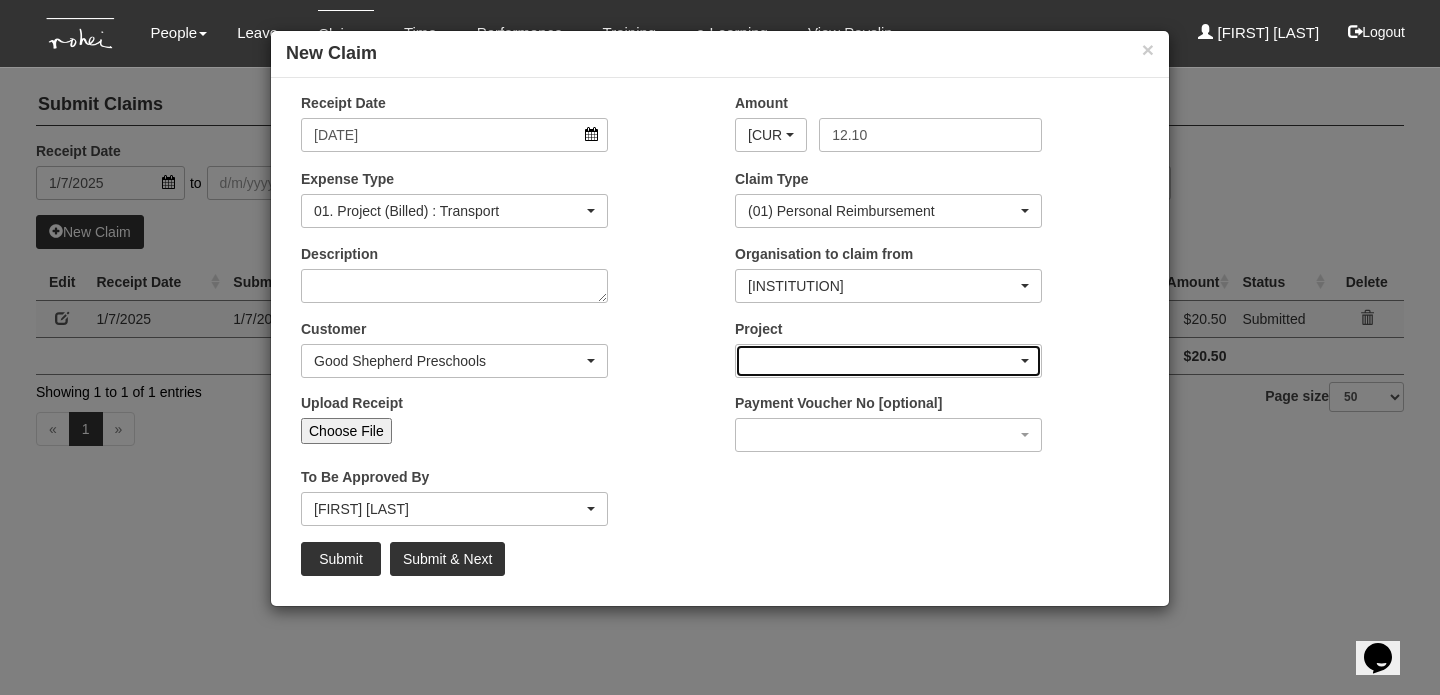 click at bounding box center [888, 361] 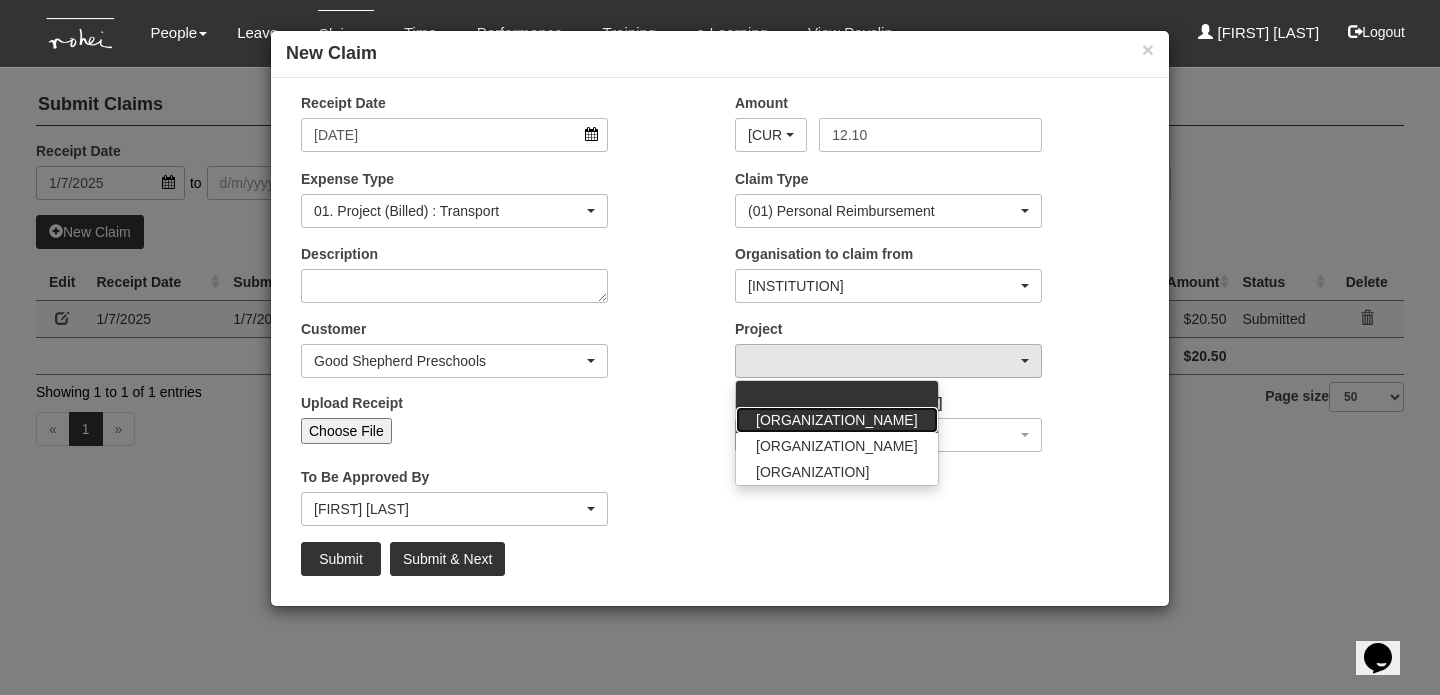 click on "[ORGANIZATION_NAME]" at bounding box center [756, 399] 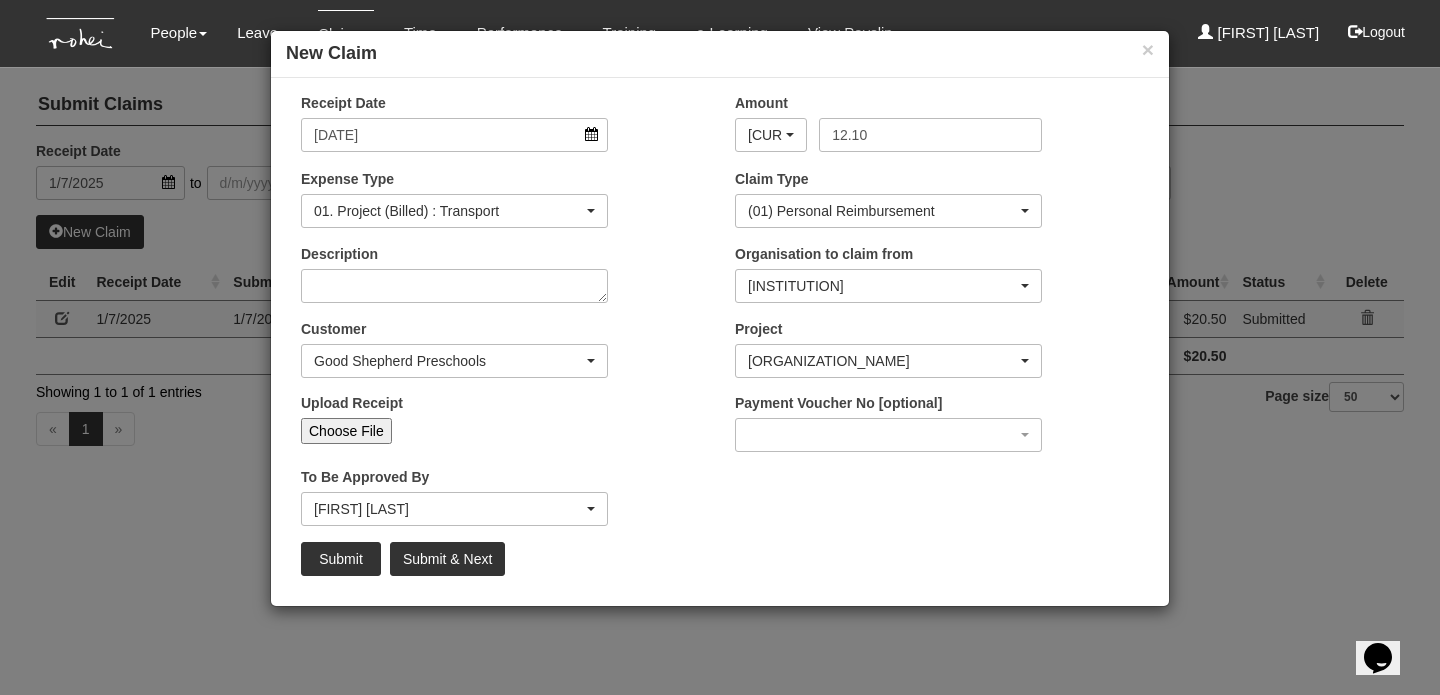 click on "Choose File" at bounding box center (346, 431) 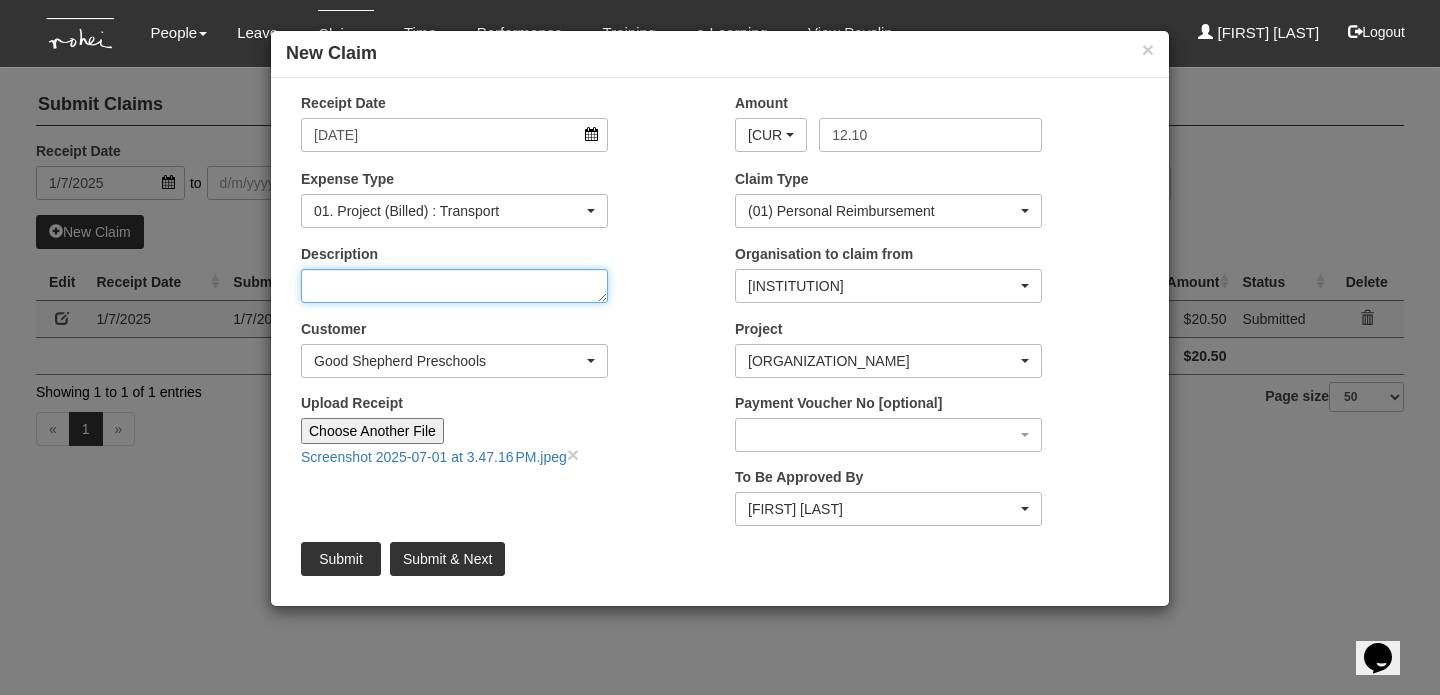 click on "Description" at bounding box center (454, 286) 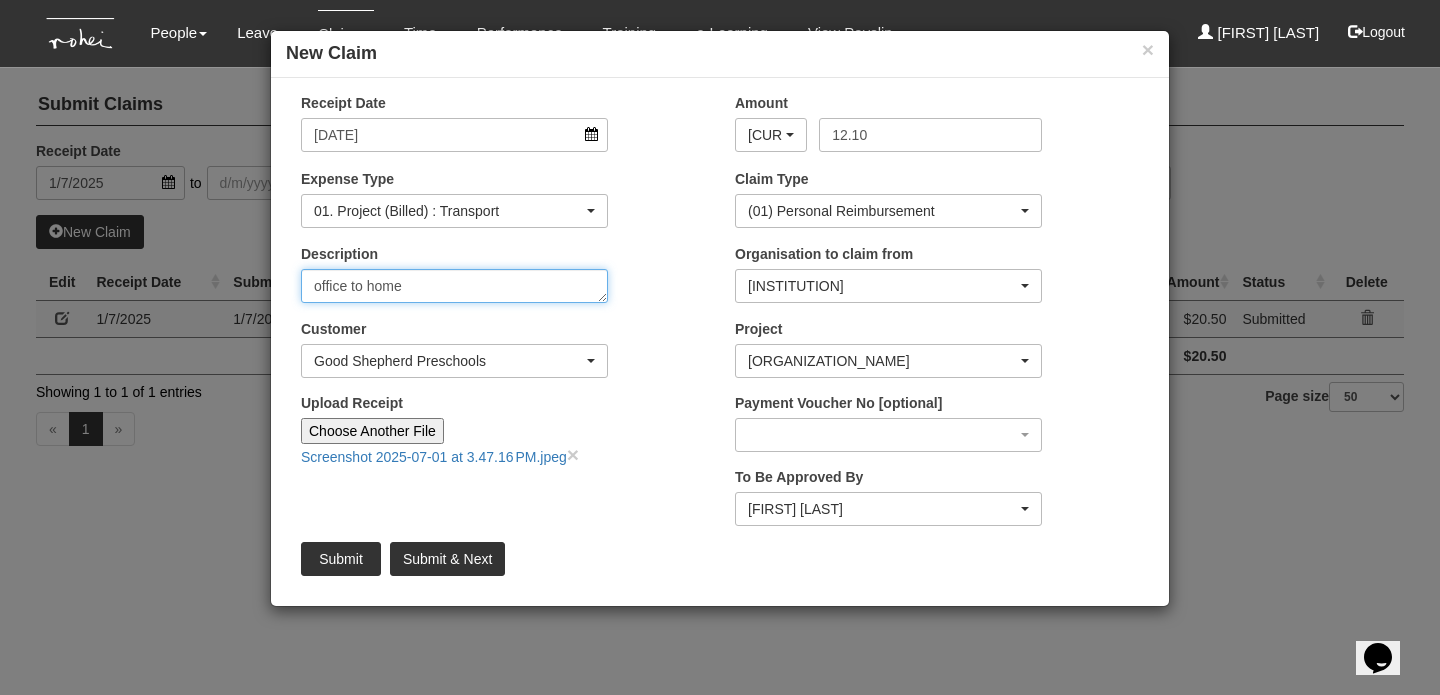 type on "office to home" 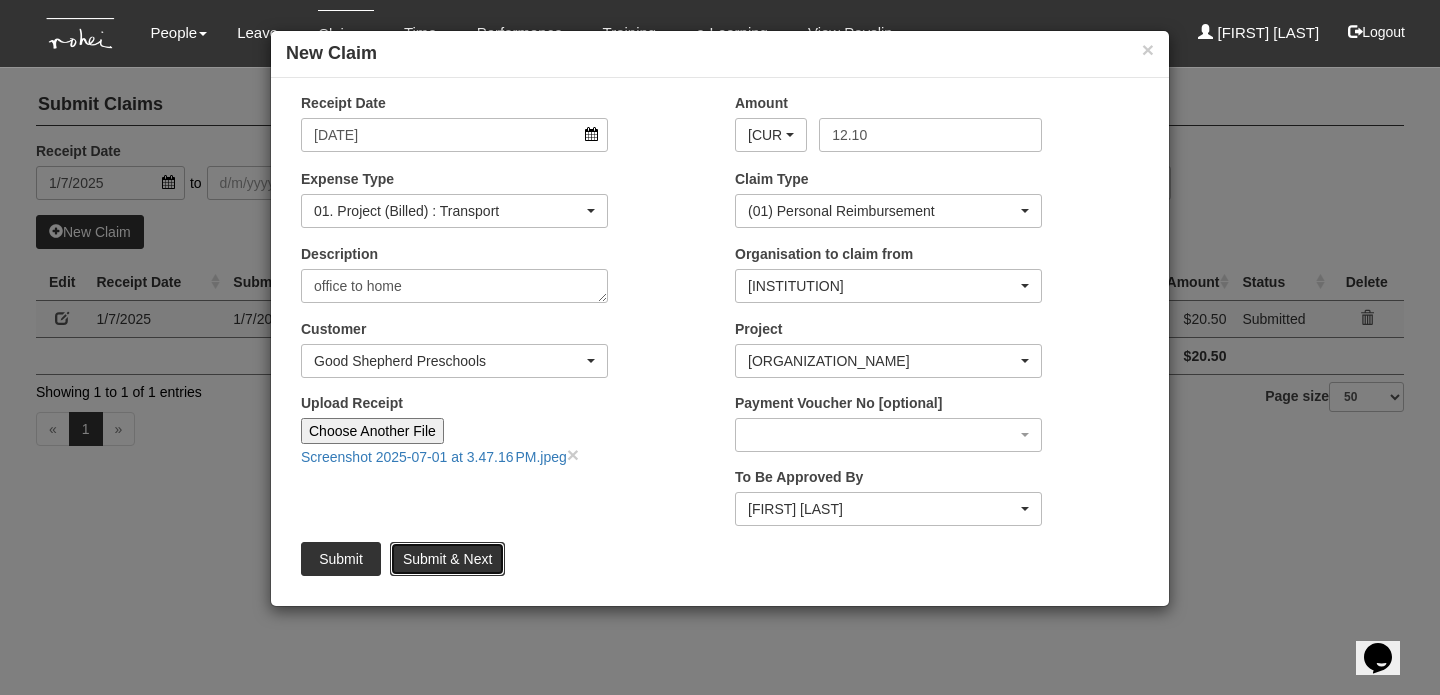 click on "Submit & Next" at bounding box center [447, 559] 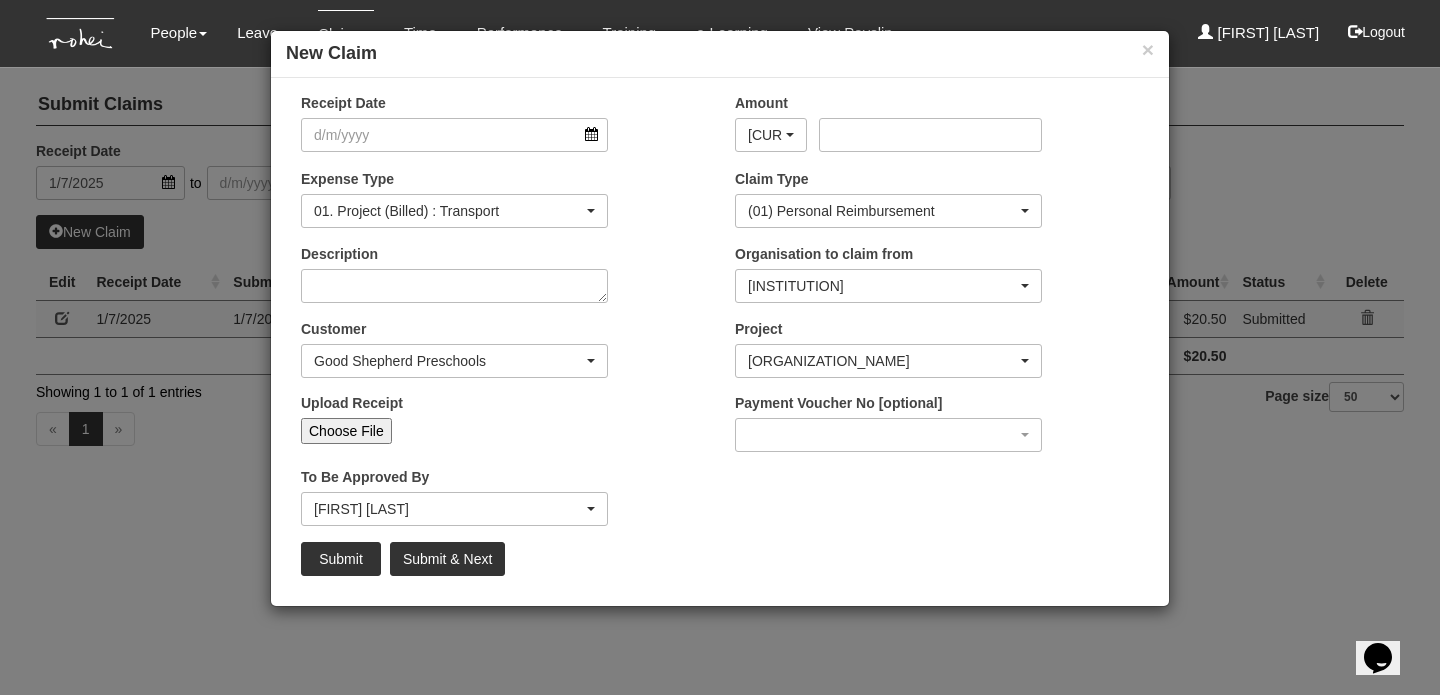 click on "Receipt Date: [DD]/[MM]/[YYYY]" at bounding box center (720, 347) 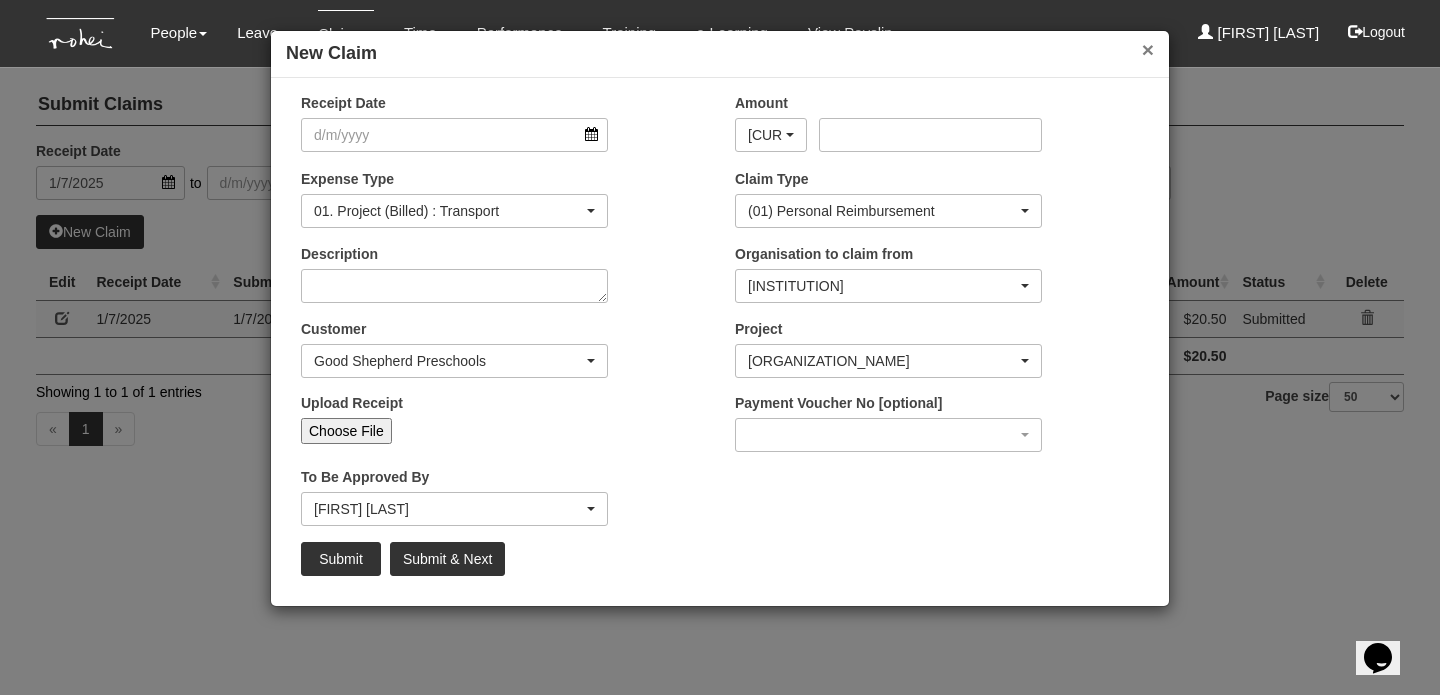 click on "×" at bounding box center [1148, 49] 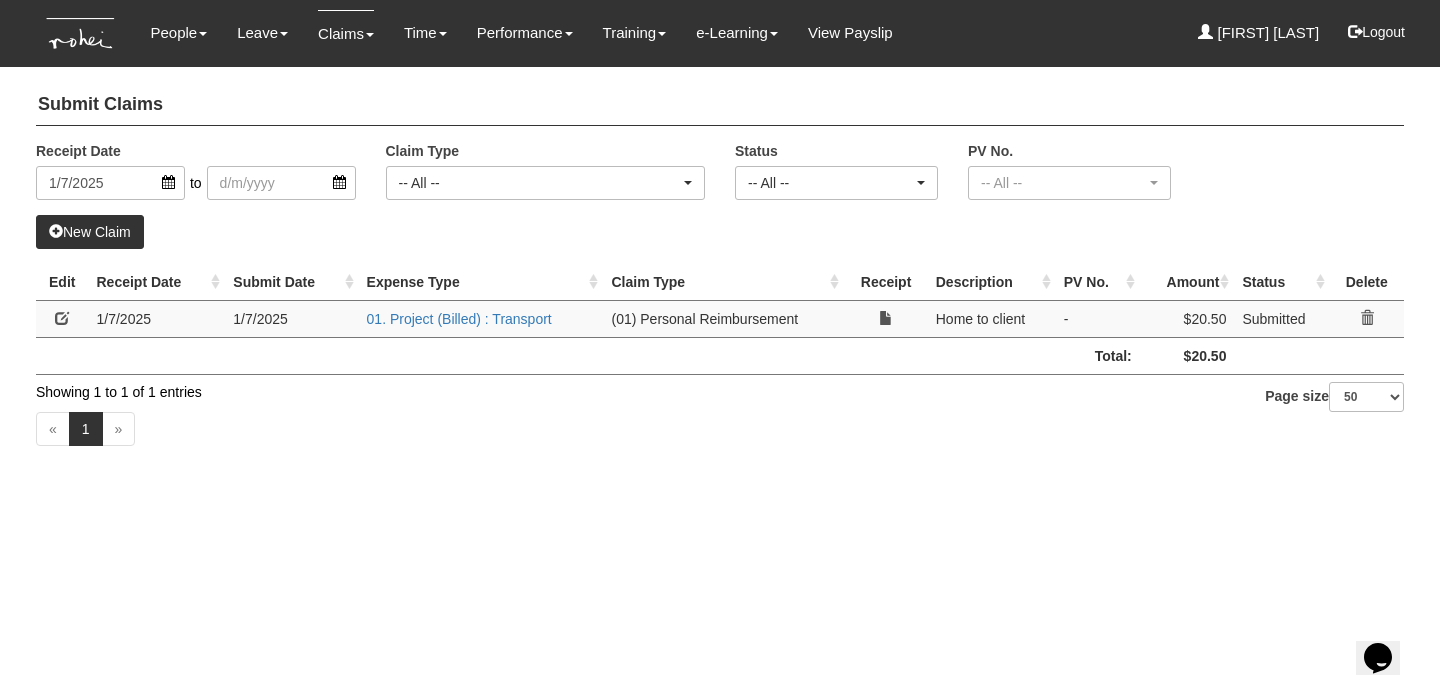 click on "New Claim" at bounding box center (90, 232) 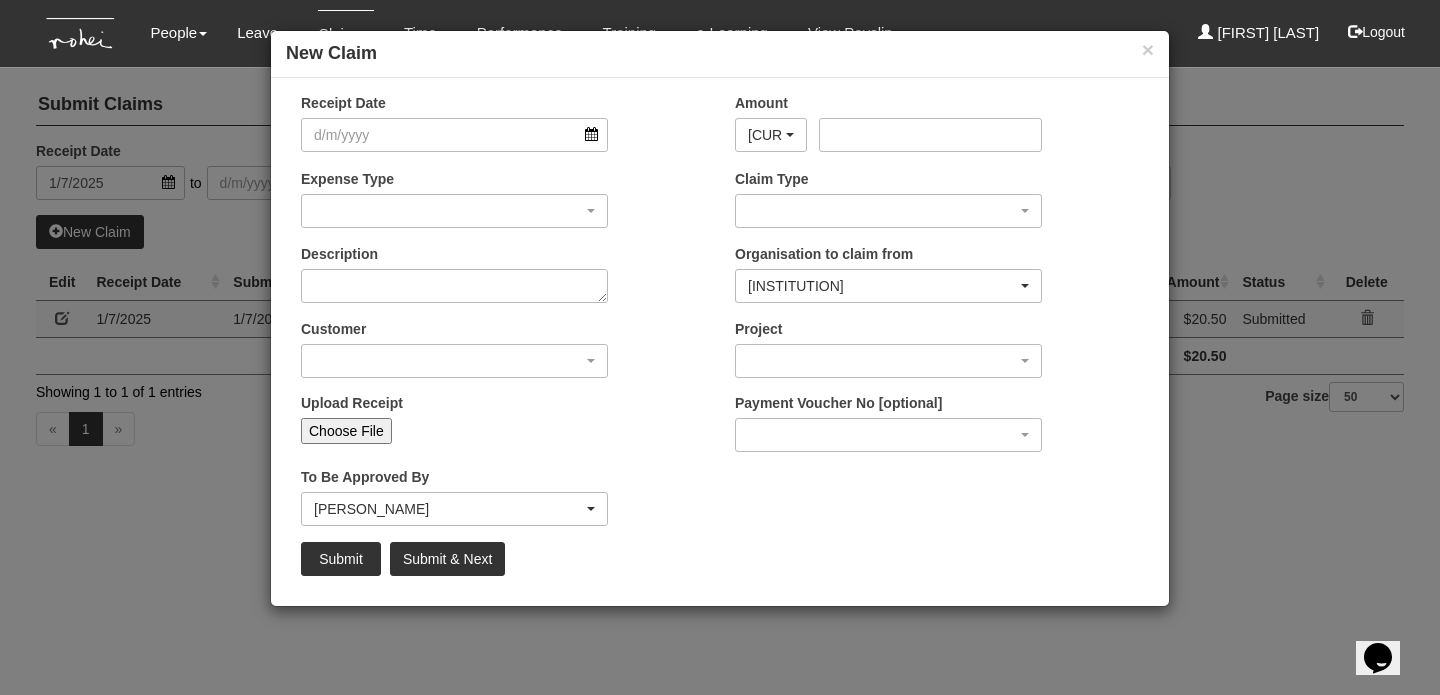 click on "Receipt Date: [DD]/[MM]/[YYYY]" at bounding box center (720, 347) 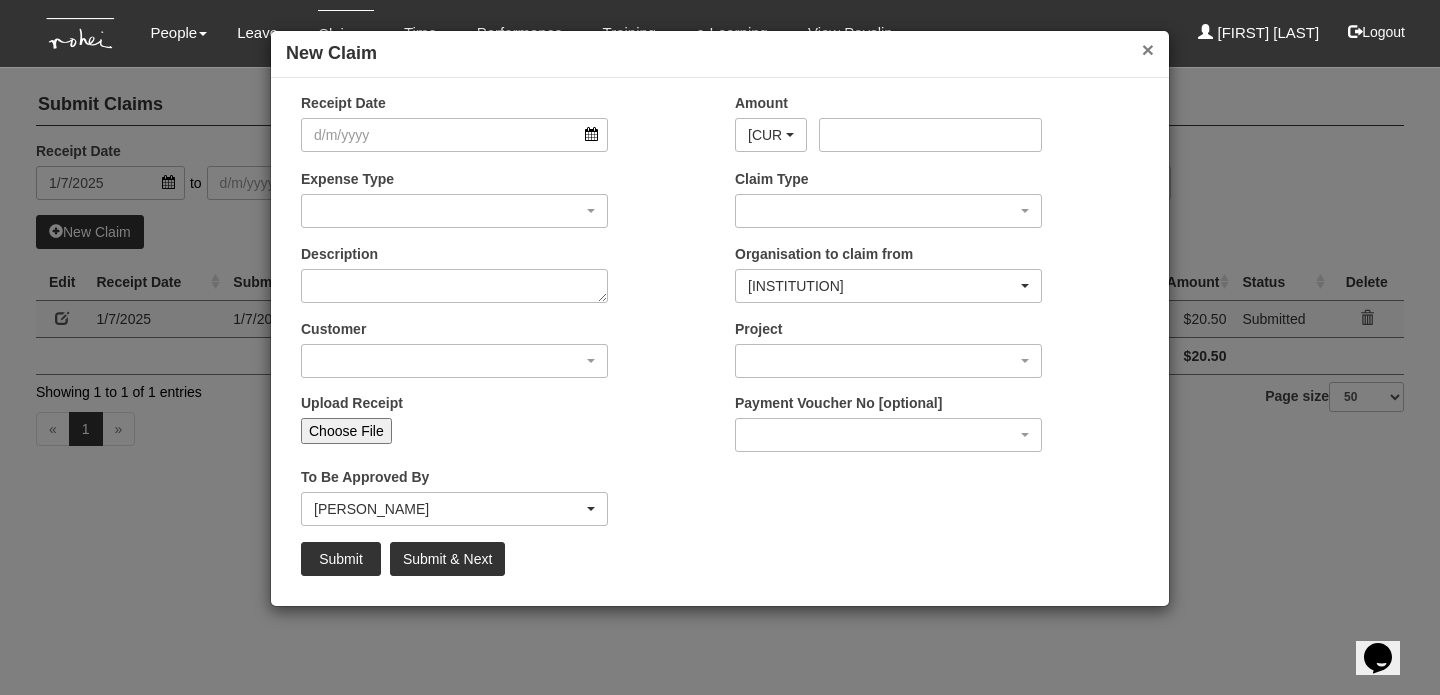 click on "×" at bounding box center (1148, 49) 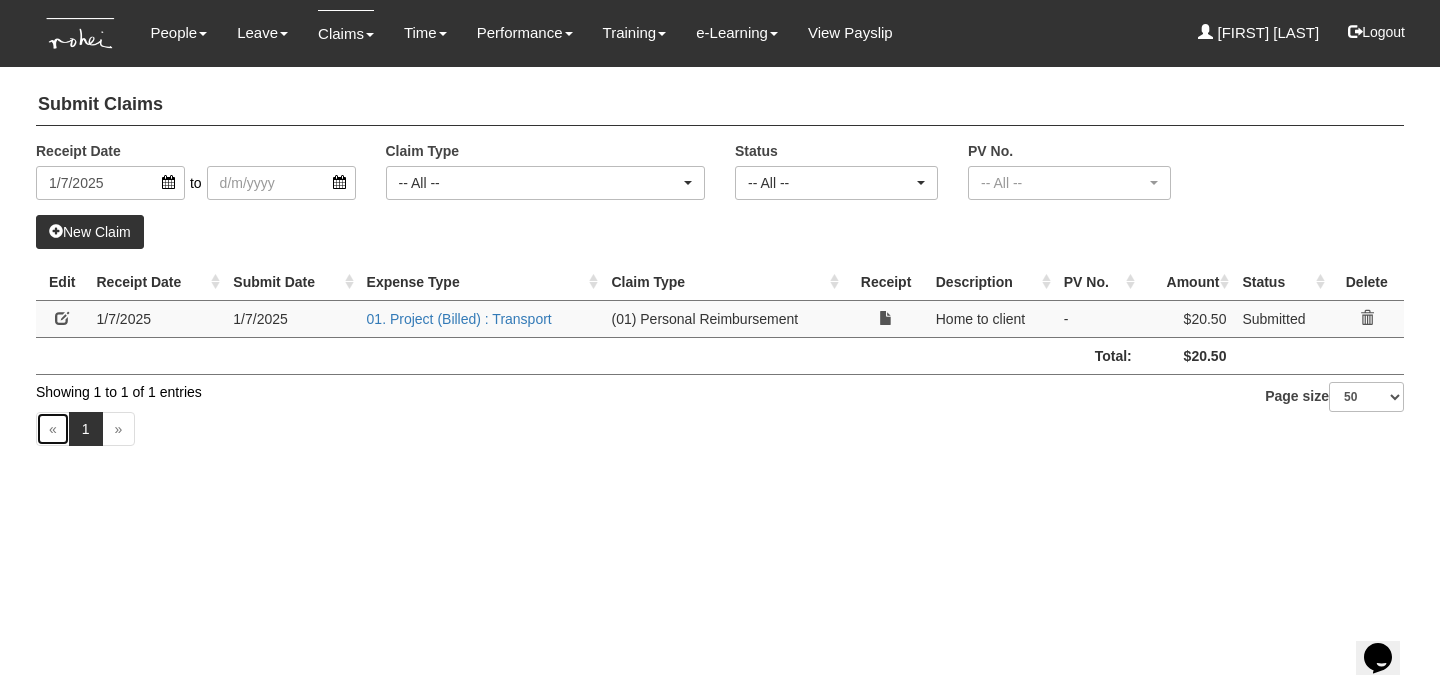 click on "«" at bounding box center [53, 429] 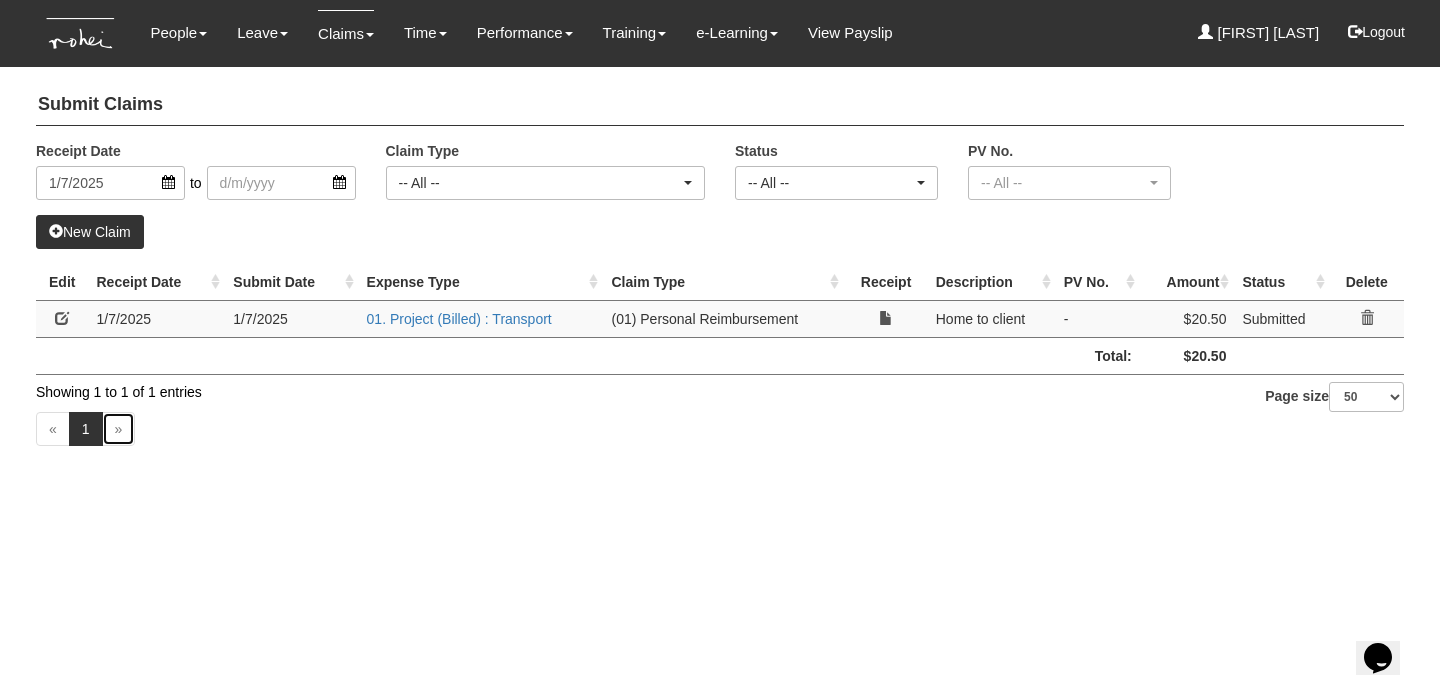 click on "»" at bounding box center (119, 429) 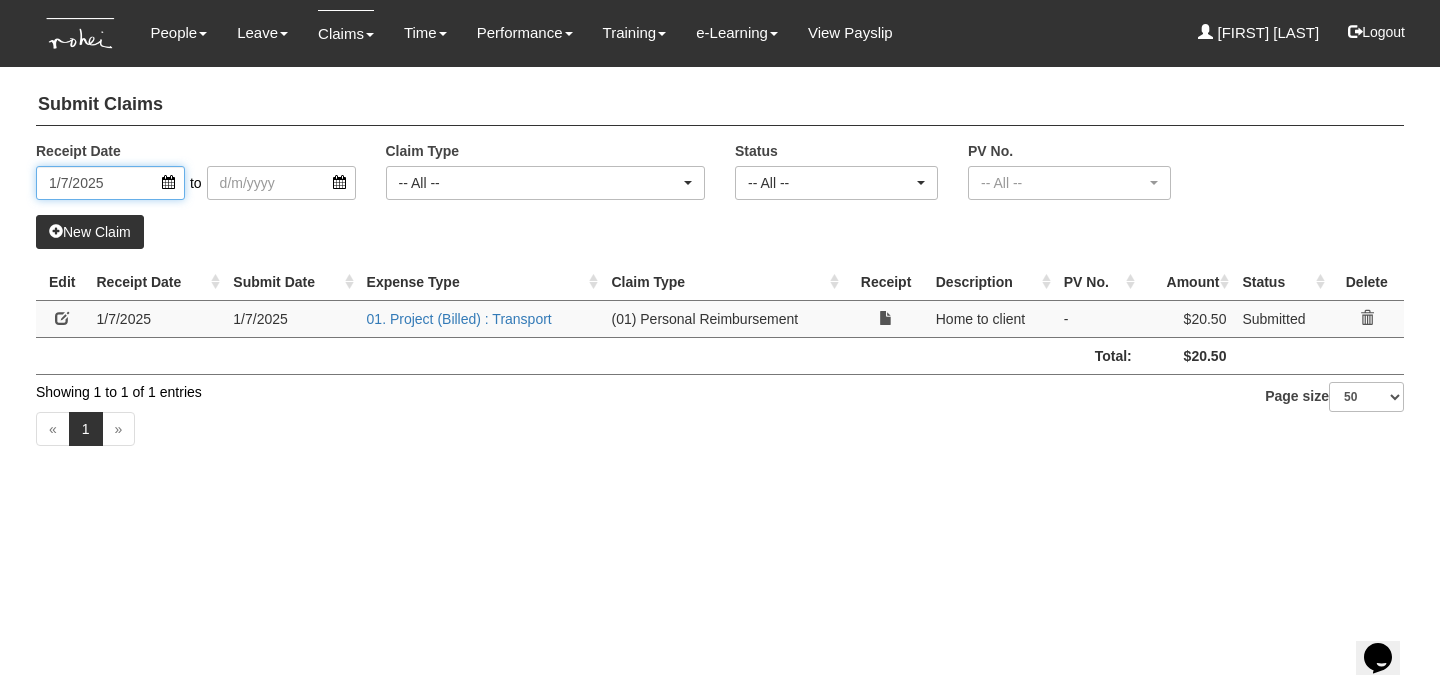click on "1/7/2025" at bounding box center [110, 183] 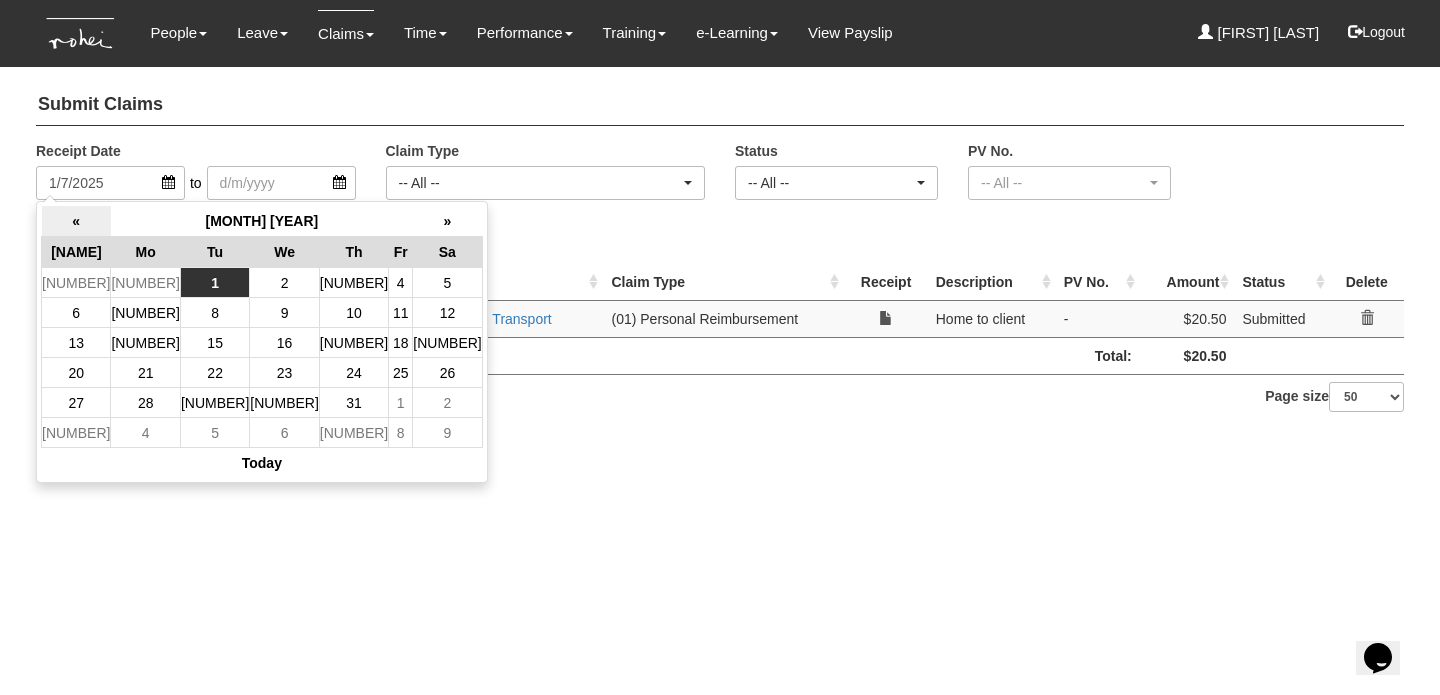 click on "«" at bounding box center (76, 221) 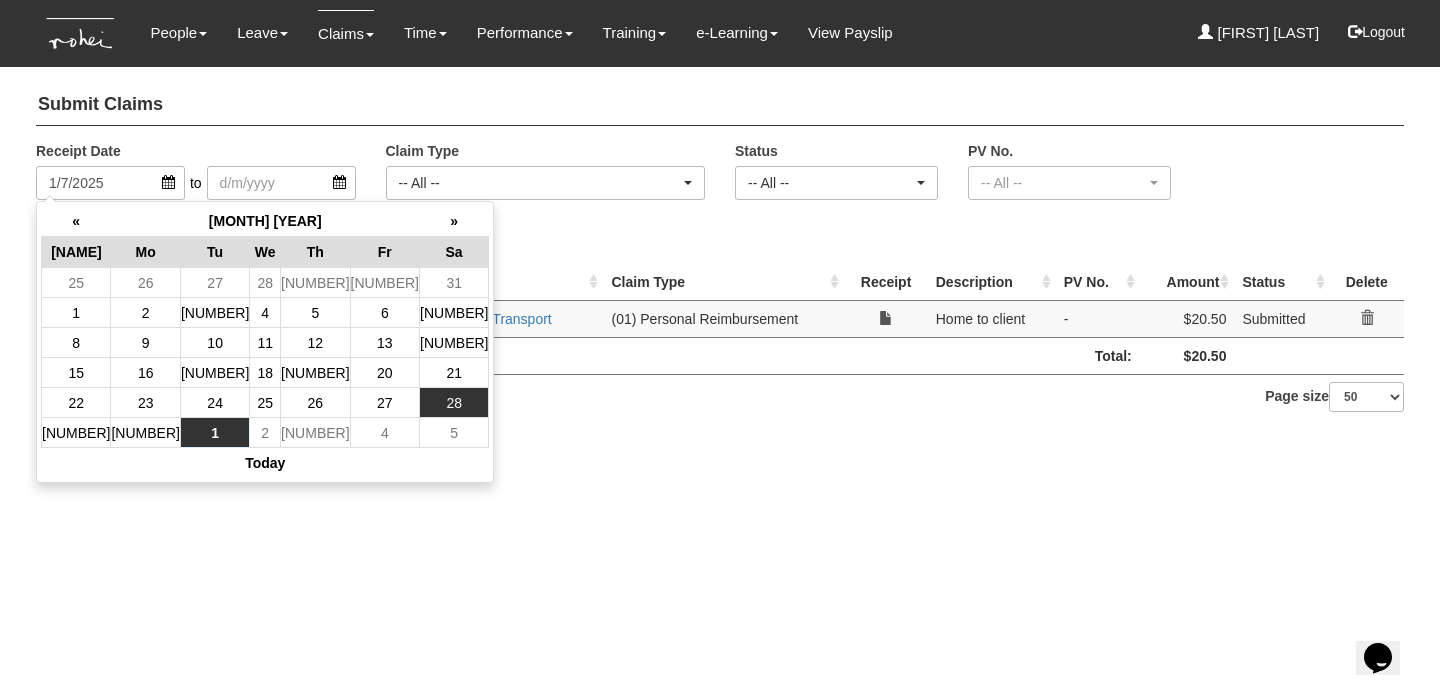 click on "28" at bounding box center [454, 283] 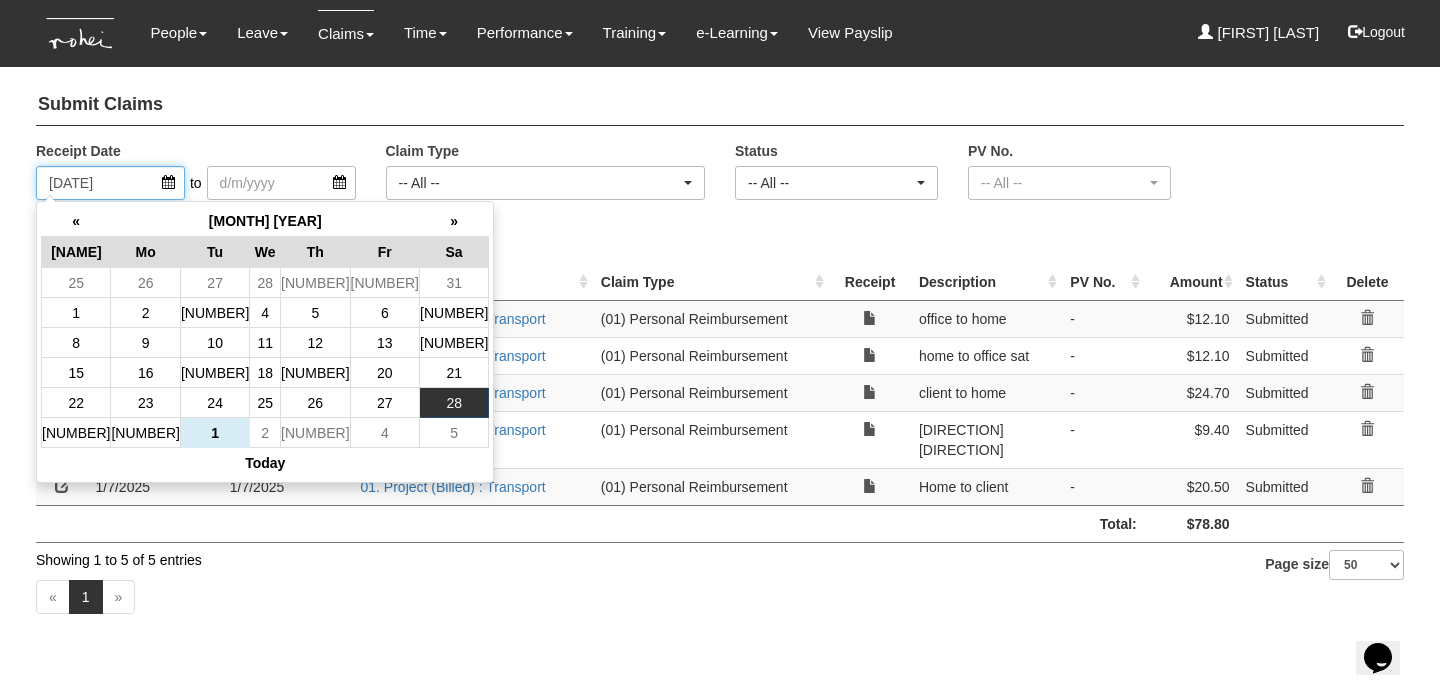 drag, startPoint x: 120, startPoint y: 181, endPoint x: 43, endPoint y: 180, distance: 77.00649 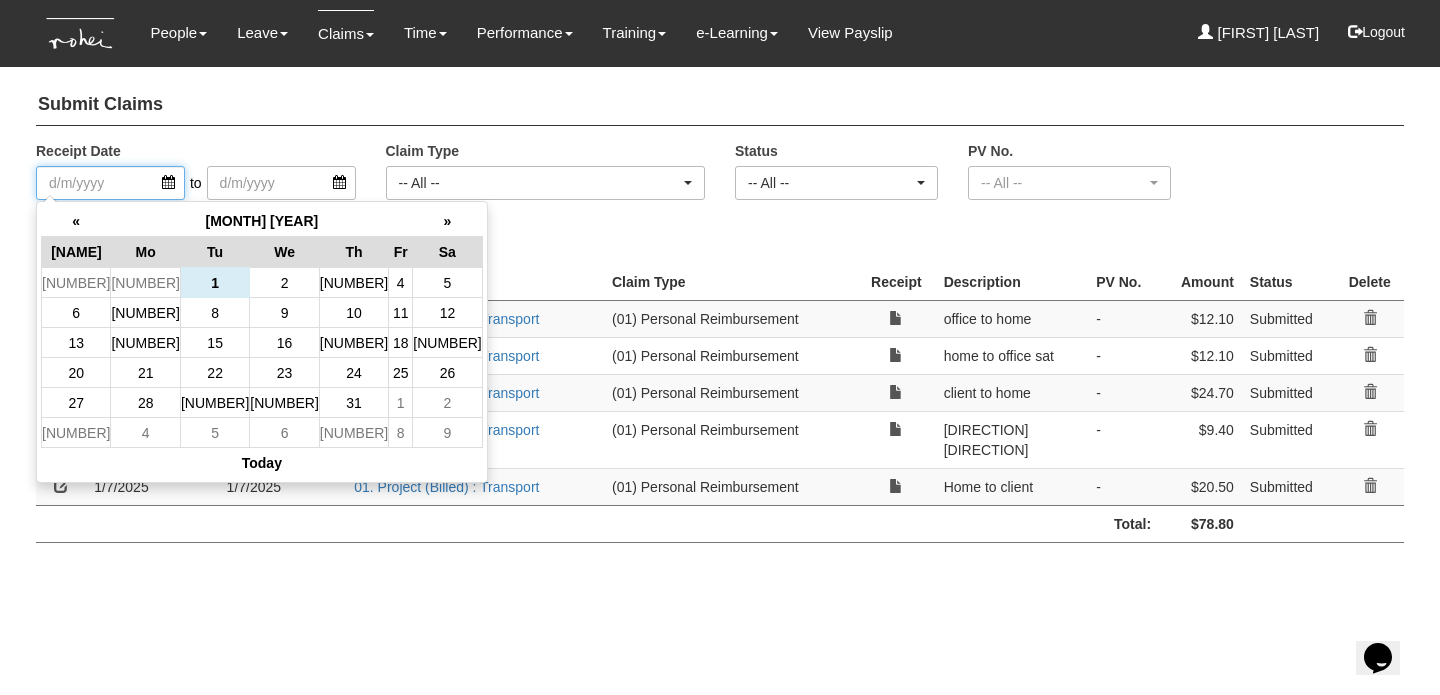 type 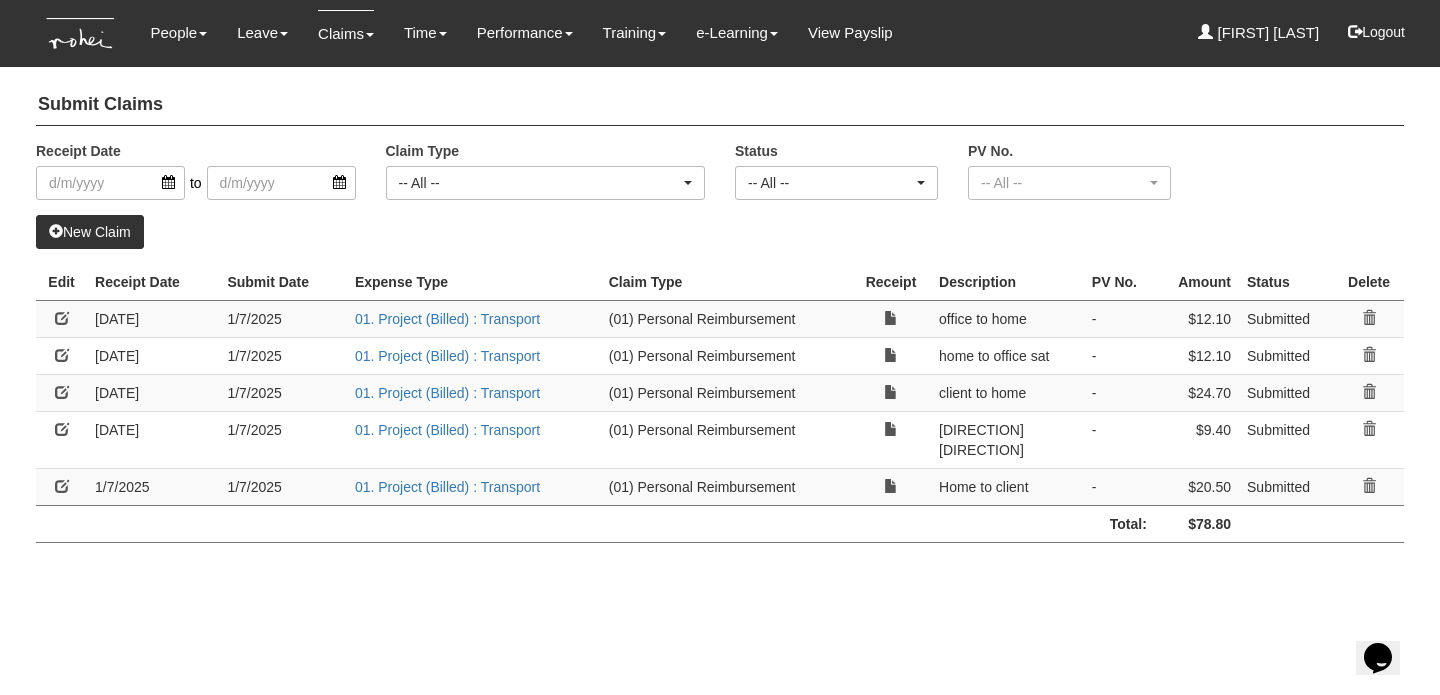 click on "New Claim" at bounding box center (1069, 170) 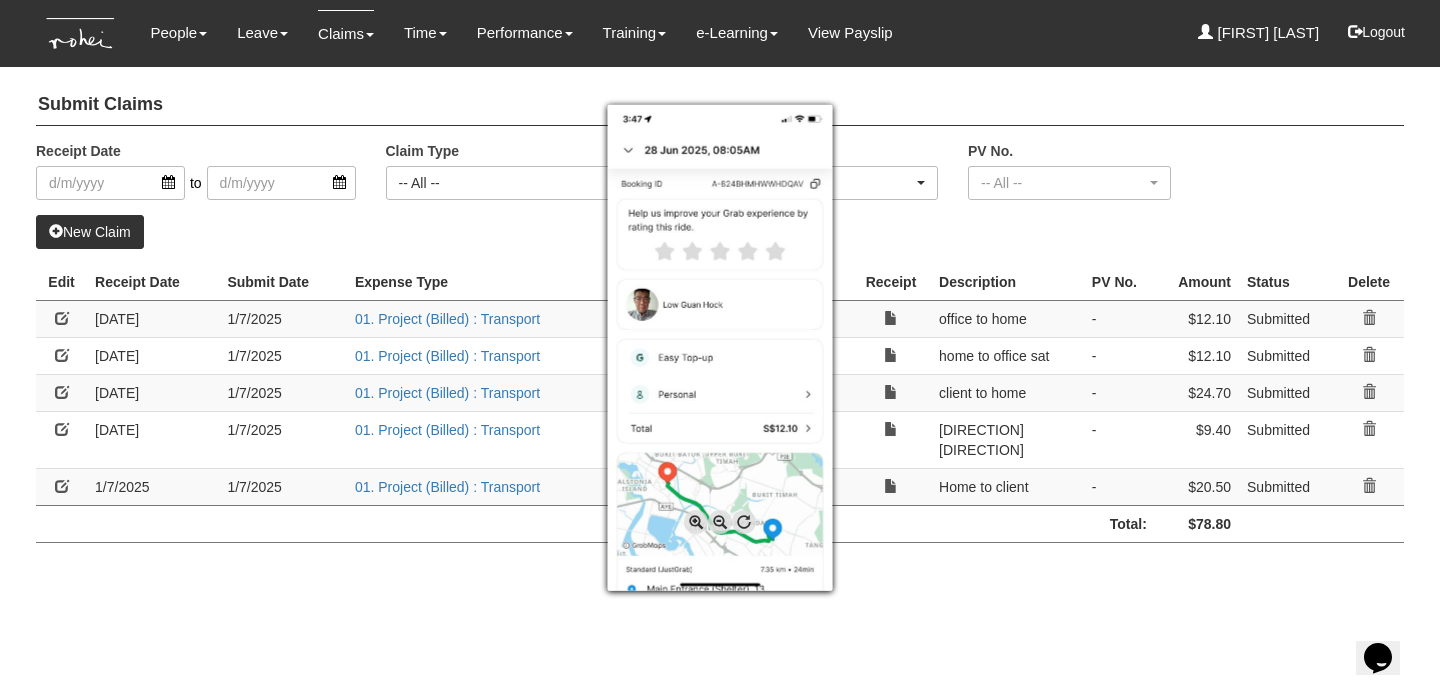 click at bounding box center (720, 347) 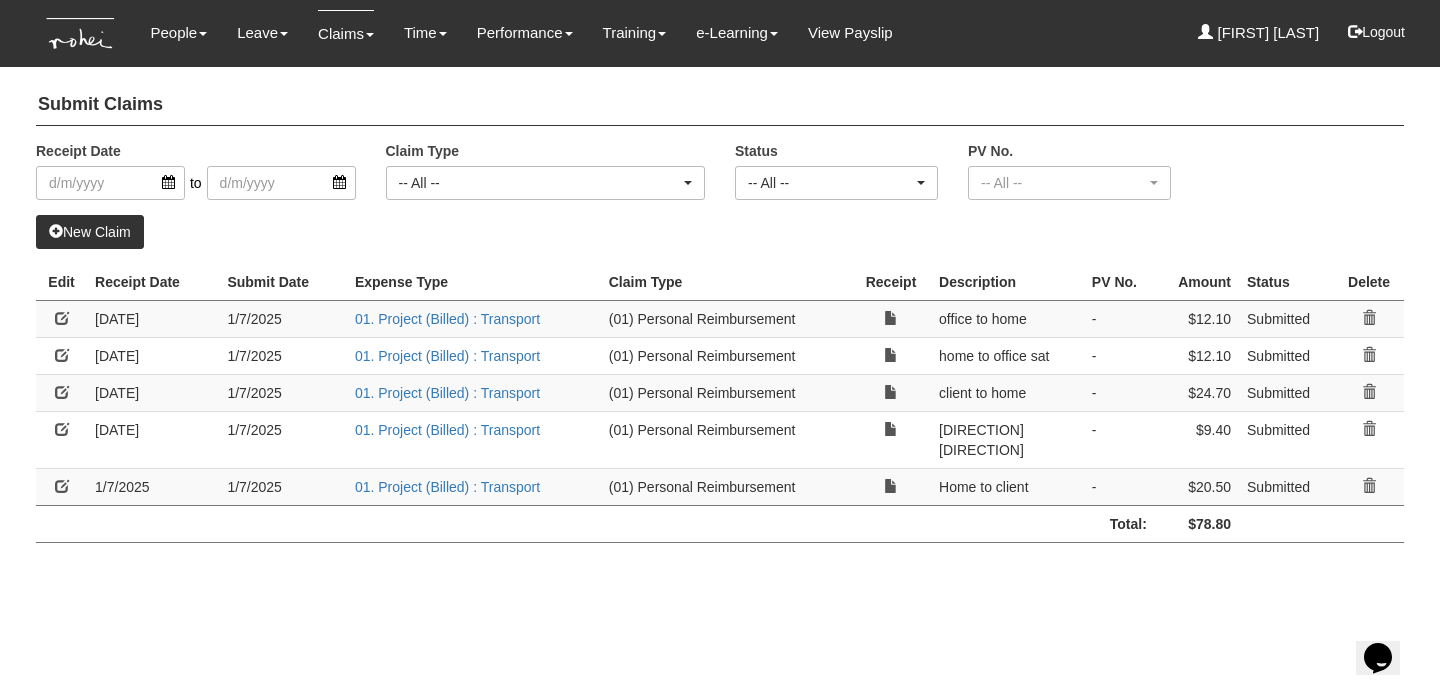 click at bounding box center (62, 318) 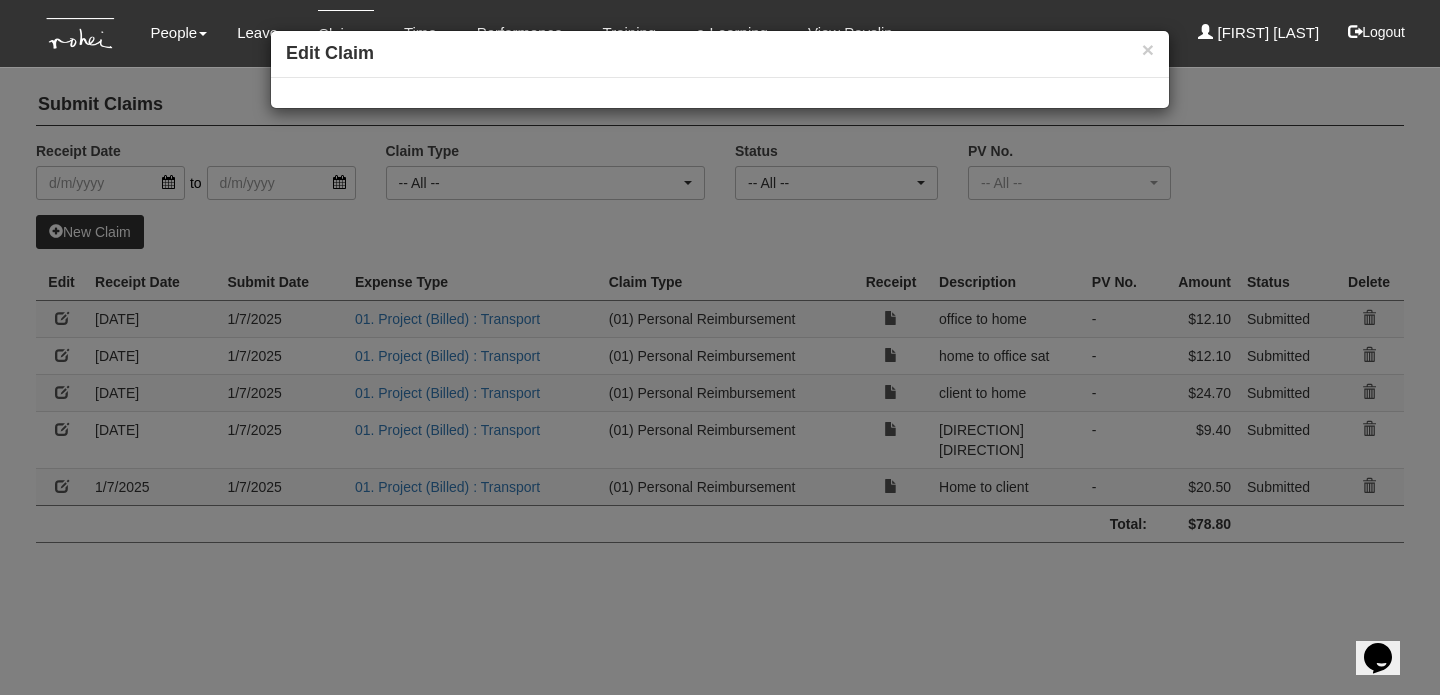 click on "× Edit Claim" at bounding box center (720, 347) 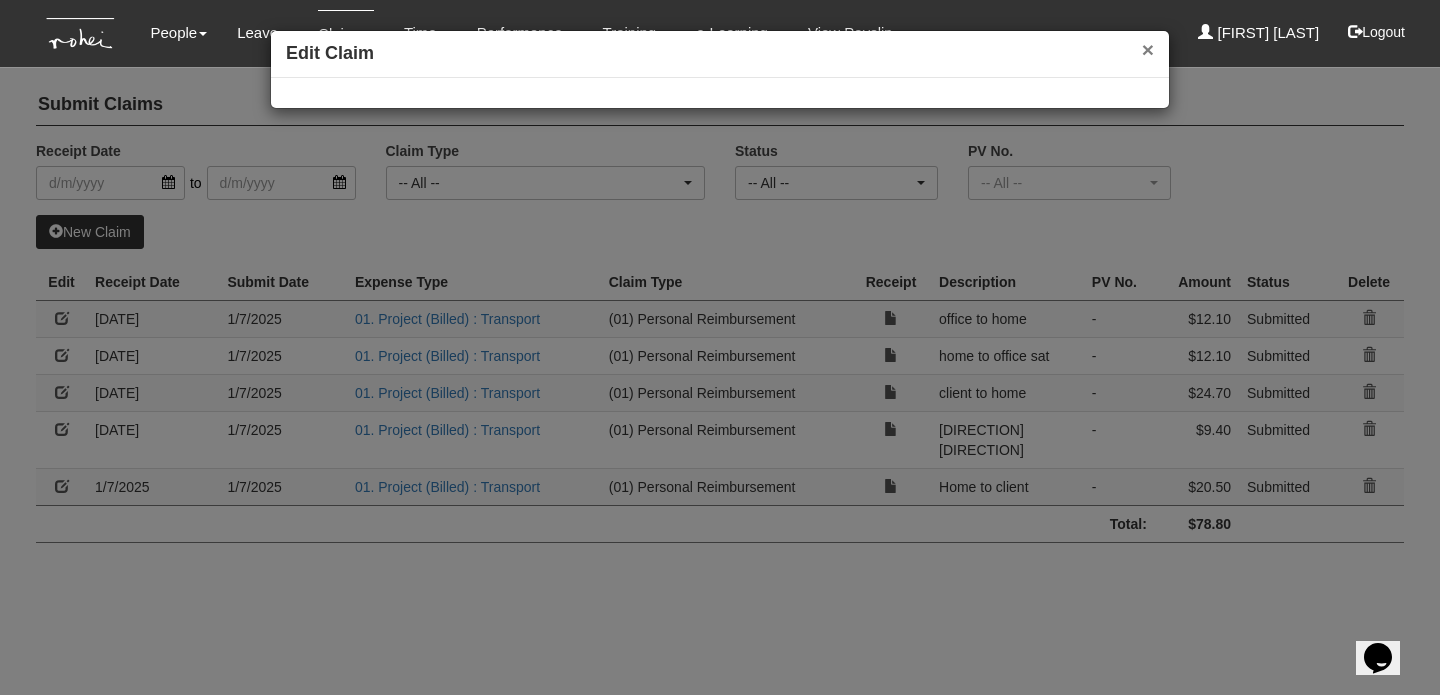 click on "×" at bounding box center [1148, 49] 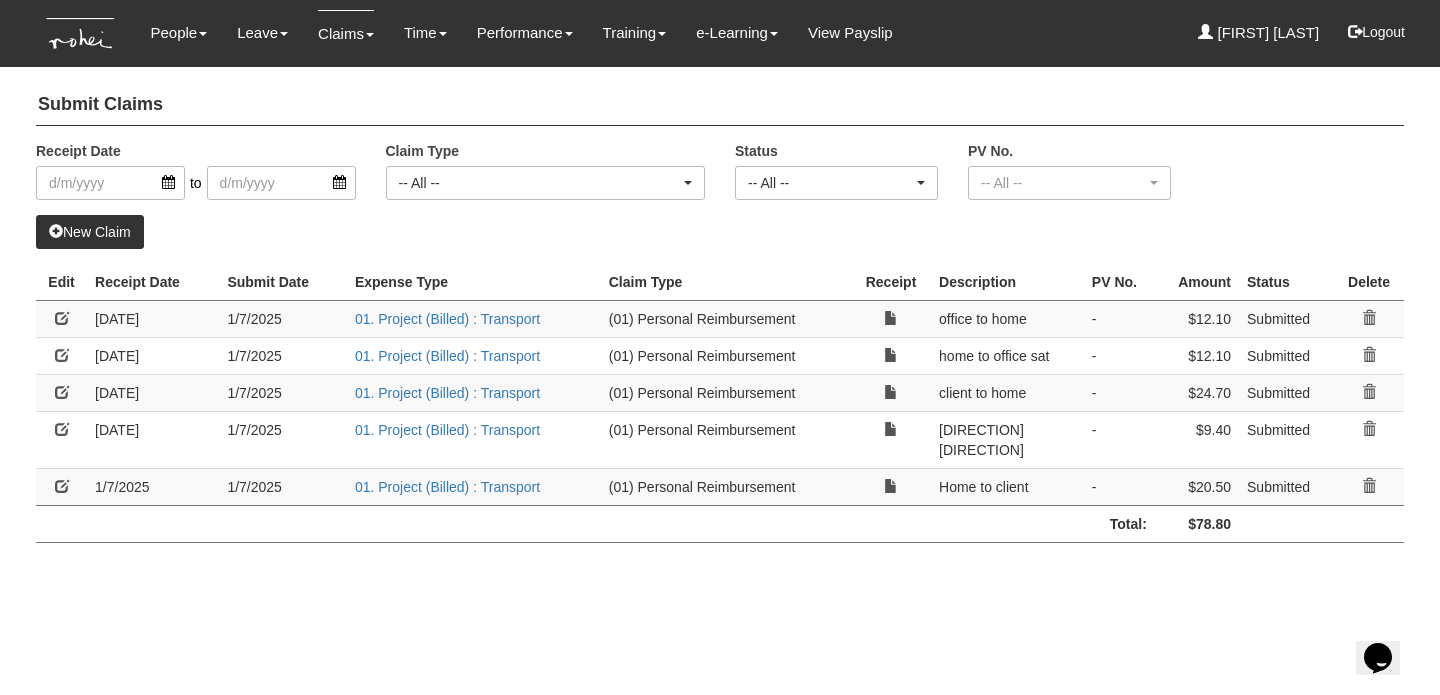 click at bounding box center [62, 318] 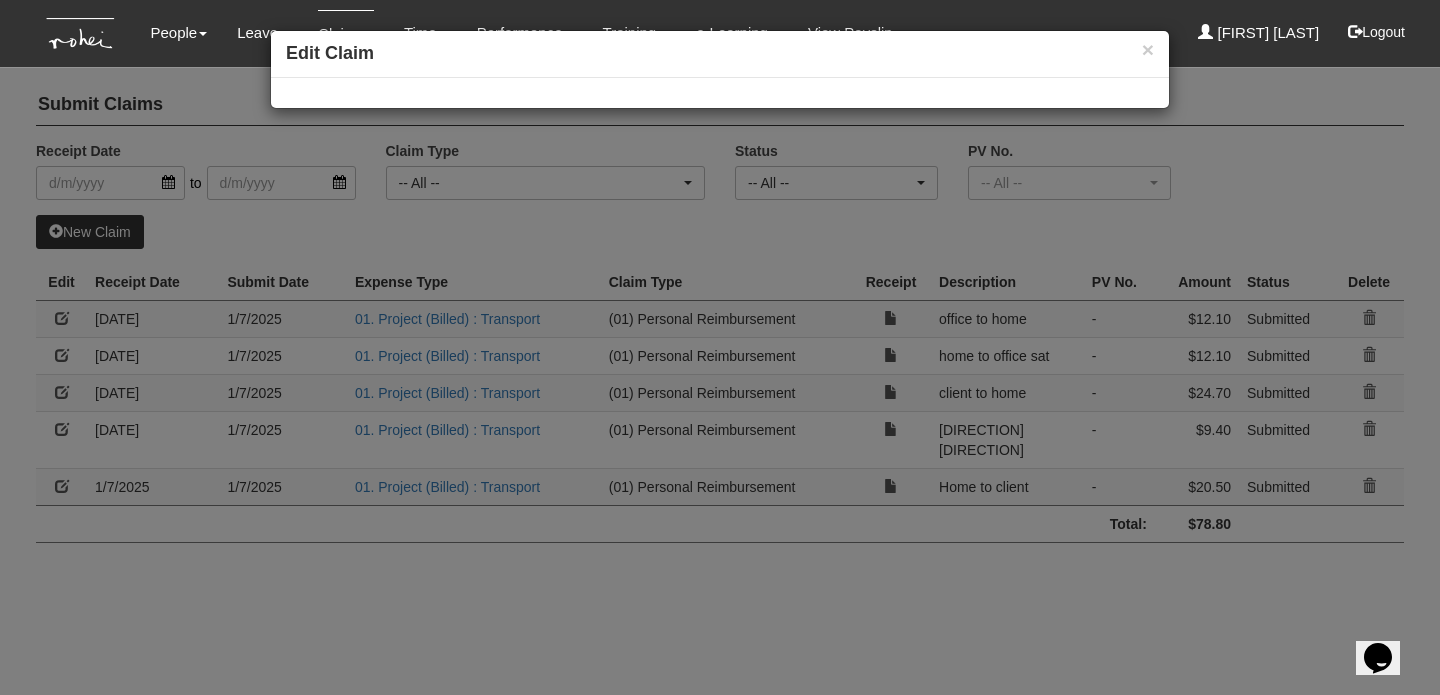 click at bounding box center [720, 93] 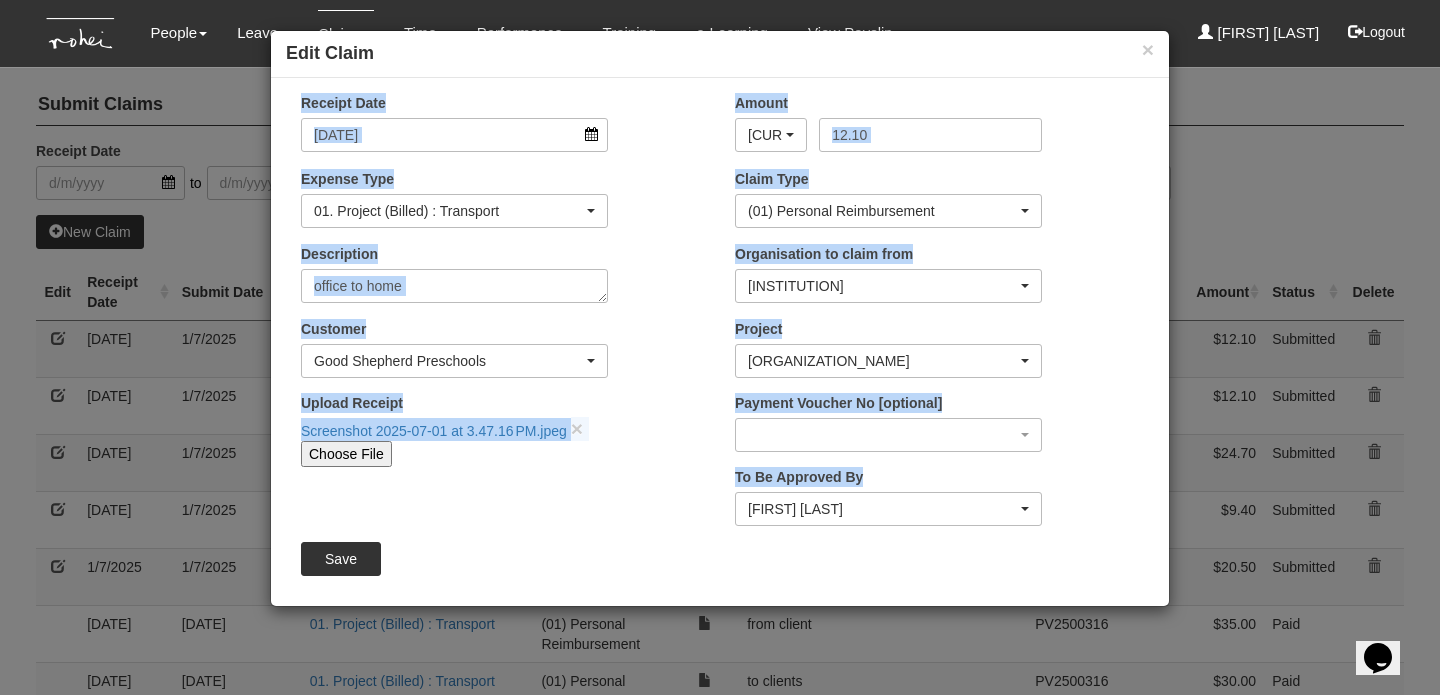 click on "Amount
AED
AFN
ALL
AMD
ANG
AOA
ARS
AUD
AWG
AZN
BAM
BBD
BDT
BGN
BHD
BIF
BMD
BND
BOB
BRL
BSD
BTN
BWP
BYN
BZD
CAD
CDF
CHF
CLP
CNY
COP
CRC
CUP
CVE
CZK
DJF
DKK
DOP
DZD
EGP
ERN
ETB
EUR
FJD
FKP
GBP
GEL
GGP
GHS
GIP
GMD
GNF
GTQ
GYD
HKD
HNL
HRK
HTG
HUF
IDR
ILS
IMP
INR
IQD
IRR
ISK
JEP
JMD
JOD
JPY
KES
KGS
KHR
KMF
KPW
KRW
KWD
KYD
KZT
LAK
LBP
LKR
LRD
LSL
LYD
MAD
MDL
MGA
MKD
MMK
MNT
MOP
MRU
MUR
MVR
MWK
MXN
MYR
MZN
NAD
NGN
NIO
NOK
NPR
NZD
OMR
PEN
PGK
PHP
PKR
PLN
PYG
QAR
RON
RSD
RUB
RWF
SAR
SBD
SCR
SDG
SEK
SGD
SHP
SLL
SOS
SRD
SSP
SYP
THB
TJS
TMT
TND
TOP
TRY
TTD
TWD
TZS
UAH
UGX
USD
UYU
UZS
VES
VND
VUV
WST
XAF
XCD
XOF" at bounding box center [454, 122] 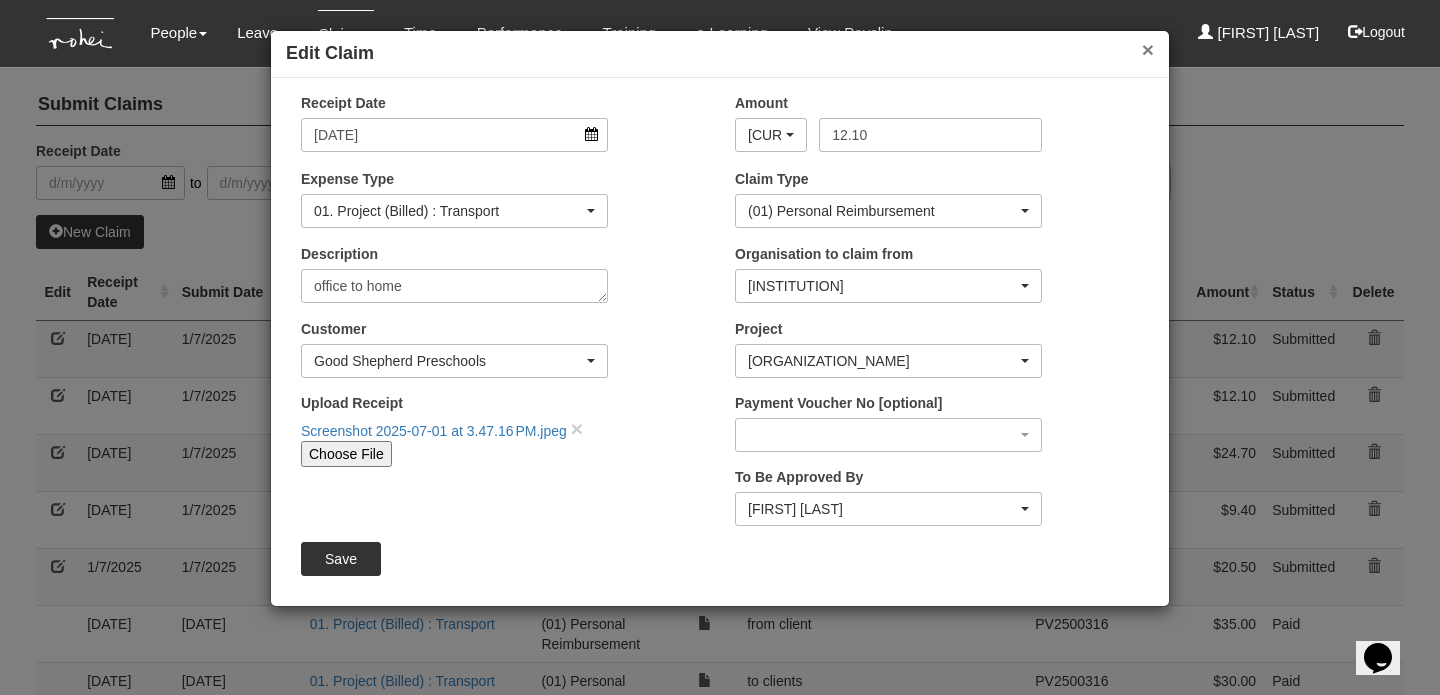 click on "×" at bounding box center (1148, 49) 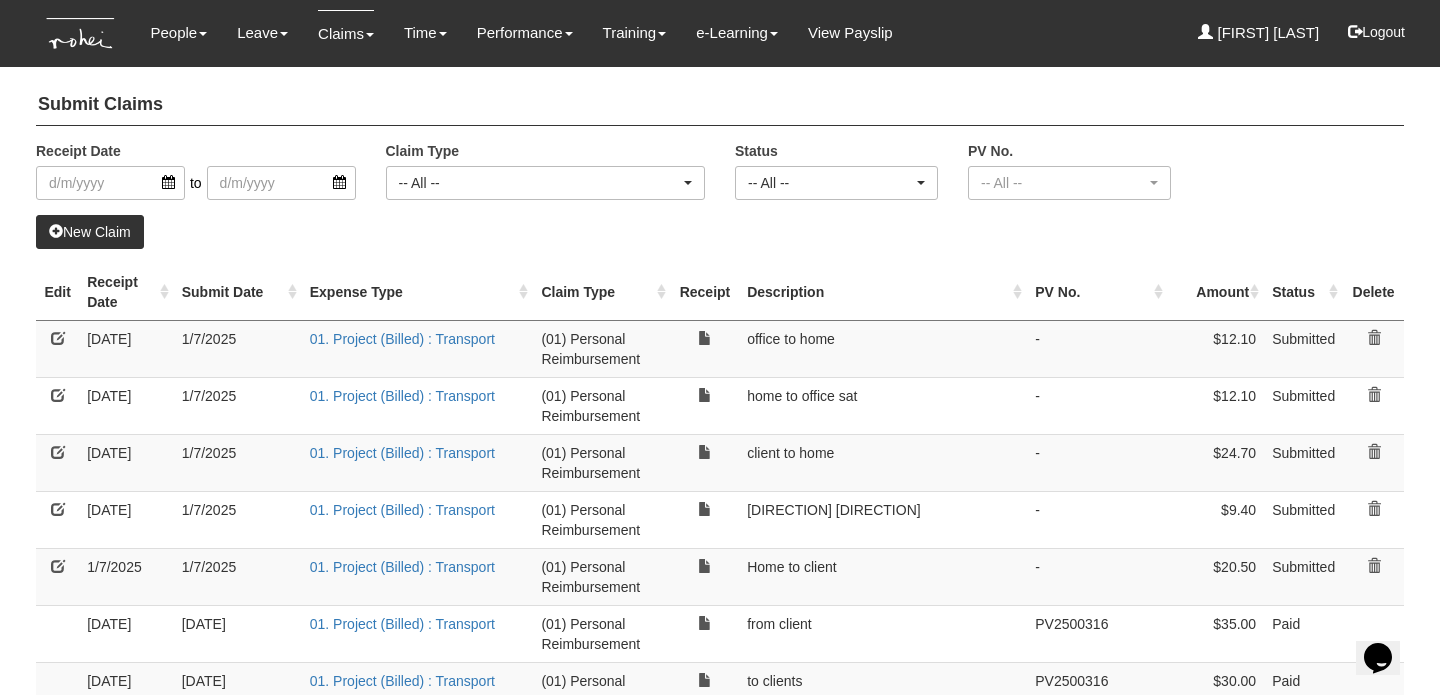 click at bounding box center [58, 338] 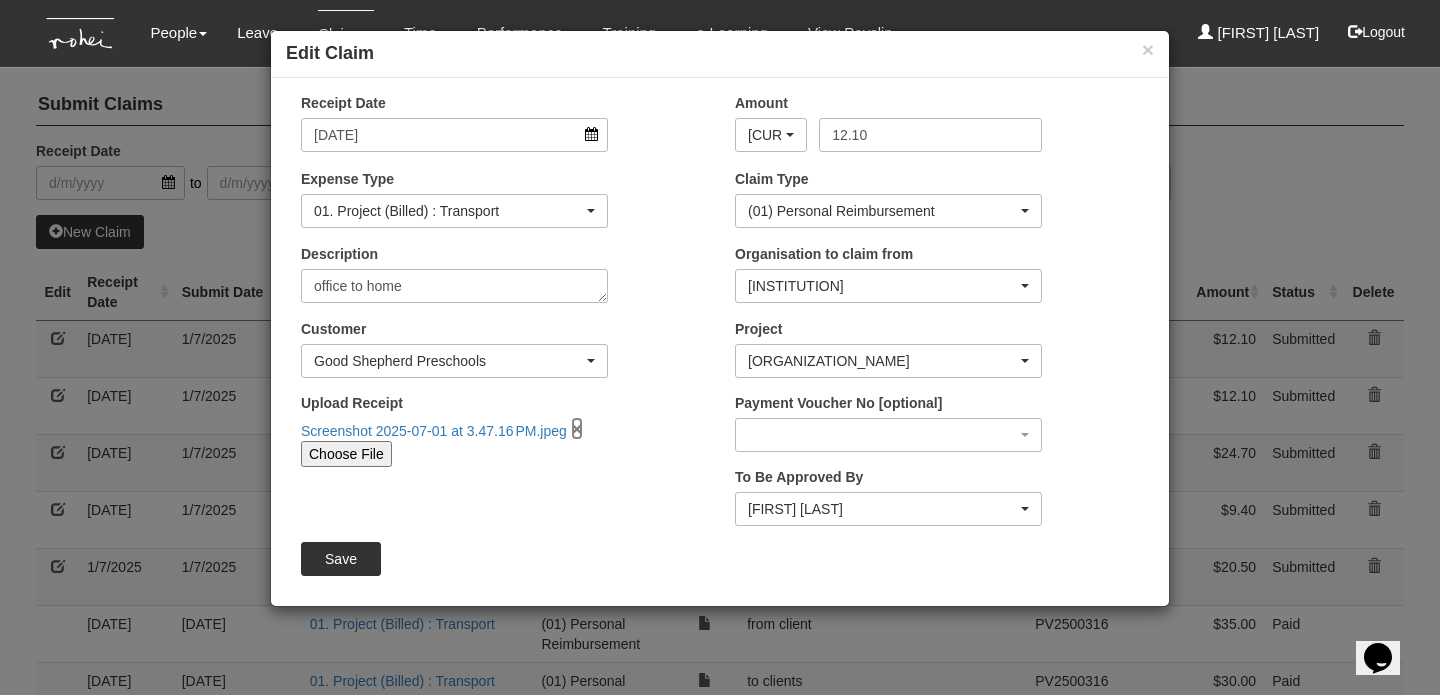 click on "×" at bounding box center [577, 428] 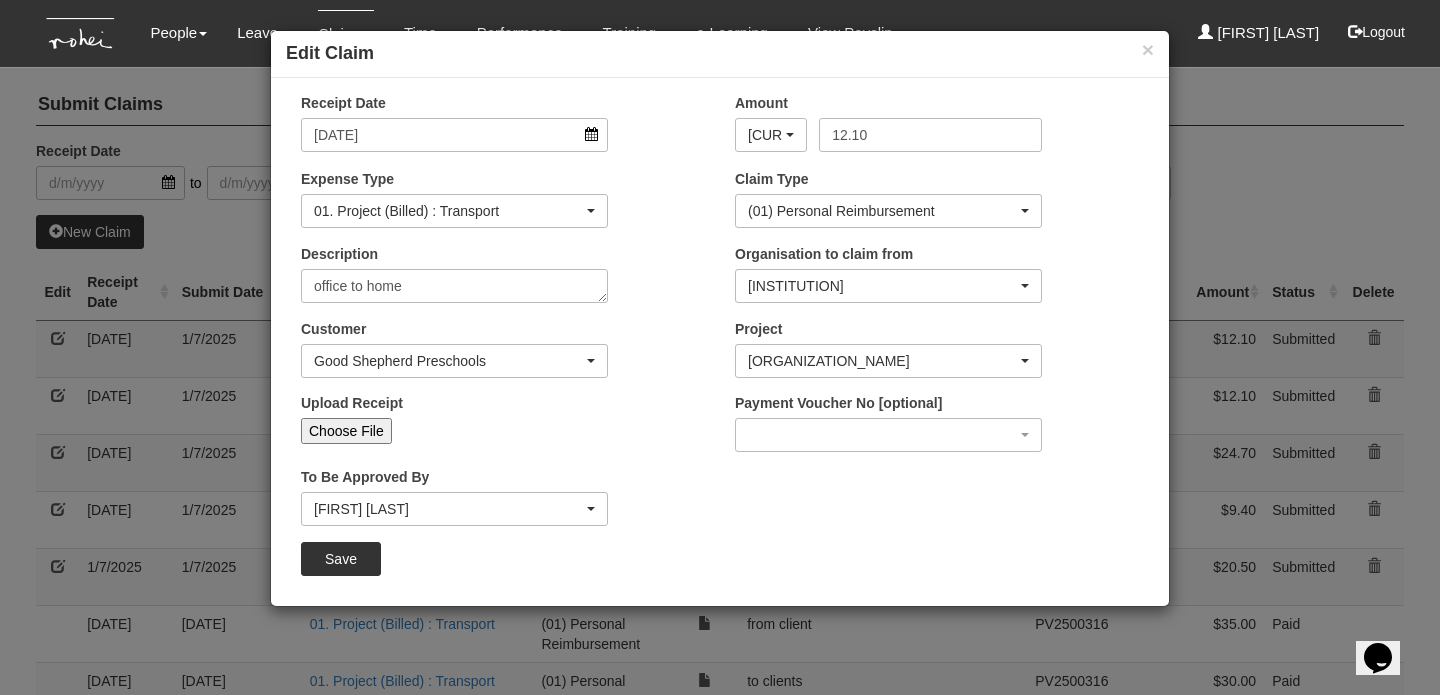 click on "Choose File" at bounding box center (346, 431) 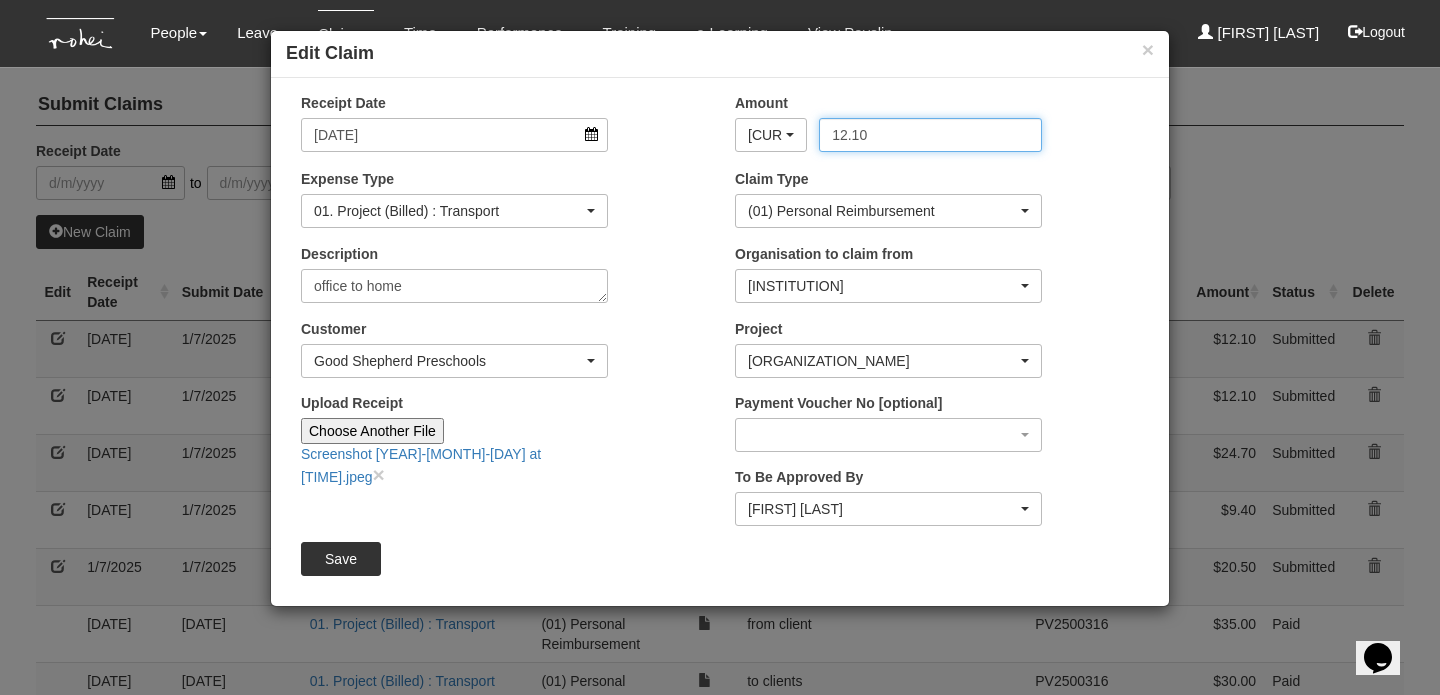 click on "12.10" at bounding box center (930, 135) 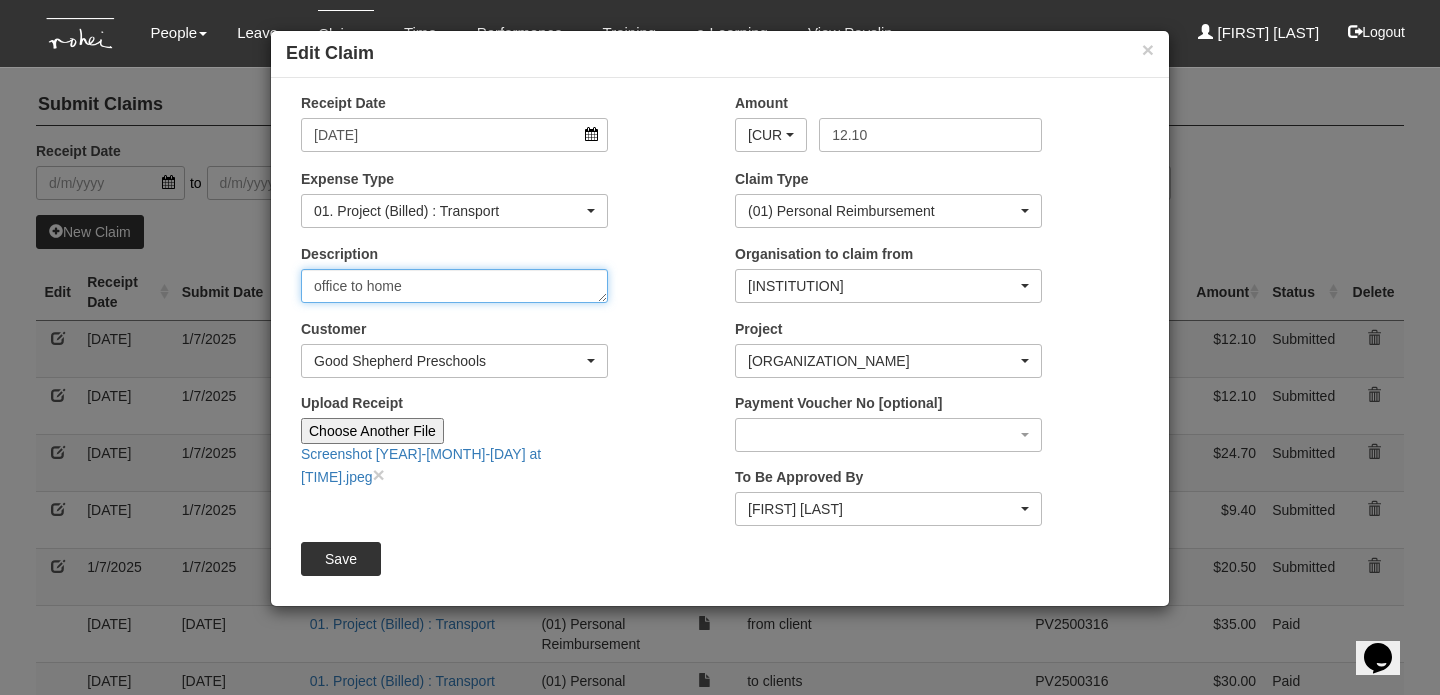 click on "office to home" at bounding box center [454, 286] 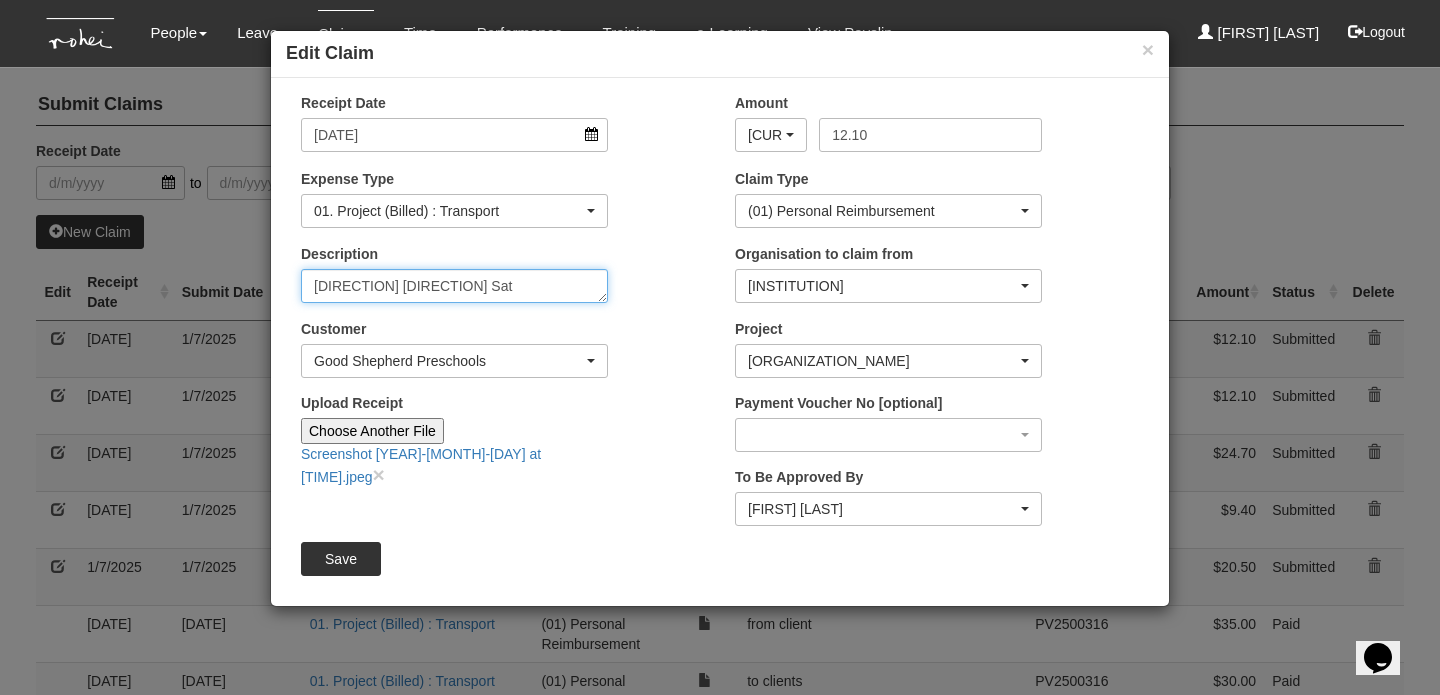 type on "[DIRECTION] [DIRECTION] Sat" 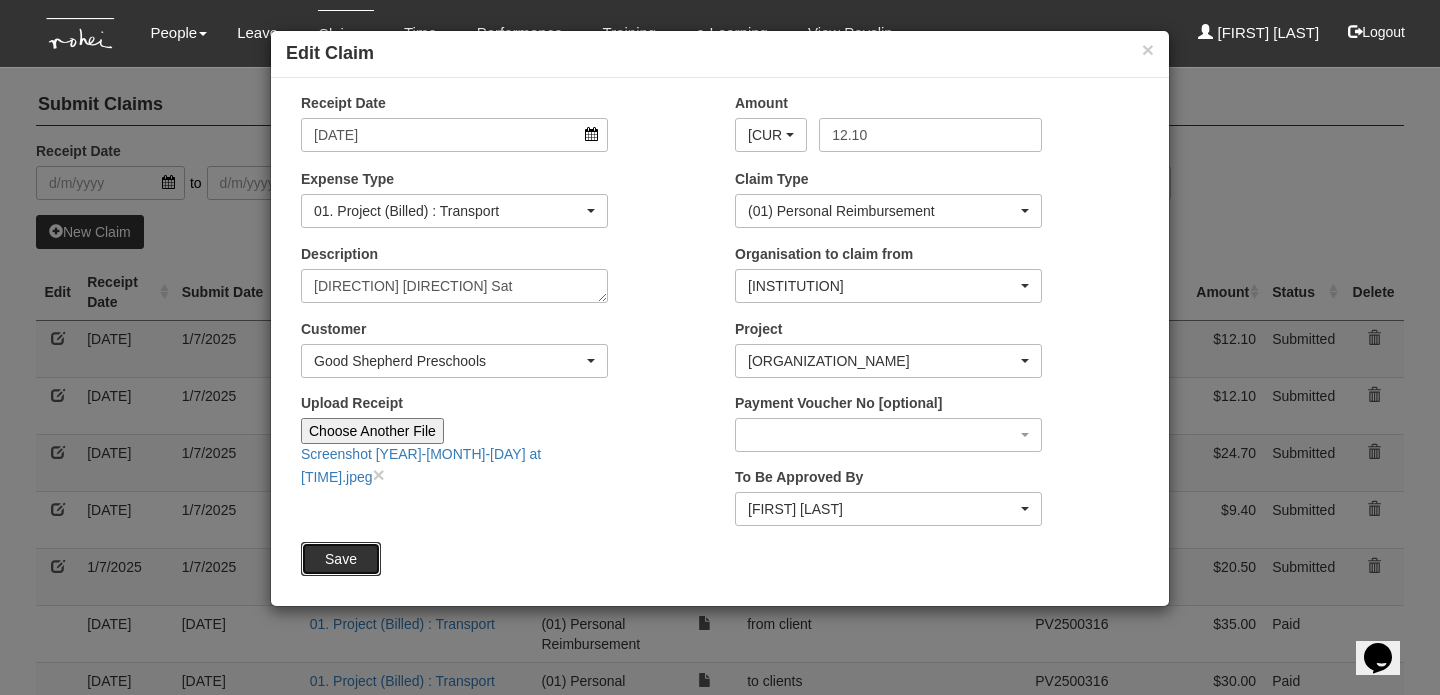 click on "Save" at bounding box center [341, 559] 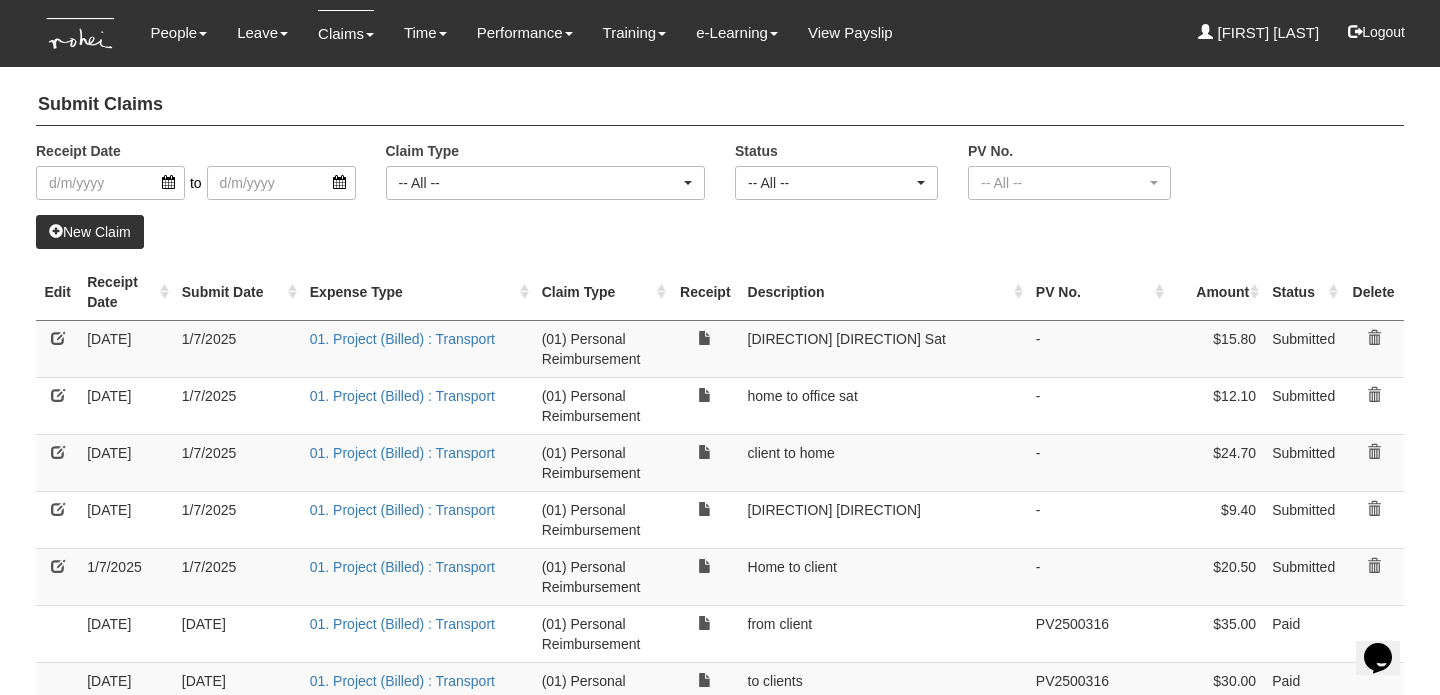 click on "New Claim" at bounding box center [90, 232] 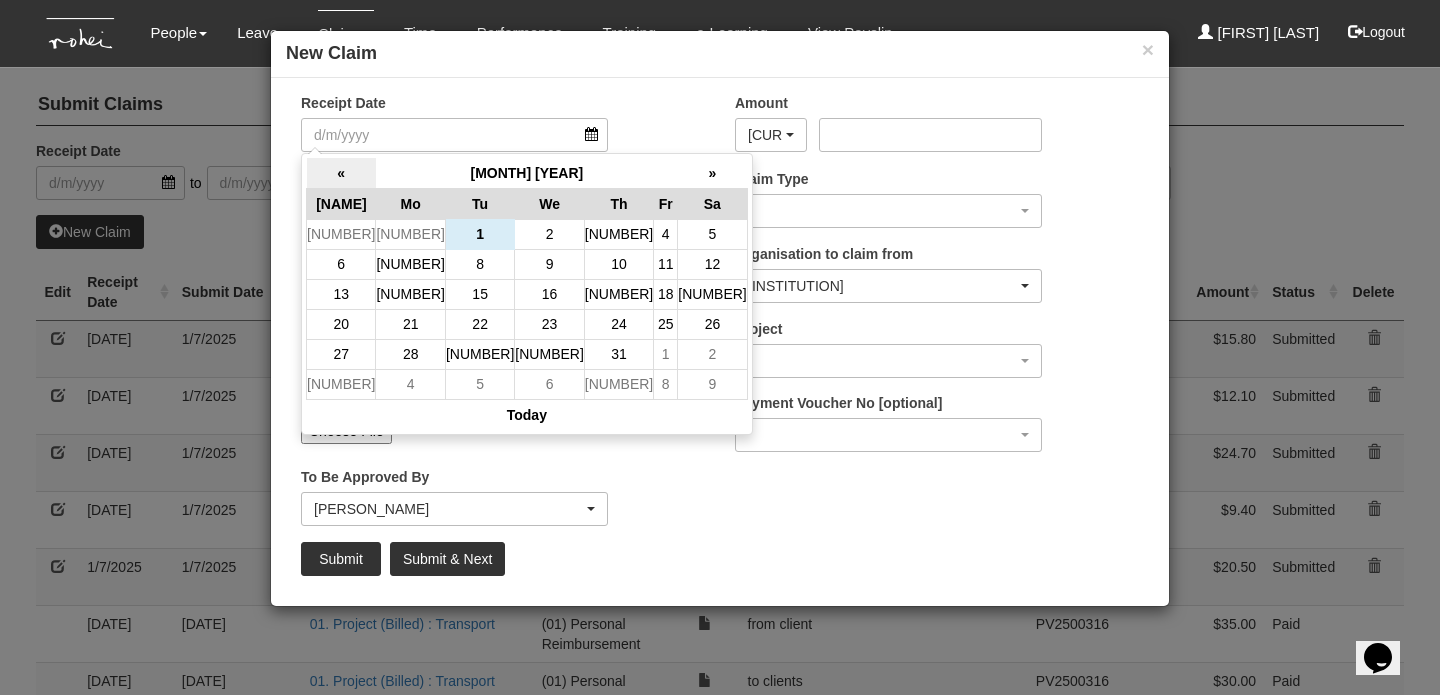 click on "«" at bounding box center [341, 173] 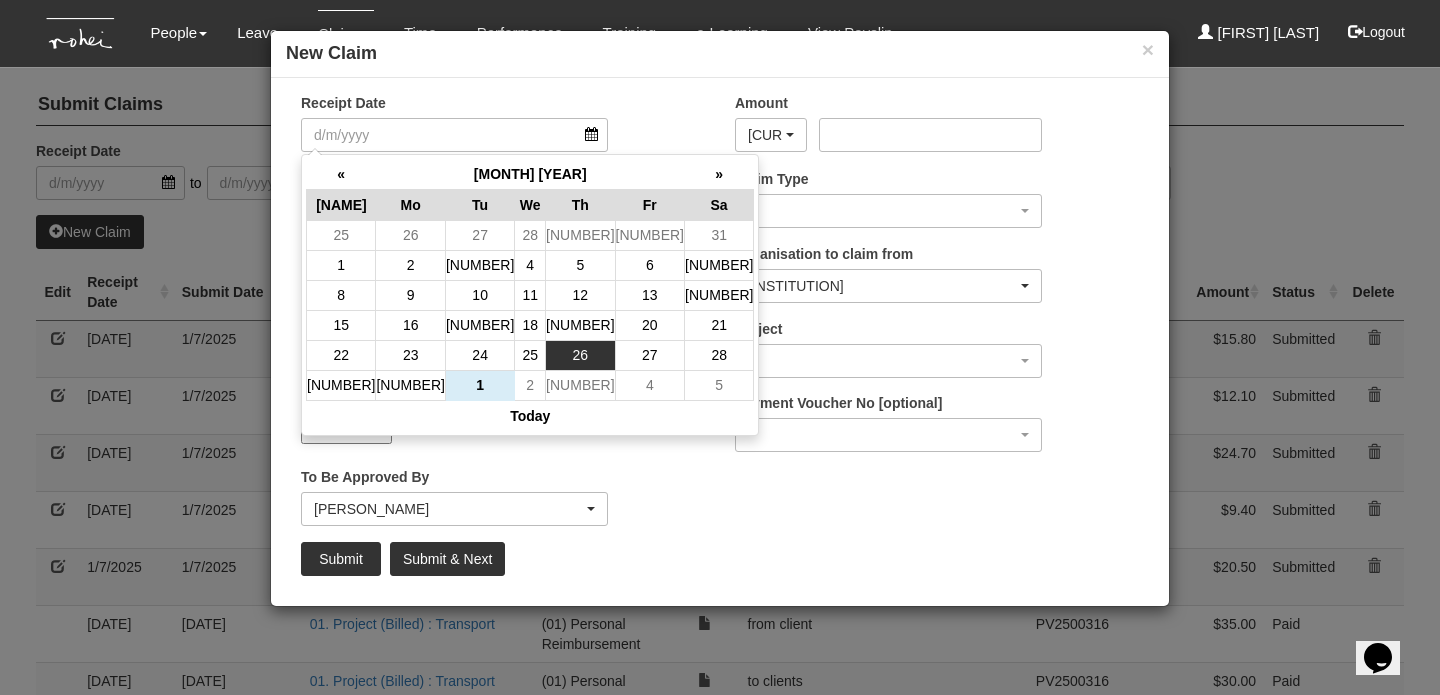 click on "26" at bounding box center [580, 235] 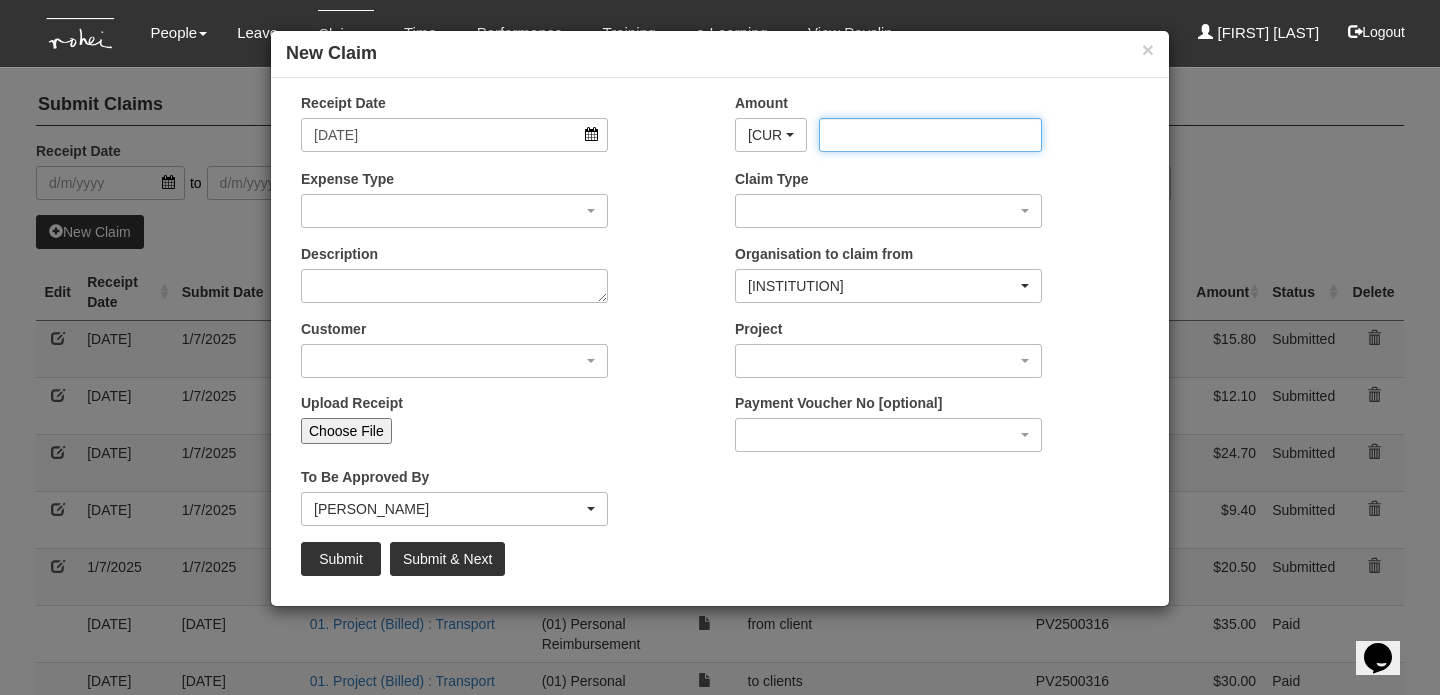 click on "Amount" at bounding box center (930, 135) 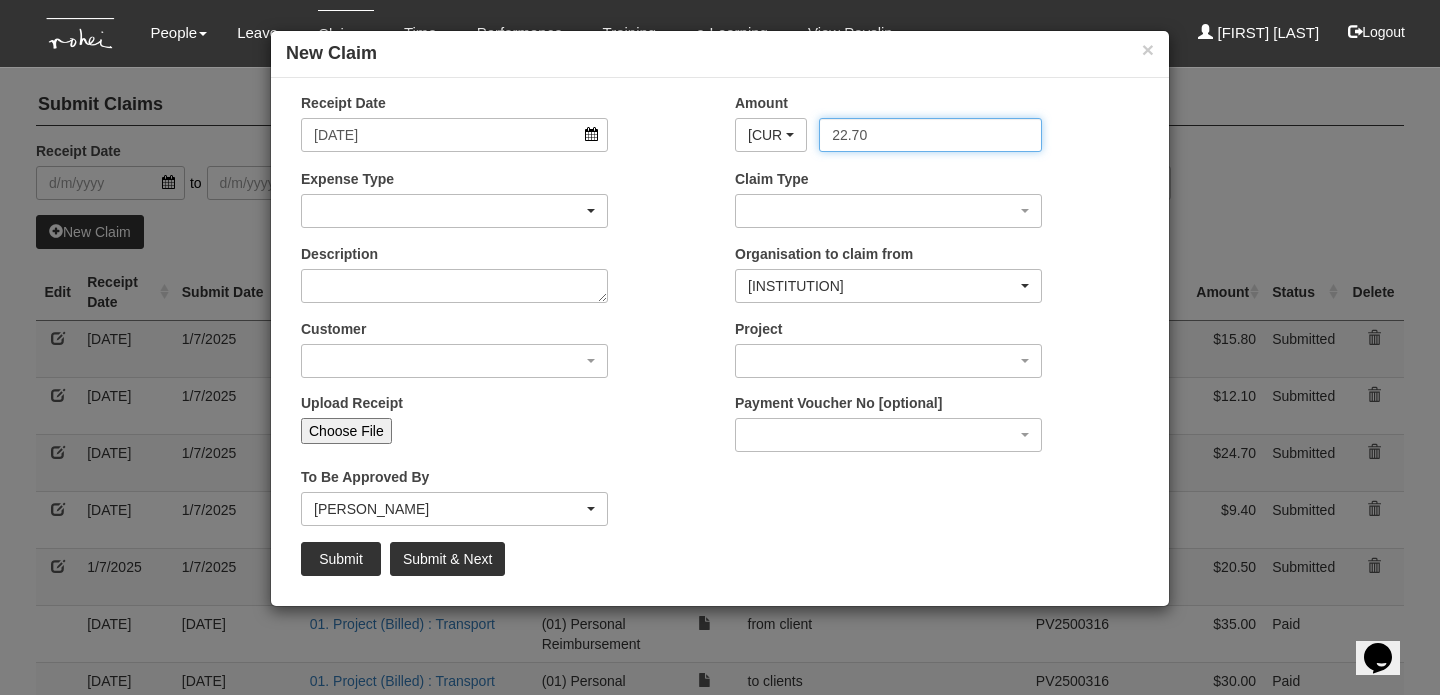 type on "22.70" 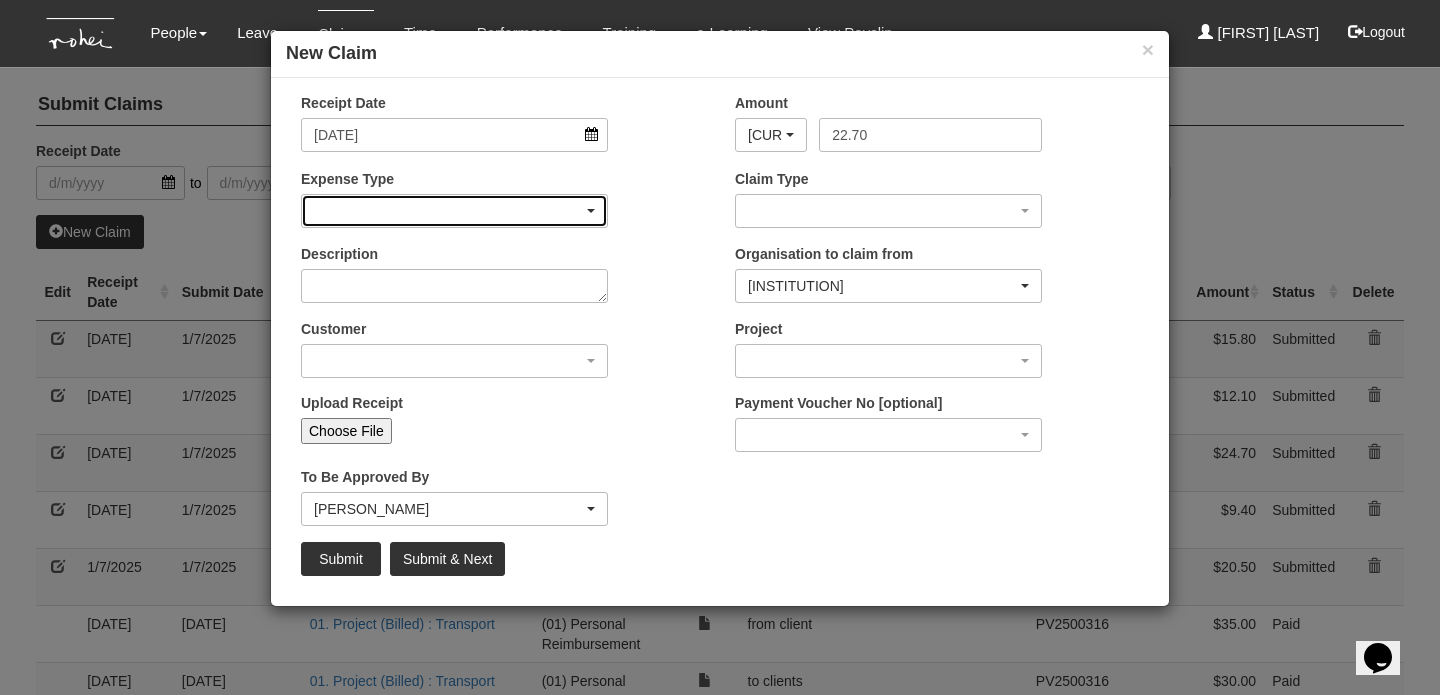 click at bounding box center [591, 211] 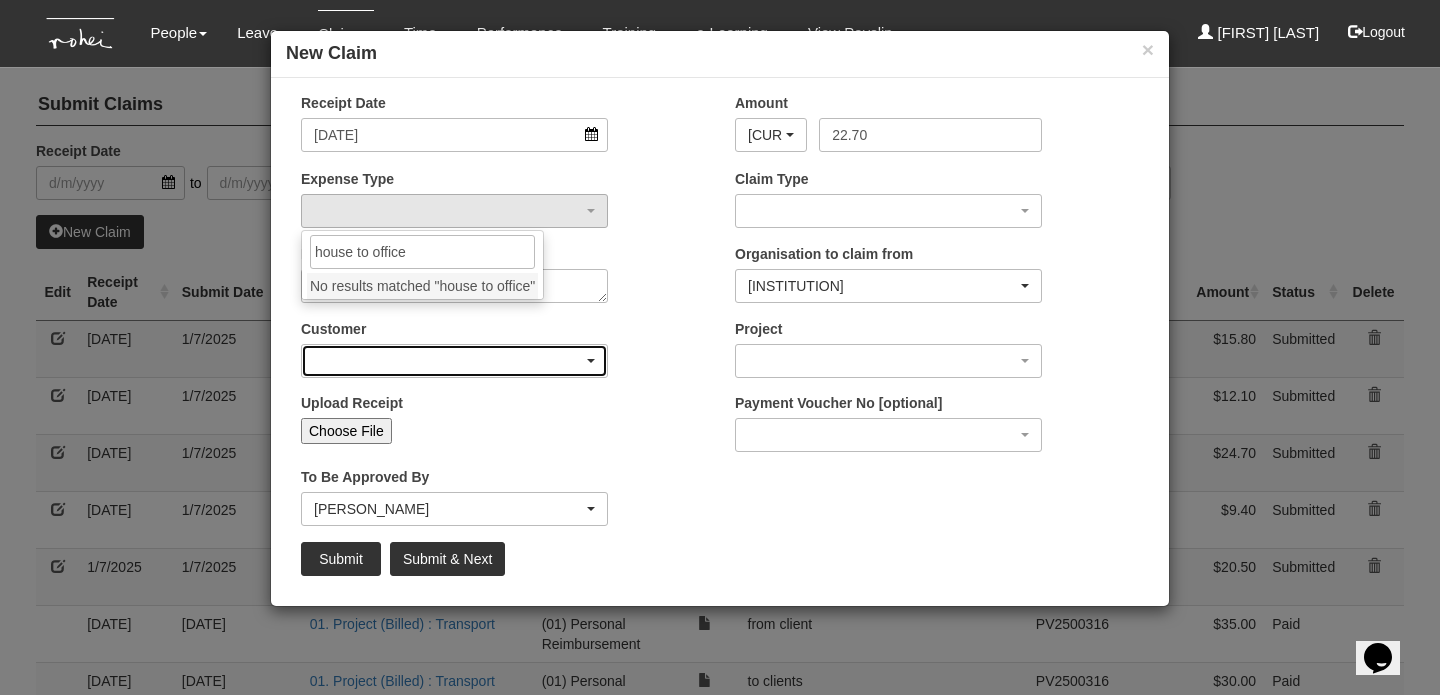 click at bounding box center [454, 211] 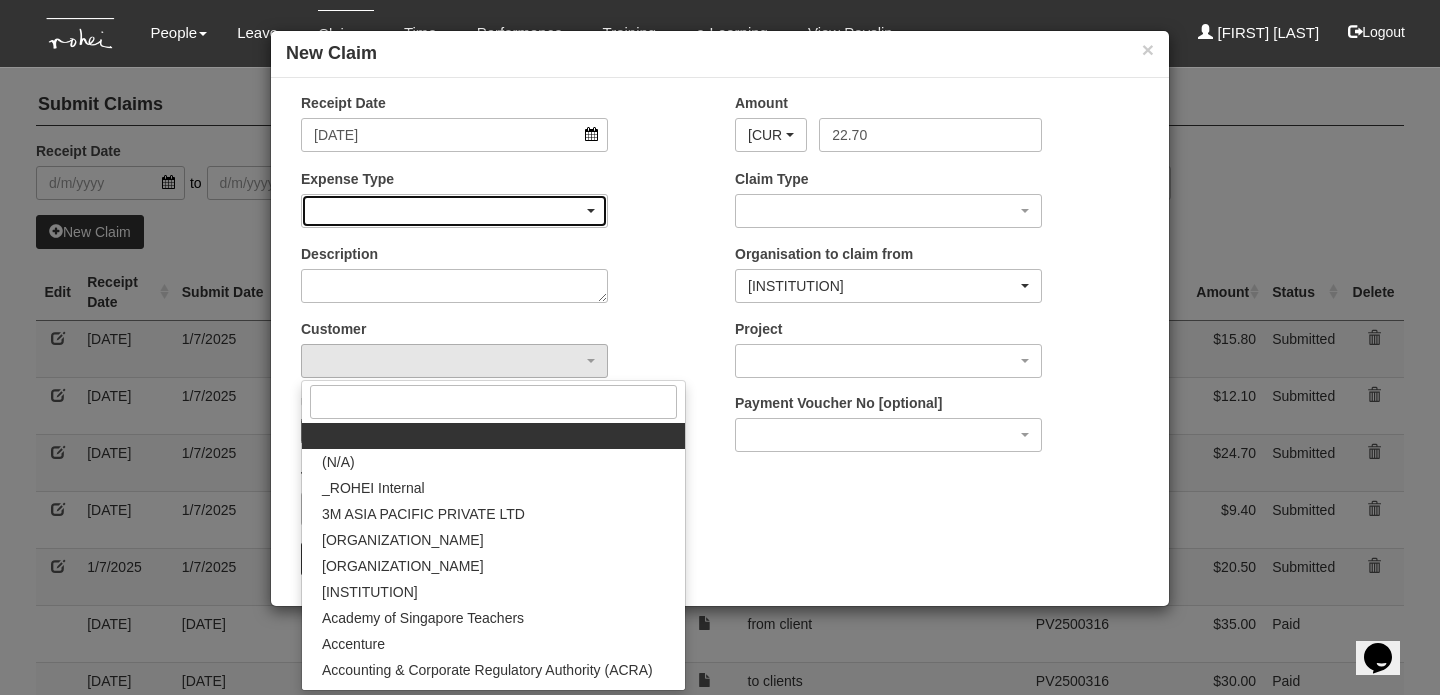 click at bounding box center [591, 211] 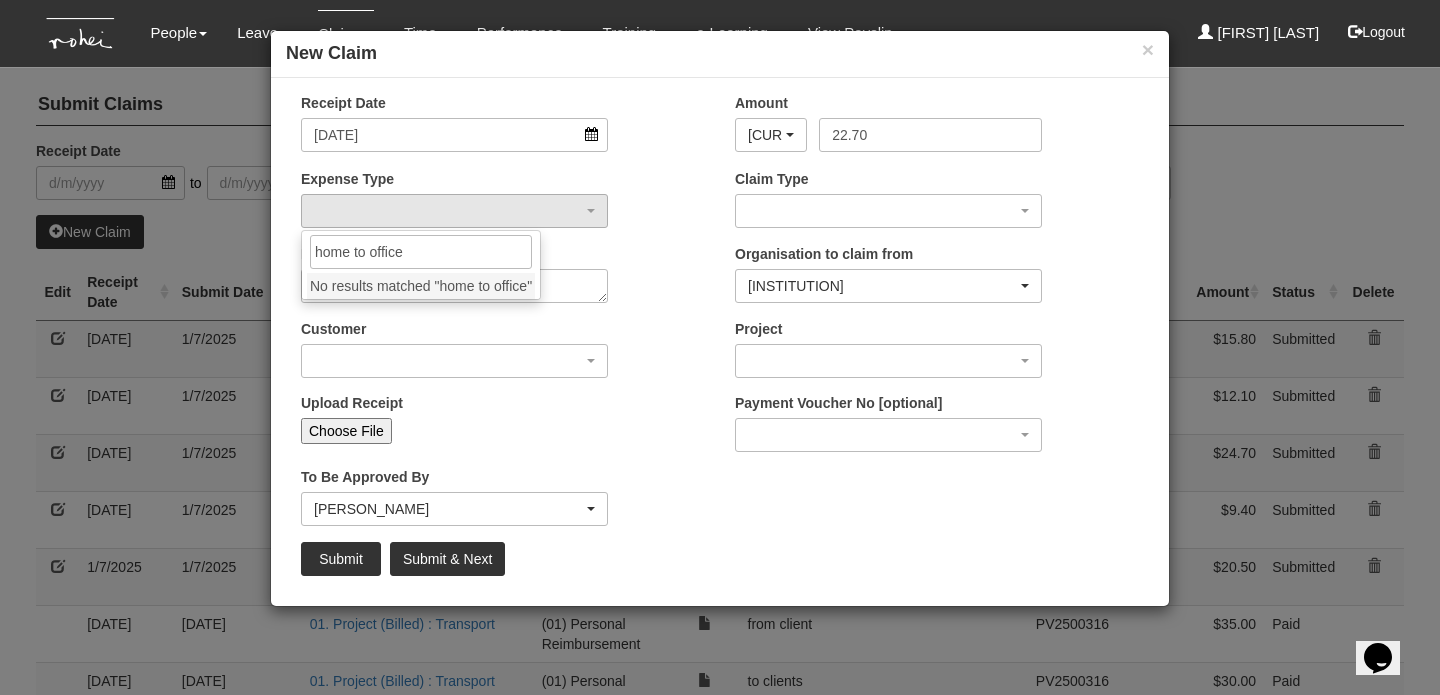 click on "Expense Type
01. Project (Billed) : Food for FGDs / Meetings
01. Project (Billed) : Lunch for Participants
01. Project (Billed) : Overseas Travel Expenses
01. Project (Billed) : Printed Collaterals / Manuals
01. Project (Billed) : Project Props / Materials
01. Project (Billed) : Refreshment for Participants
01. Project (Billed) : Transport
02. Client (Non-Billable) : Event Expenses
02. Client (Non-Billable) : Food for Meetings / Entertainment / Gifts
03. ROHEI Internal : Donations
03. ROHEI Internal : Food for Meetings / Celebration
03. ROHEI Internal : Staff Welfare
03. ROHEI Internal : Staff Welfare - HOD
03. ROHEI Internal : Training/Product Refresh
03. ROHEI Internal : Transport
03. ROHEI Internal : Transport (OT)
03. ROHEI Internal : Travel (Overseas)
03. Staff : Job Advertisement
03. Staff : Staff Training
03. Staff : Temp Staff / Intern Telephone Expense
03. Staff : Work Pass Renewal" at bounding box center (503, 206) 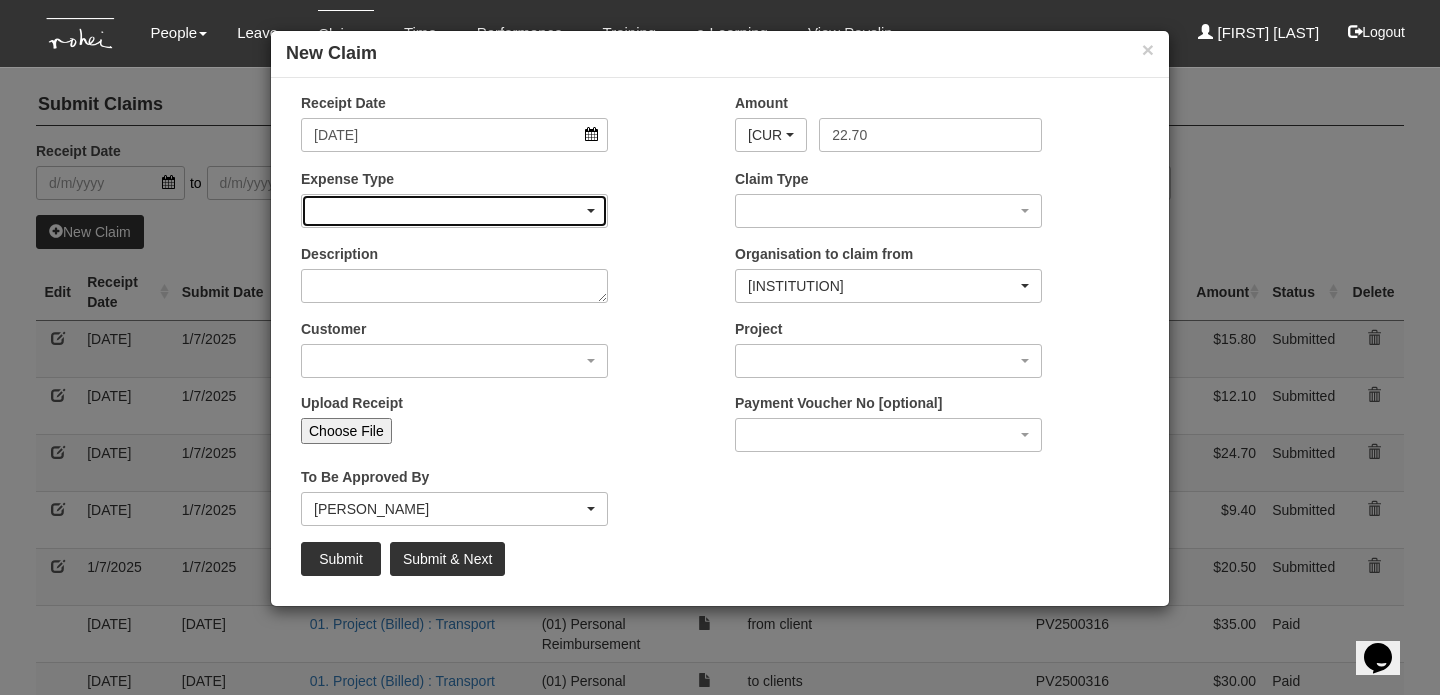 click at bounding box center (454, 211) 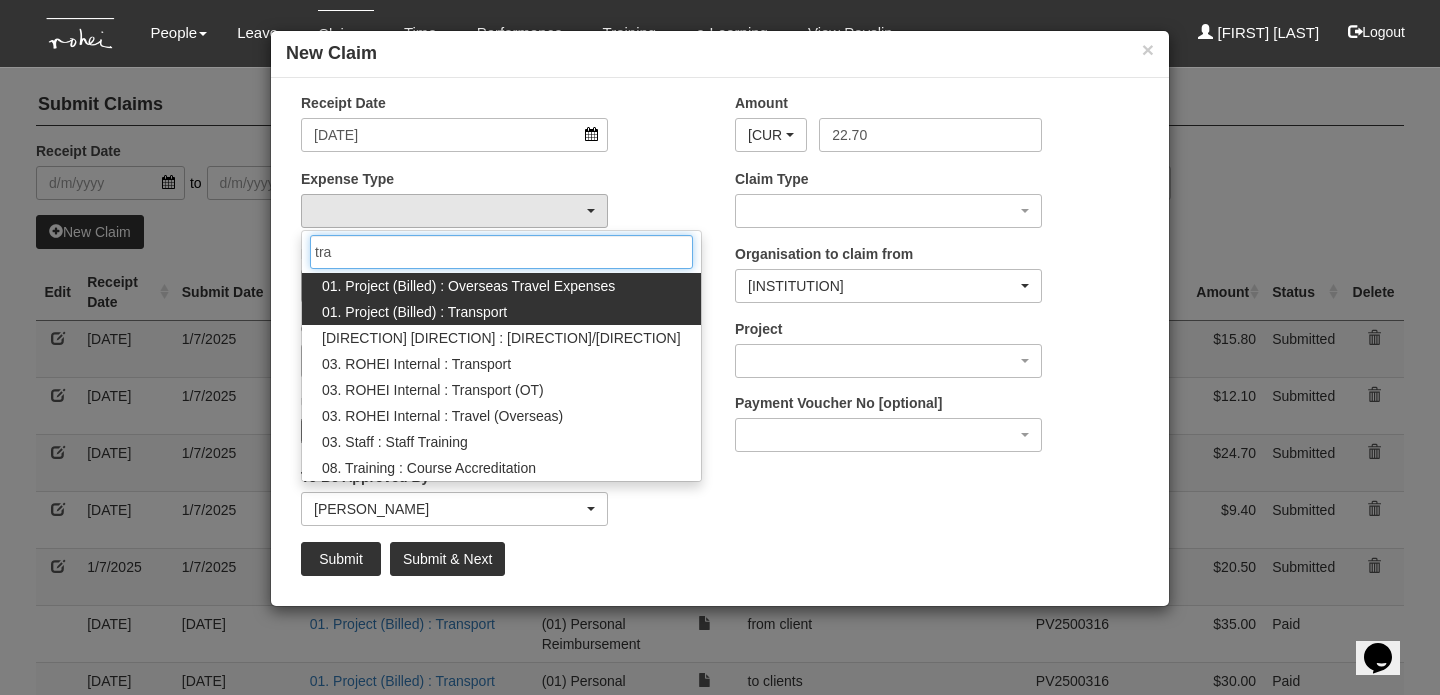 type on "tra" 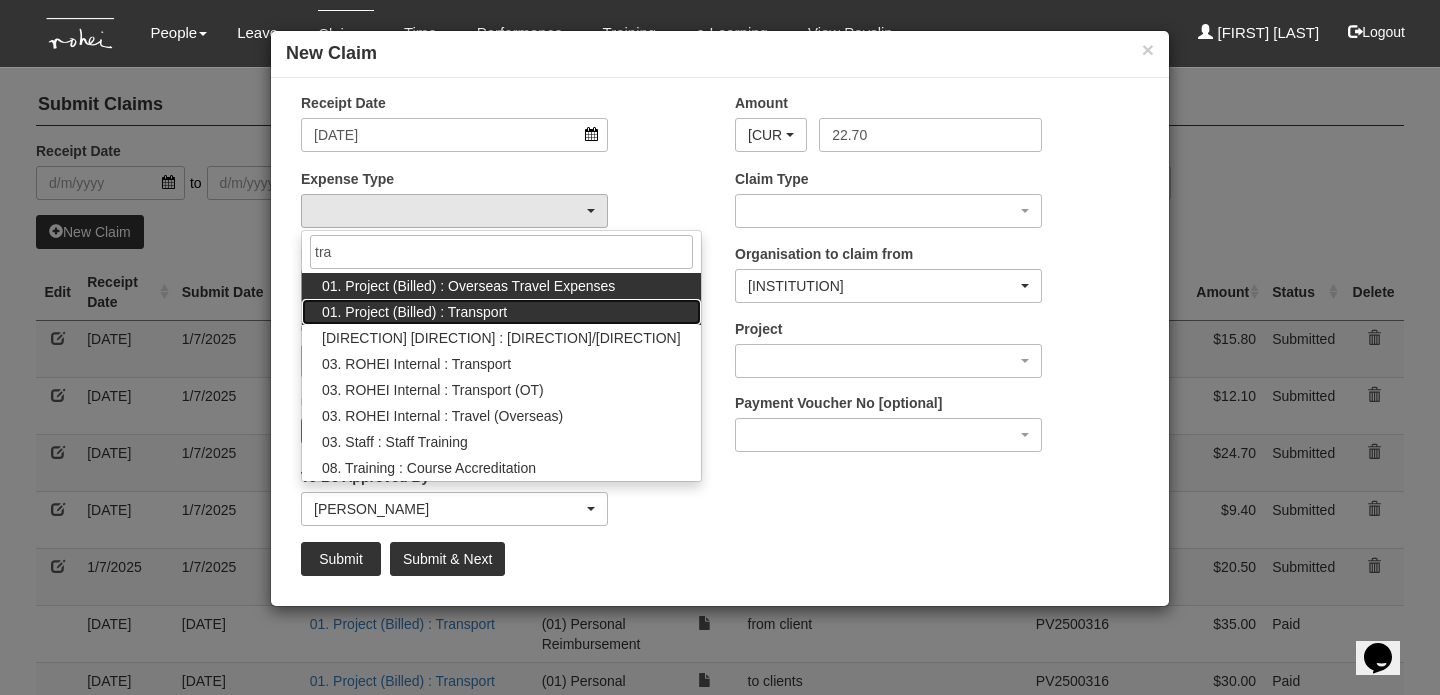 click on "01. Project (Billed) : Transport" at bounding box center [501, 286] 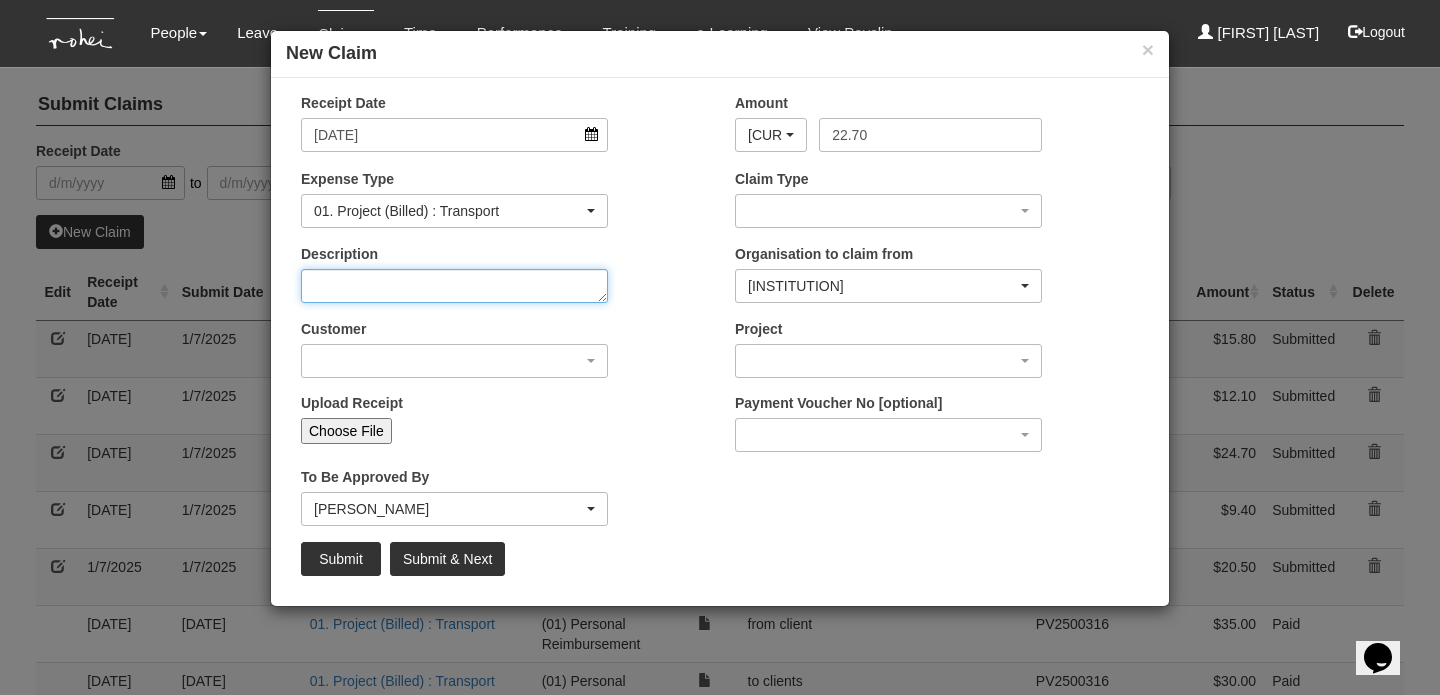 click on "Description" at bounding box center (454, 286) 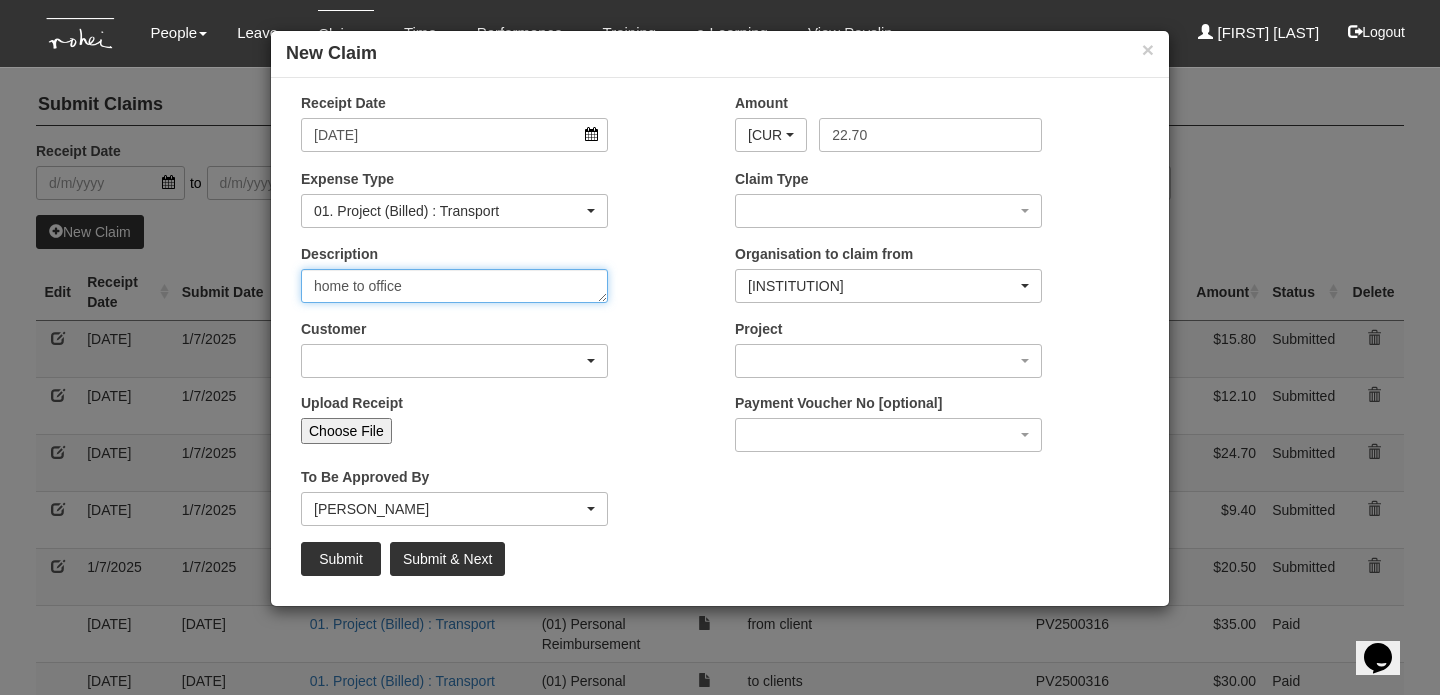 type on "home to office" 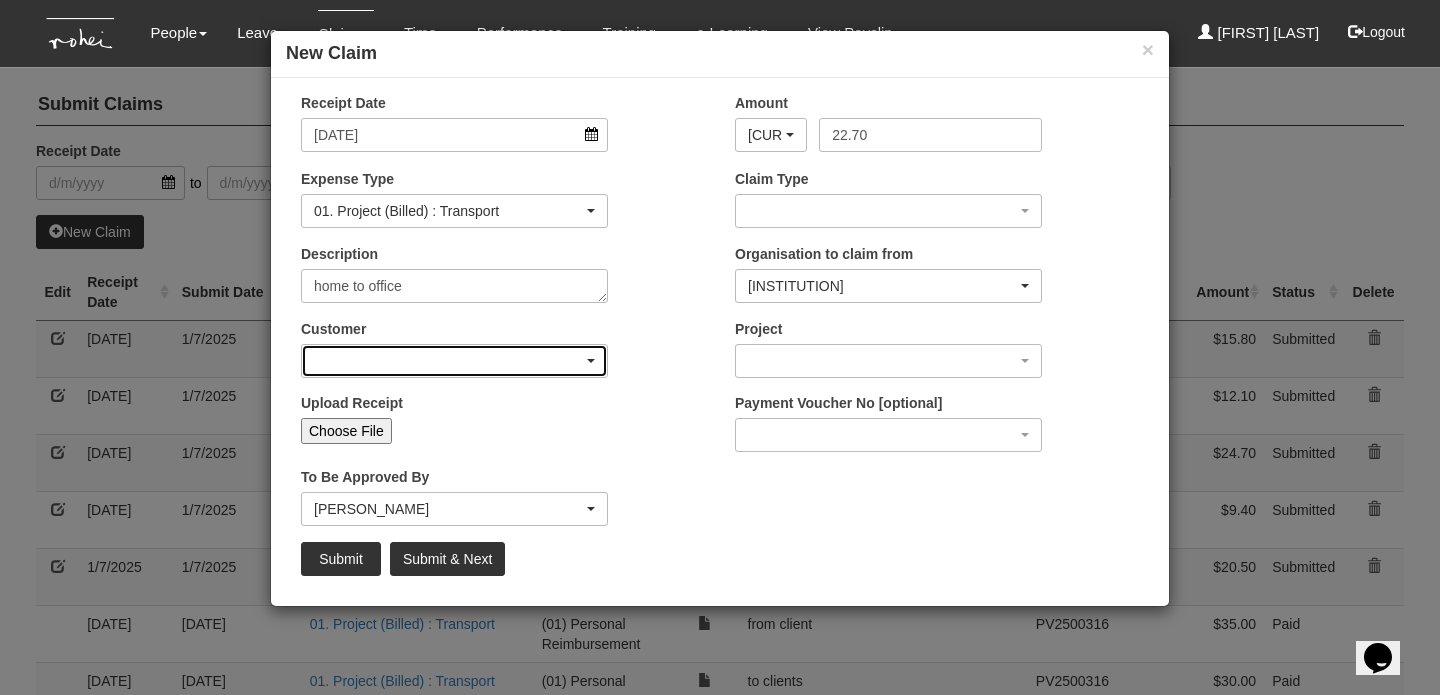 click at bounding box center [888, 211] 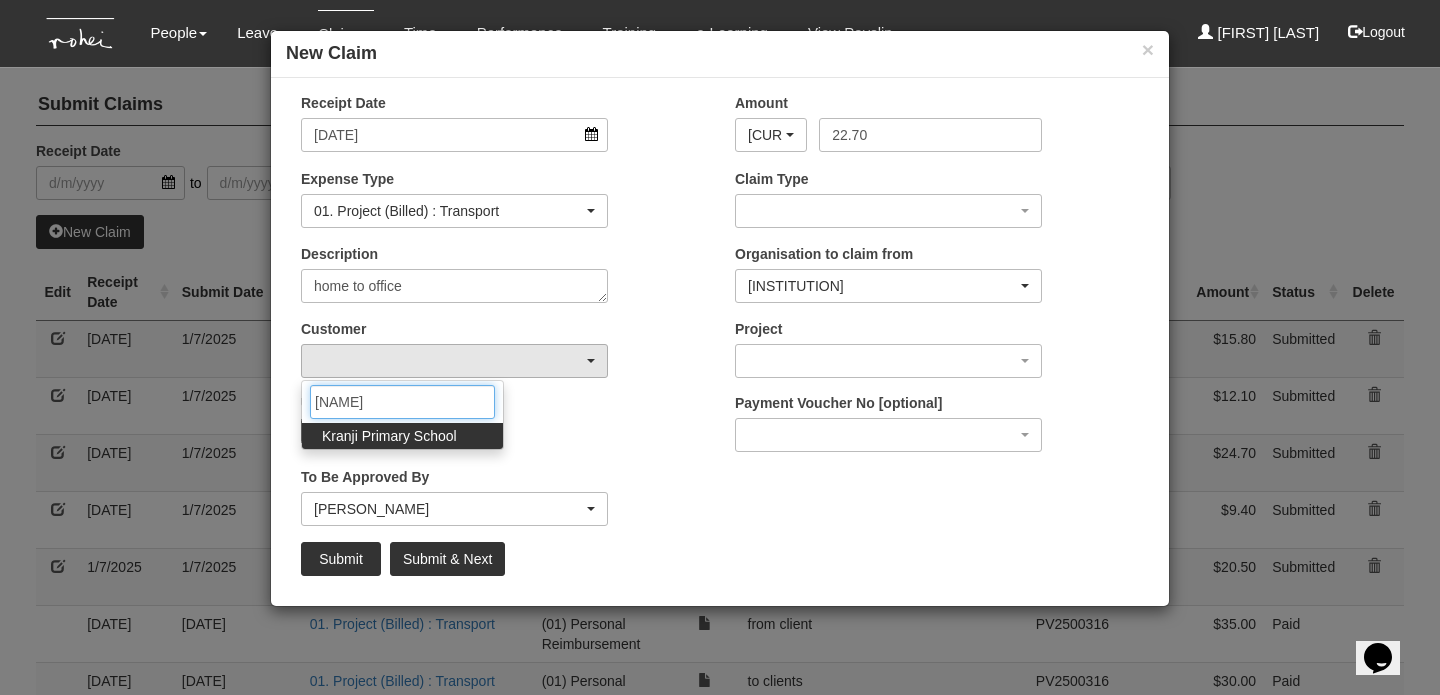 type on "[NAME]" 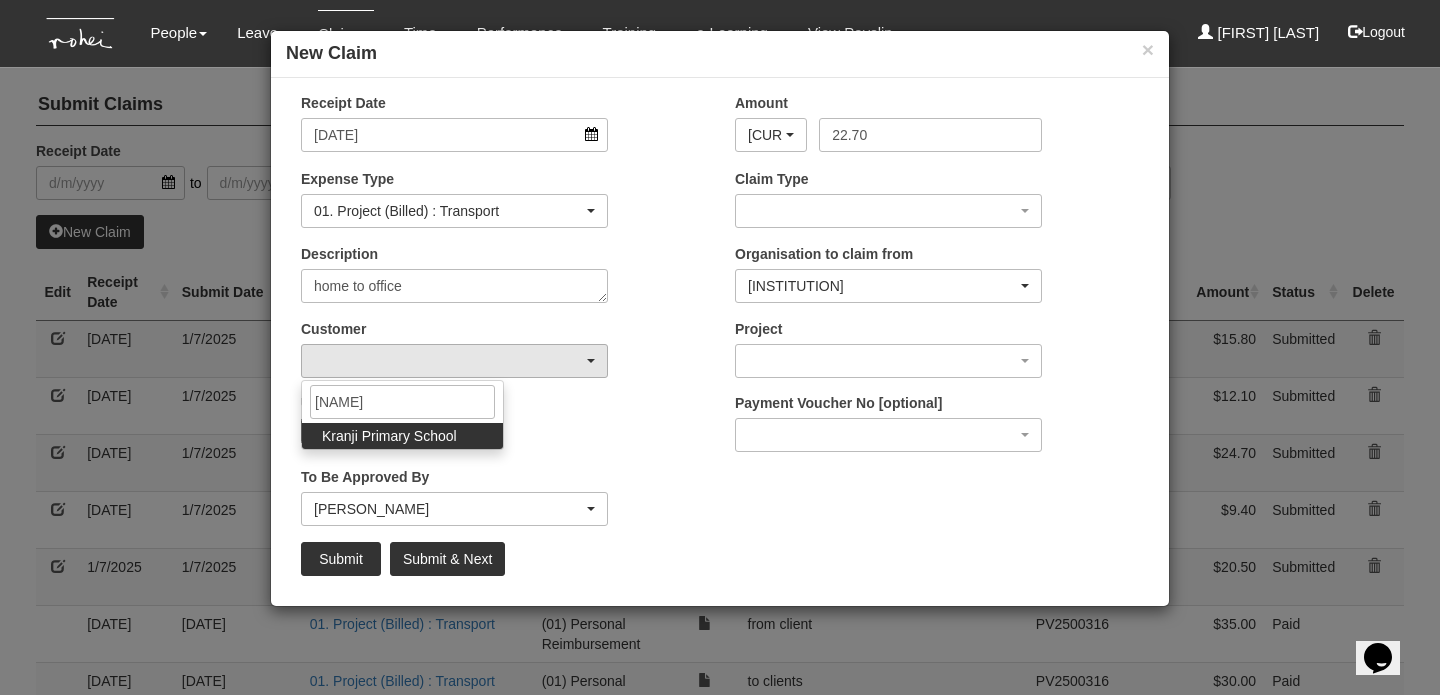 click on "Kranji Primary School" at bounding box center [389, 436] 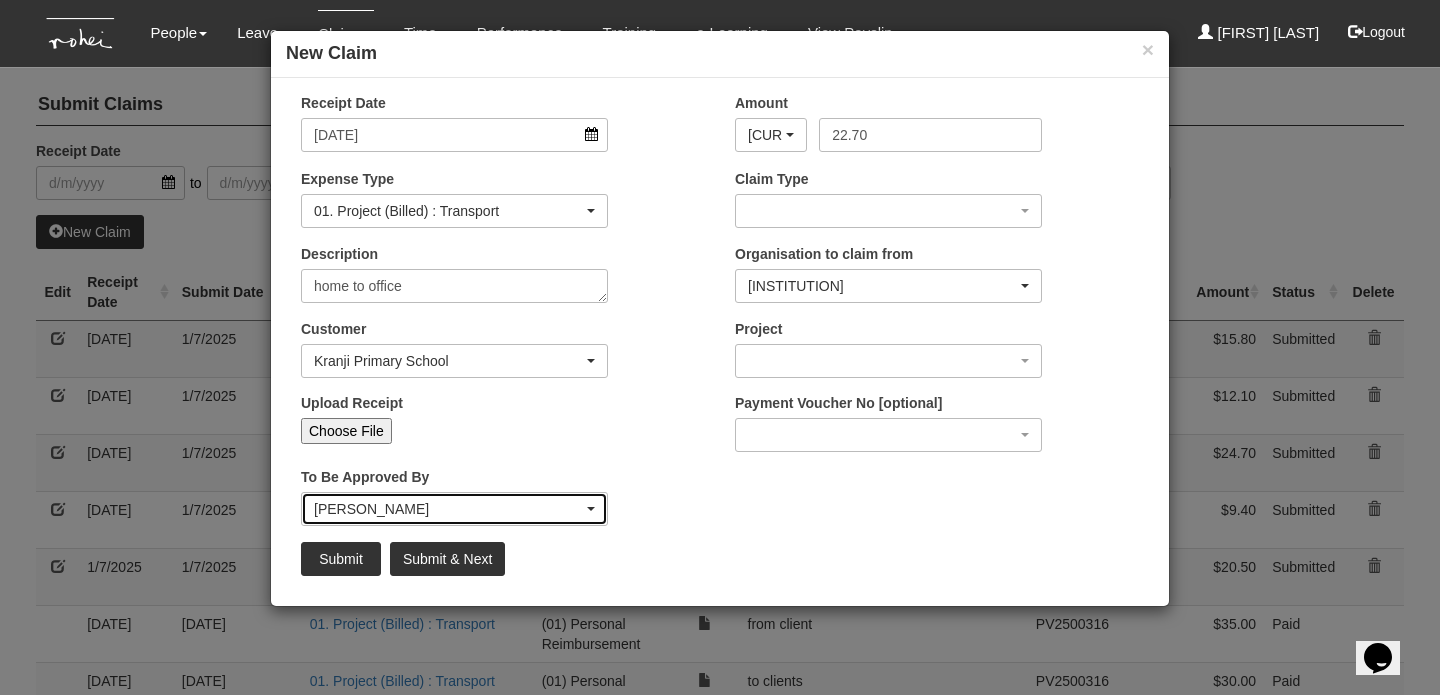 click on "[PERSON_NAME]" at bounding box center (771, 135) 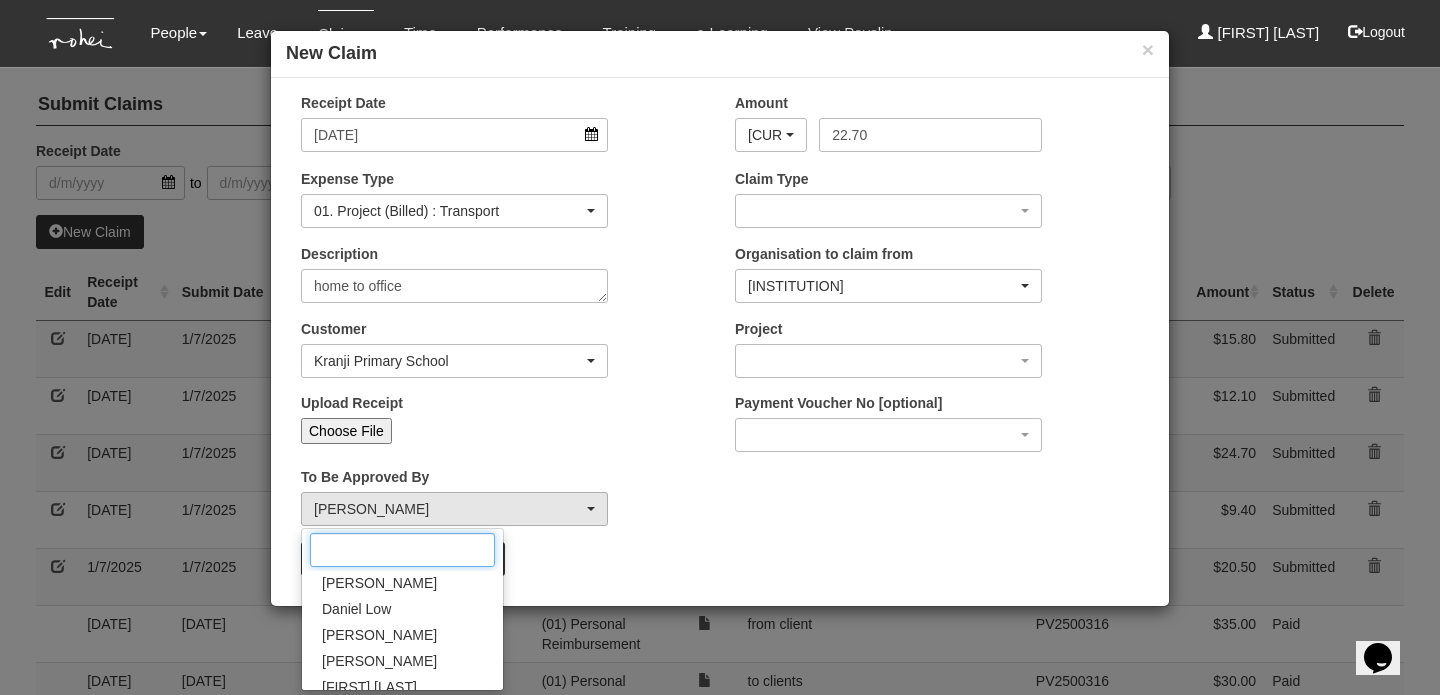 scroll, scrollTop: 187, scrollLeft: 0, axis: vertical 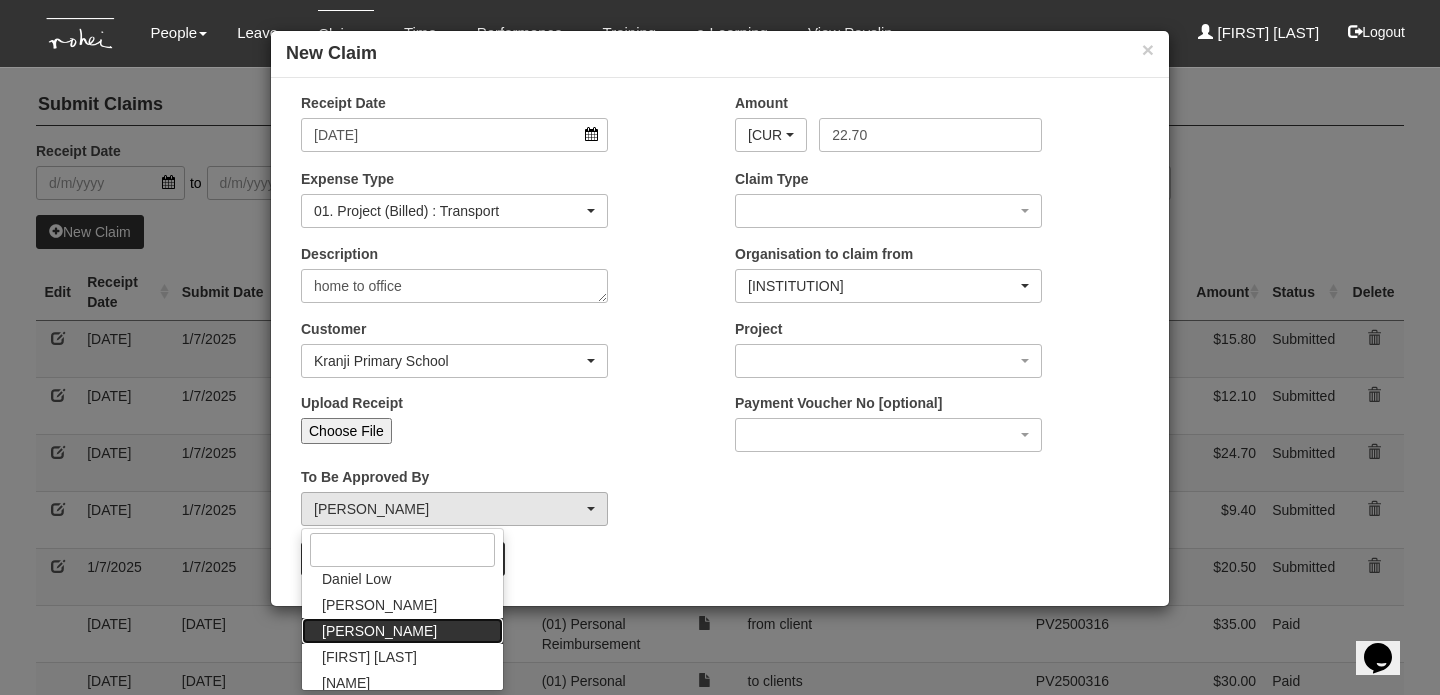 click on "[PERSON_NAME]" at bounding box center (402, 397) 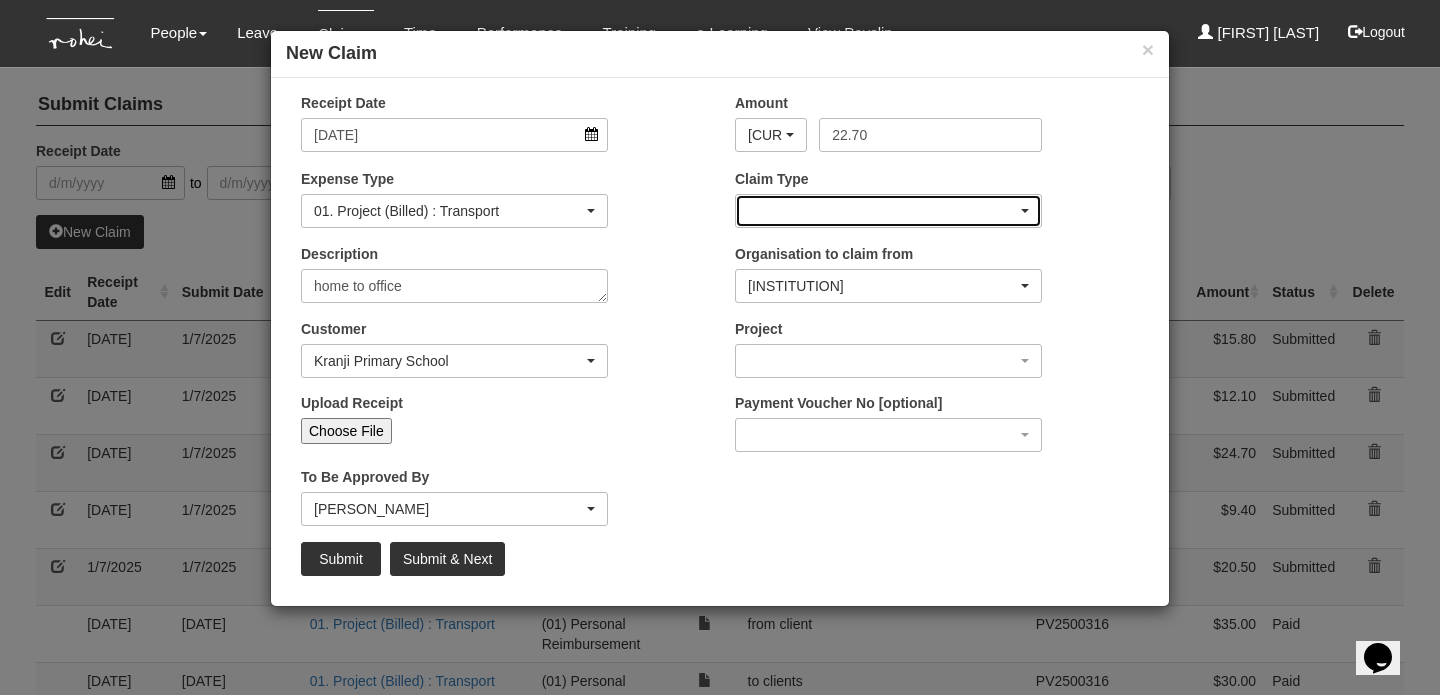 click at bounding box center [888, 211] 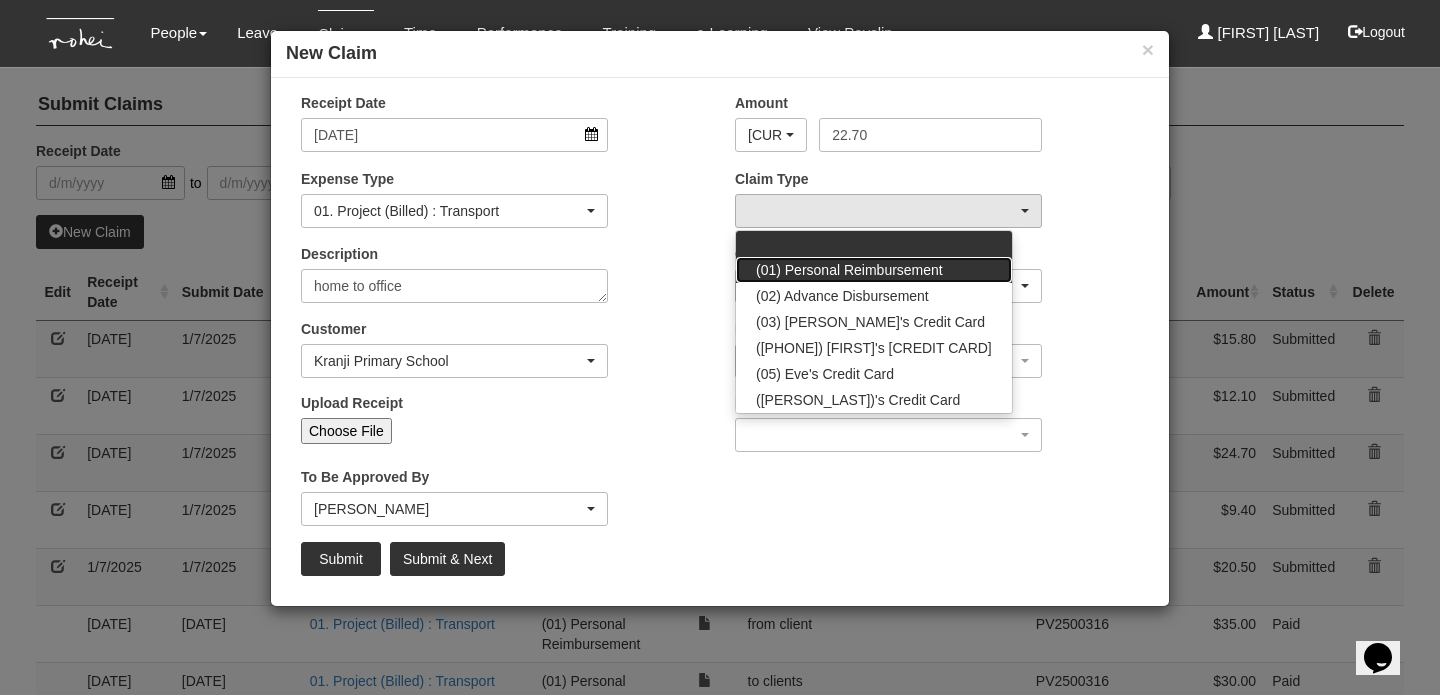 click on "(01) Personal Reimbursement" at bounding box center [874, 244] 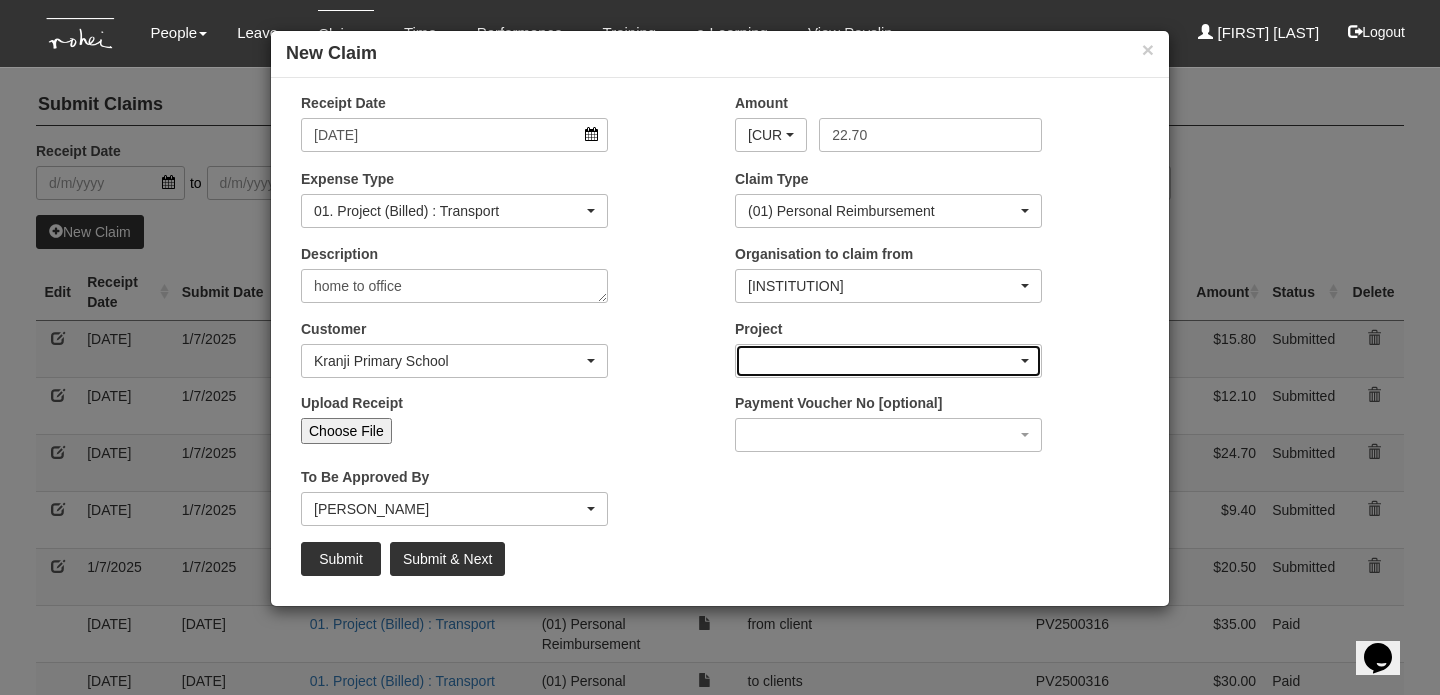 click at bounding box center (888, 361) 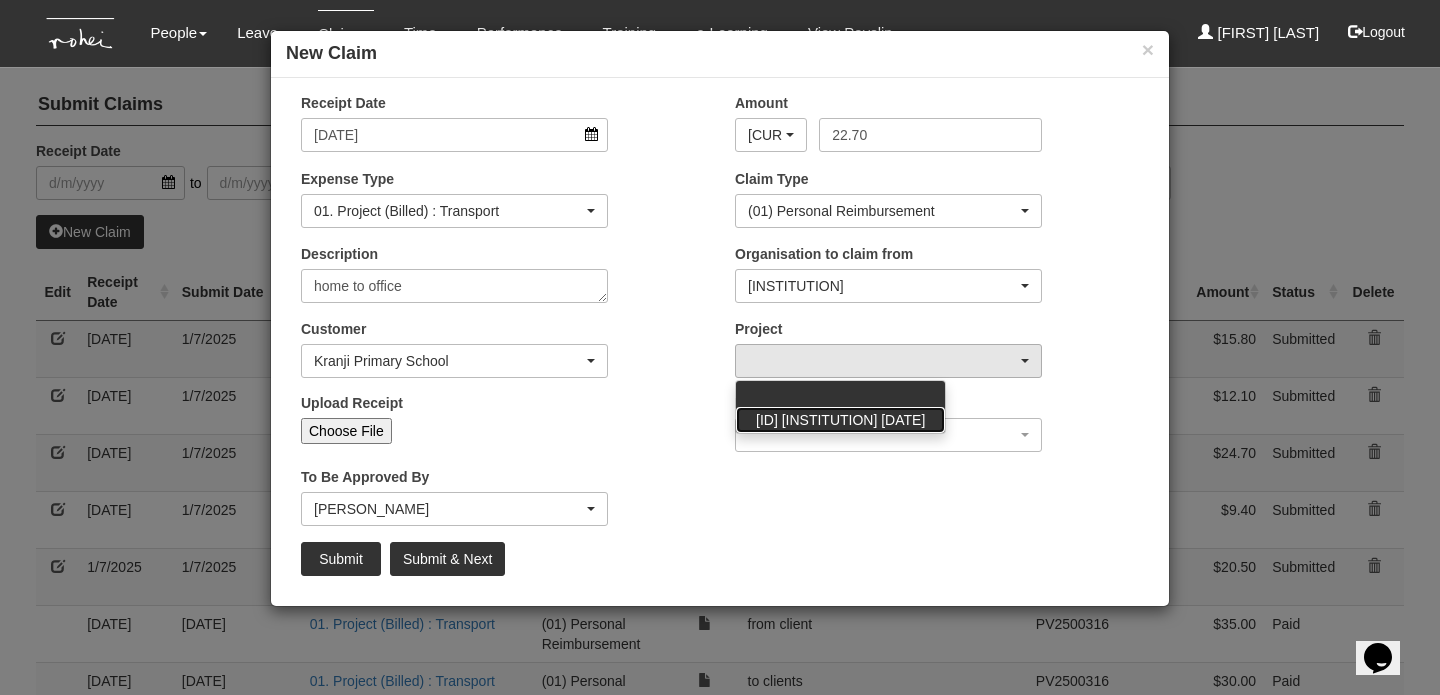 click on "[ID] [INSTITUTION] [DATE]" at bounding box center [756, 399] 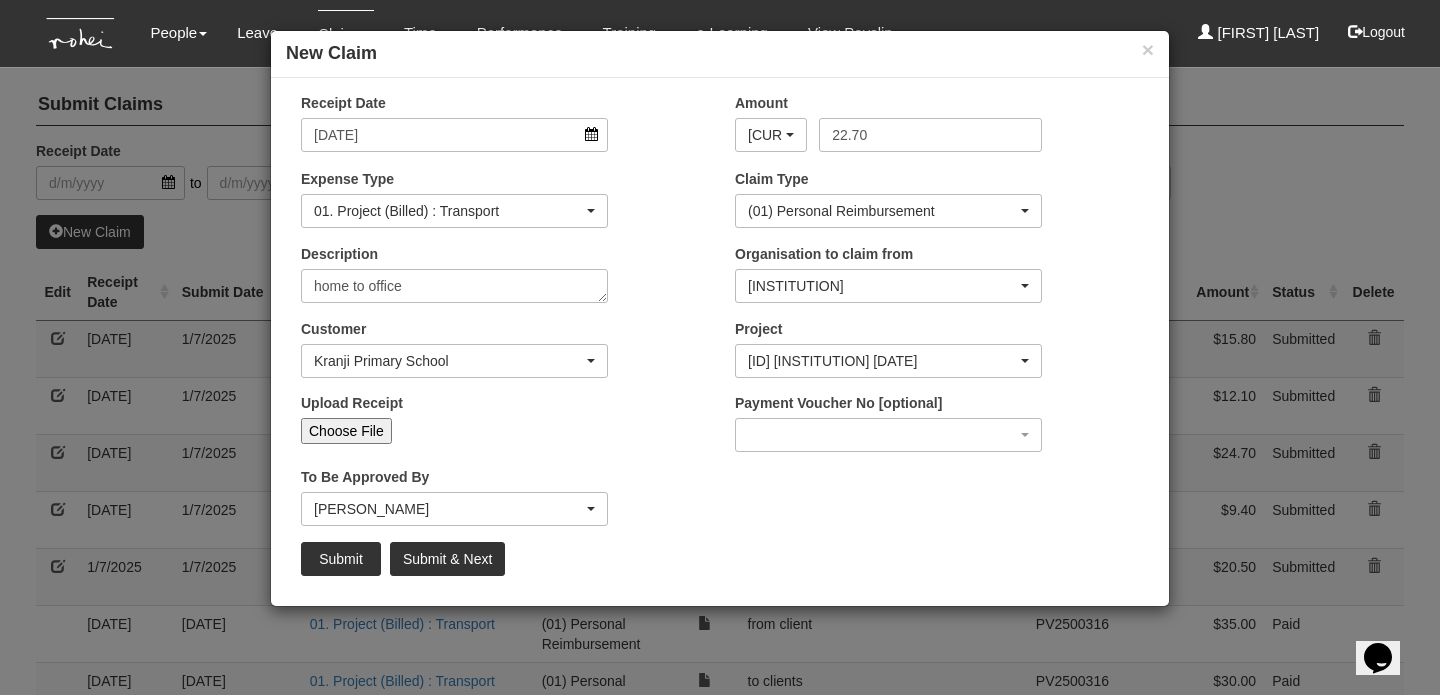 click on "Choose File" at bounding box center [346, 431] 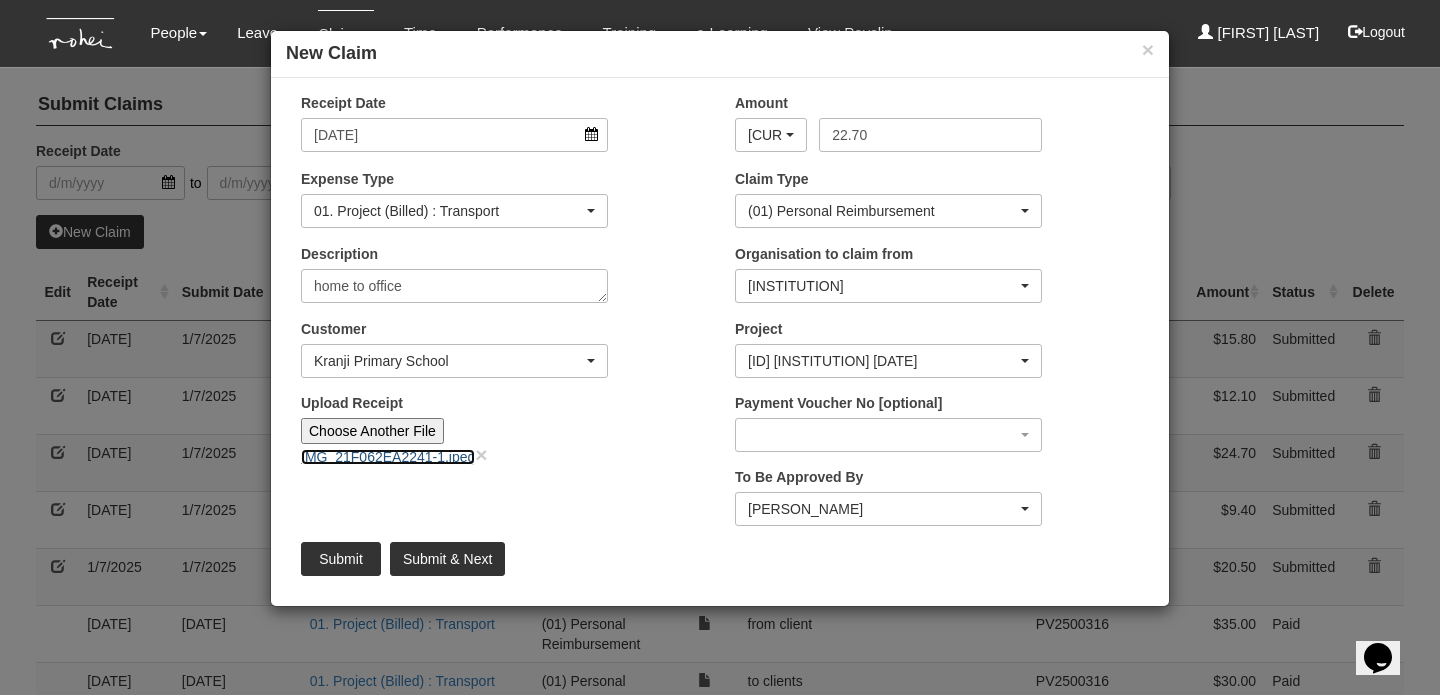 click on "IMG_21F062EA2241-1.jpeg" at bounding box center (388, 457) 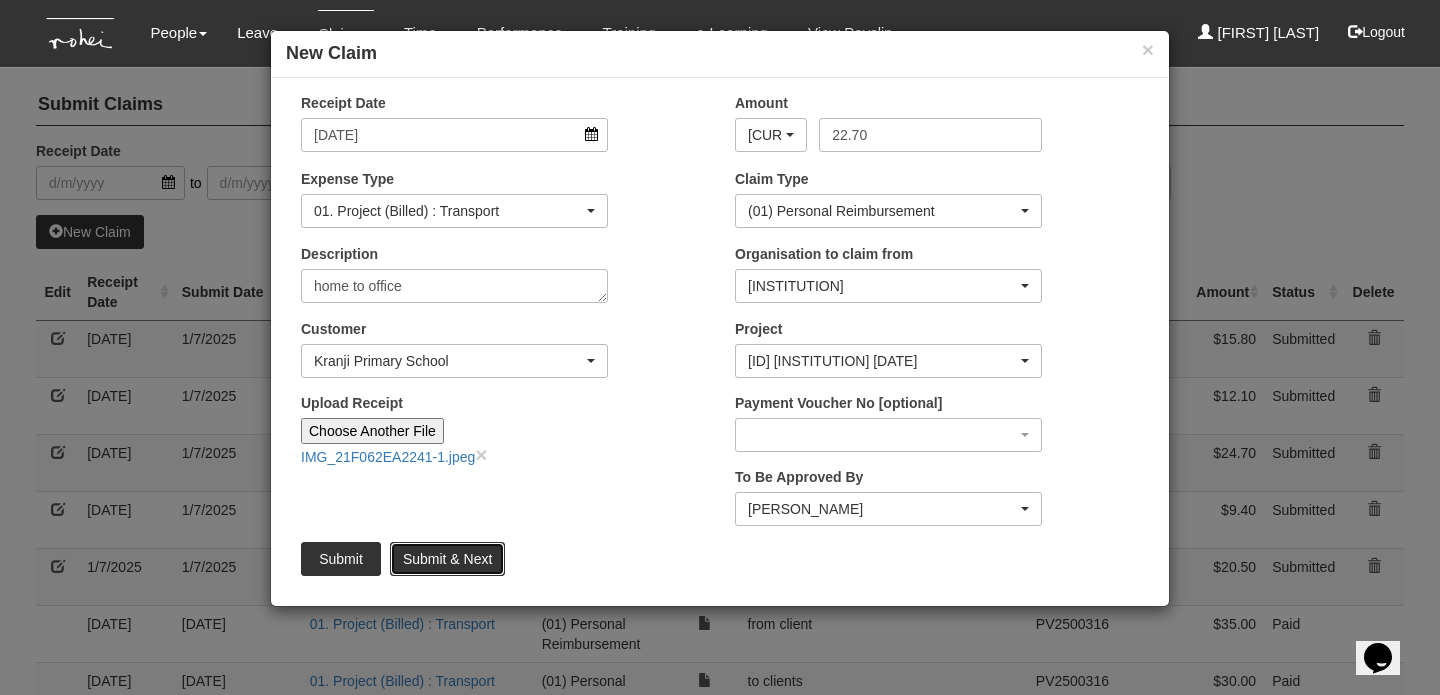 click on "Submit & Next" at bounding box center [447, 559] 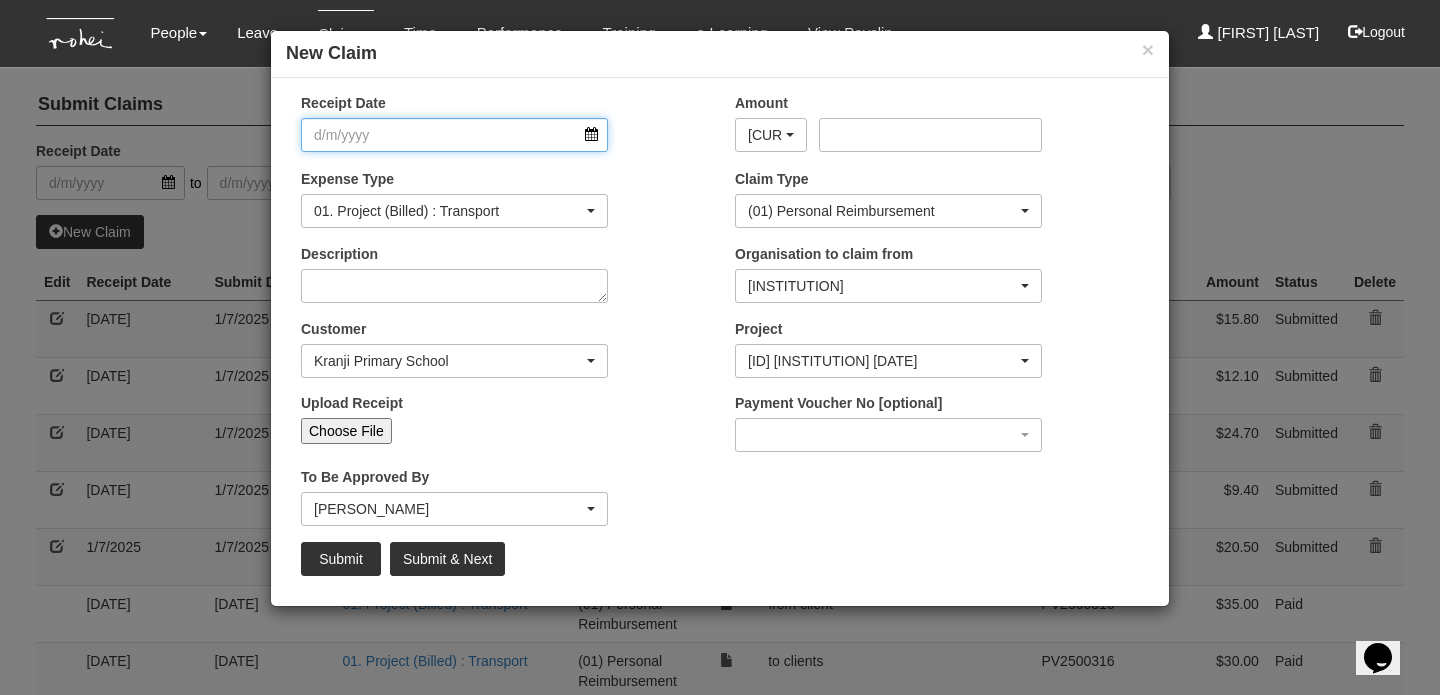 click on "Receipt Date" at bounding box center [454, 135] 